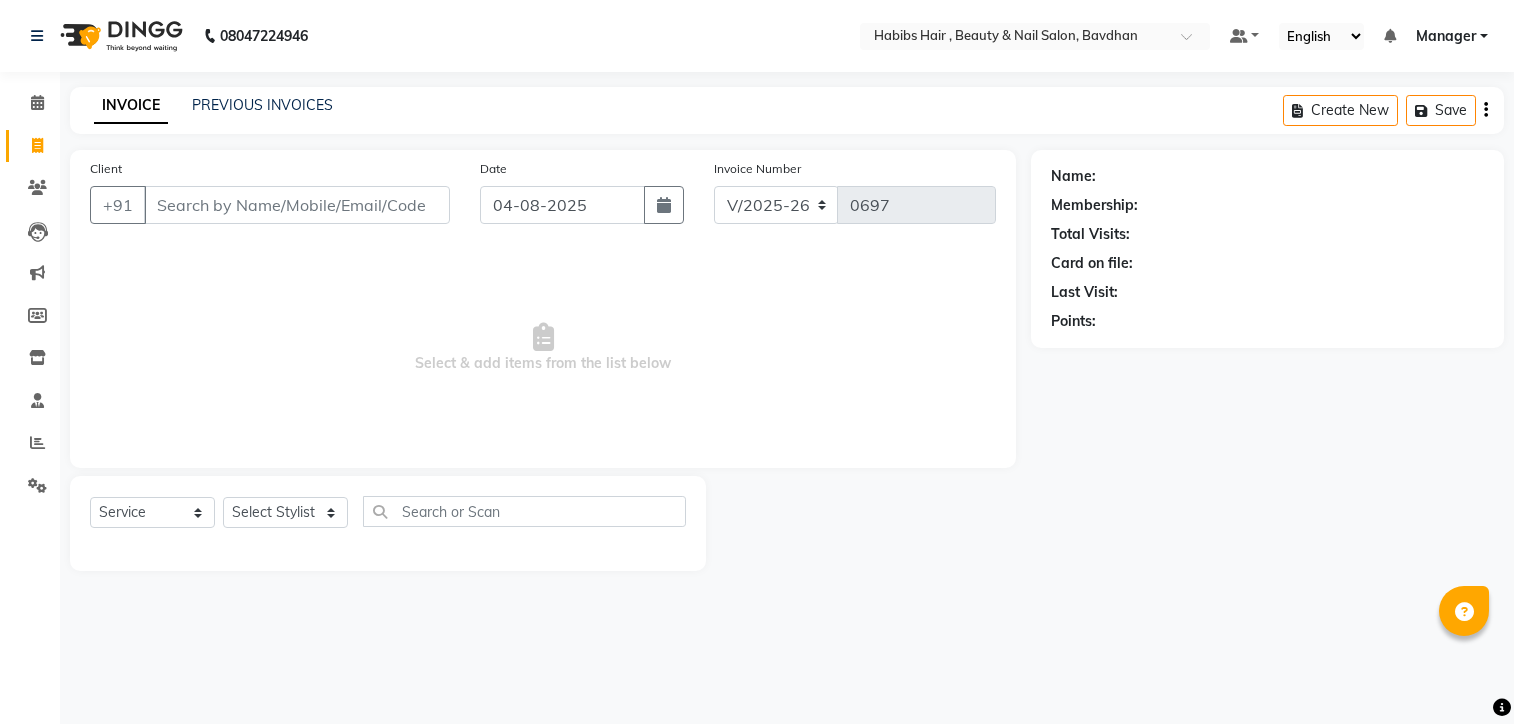 select on "7414" 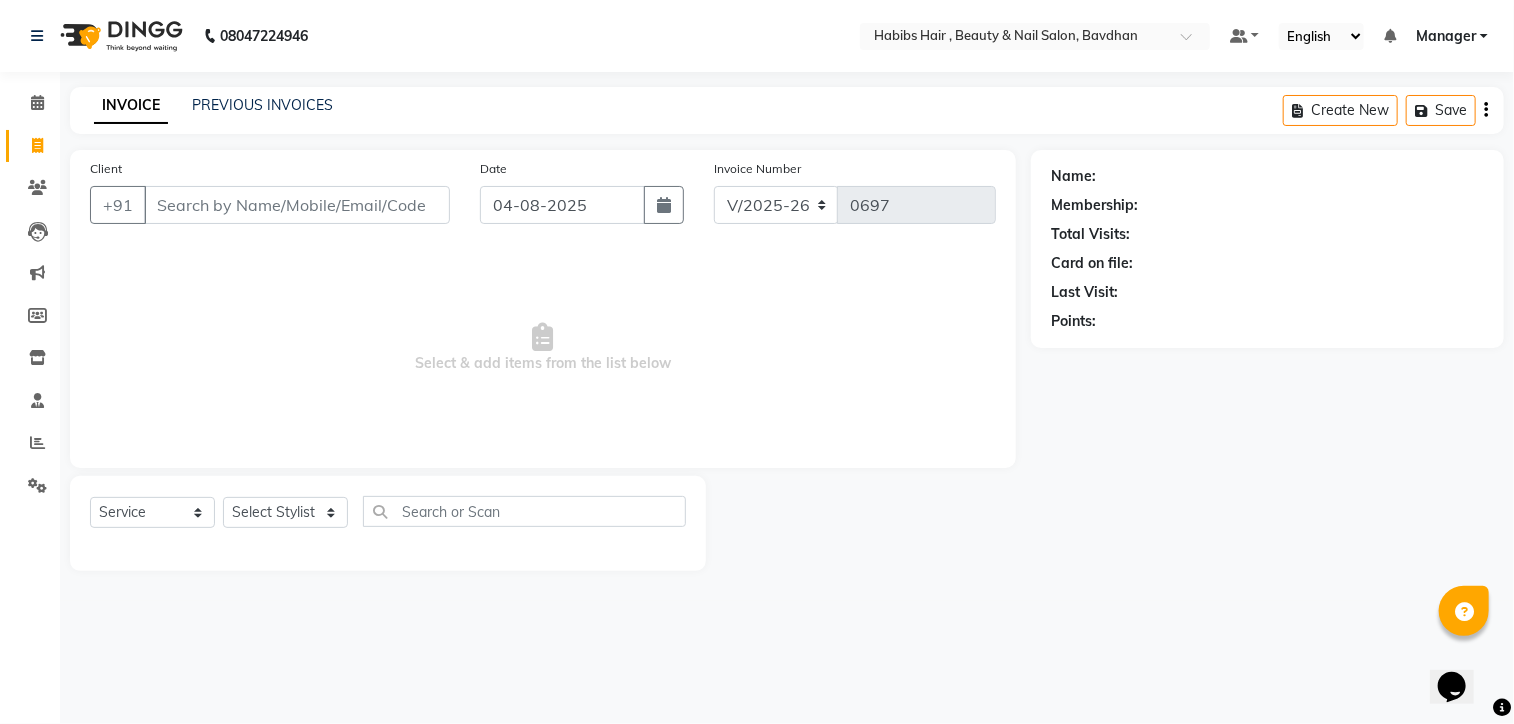 scroll, scrollTop: 0, scrollLeft: 0, axis: both 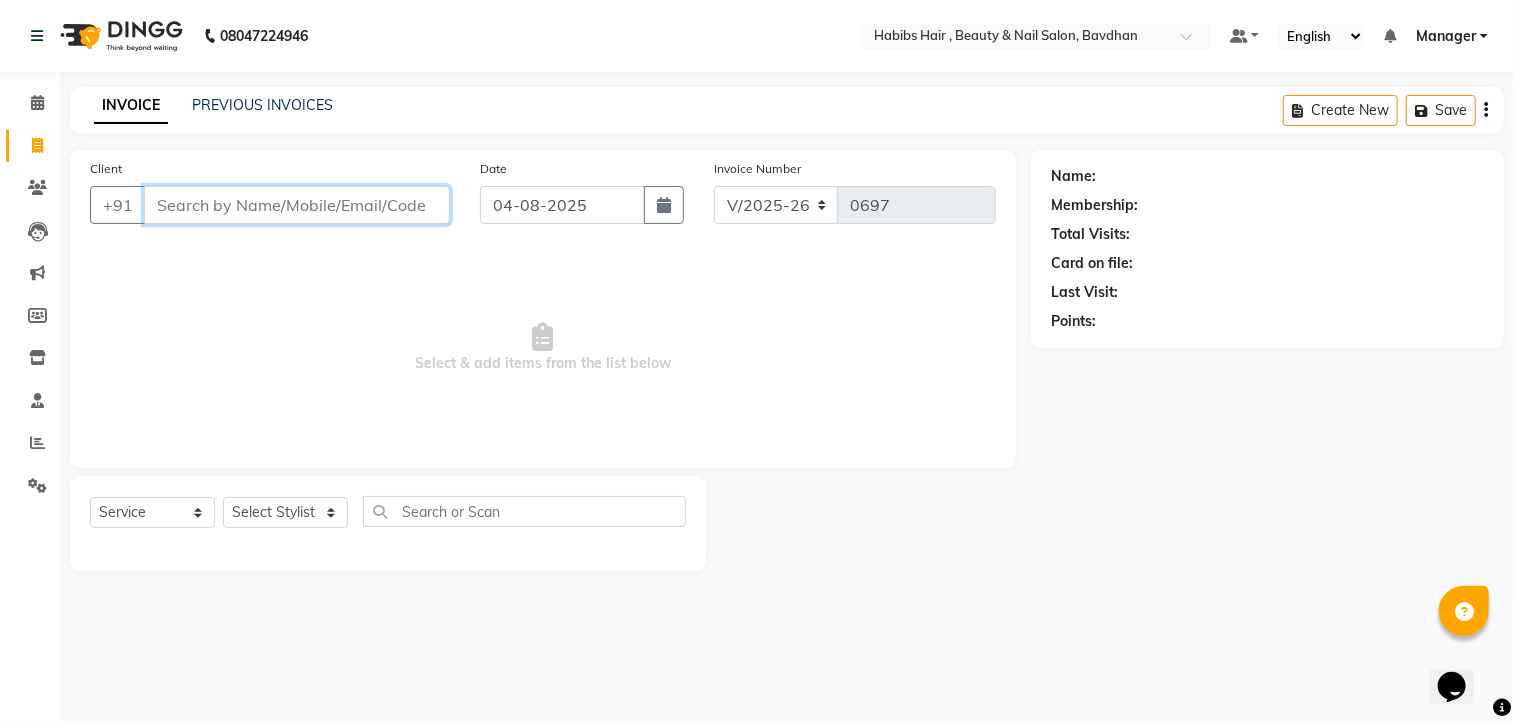 click on "Client" at bounding box center (297, 205) 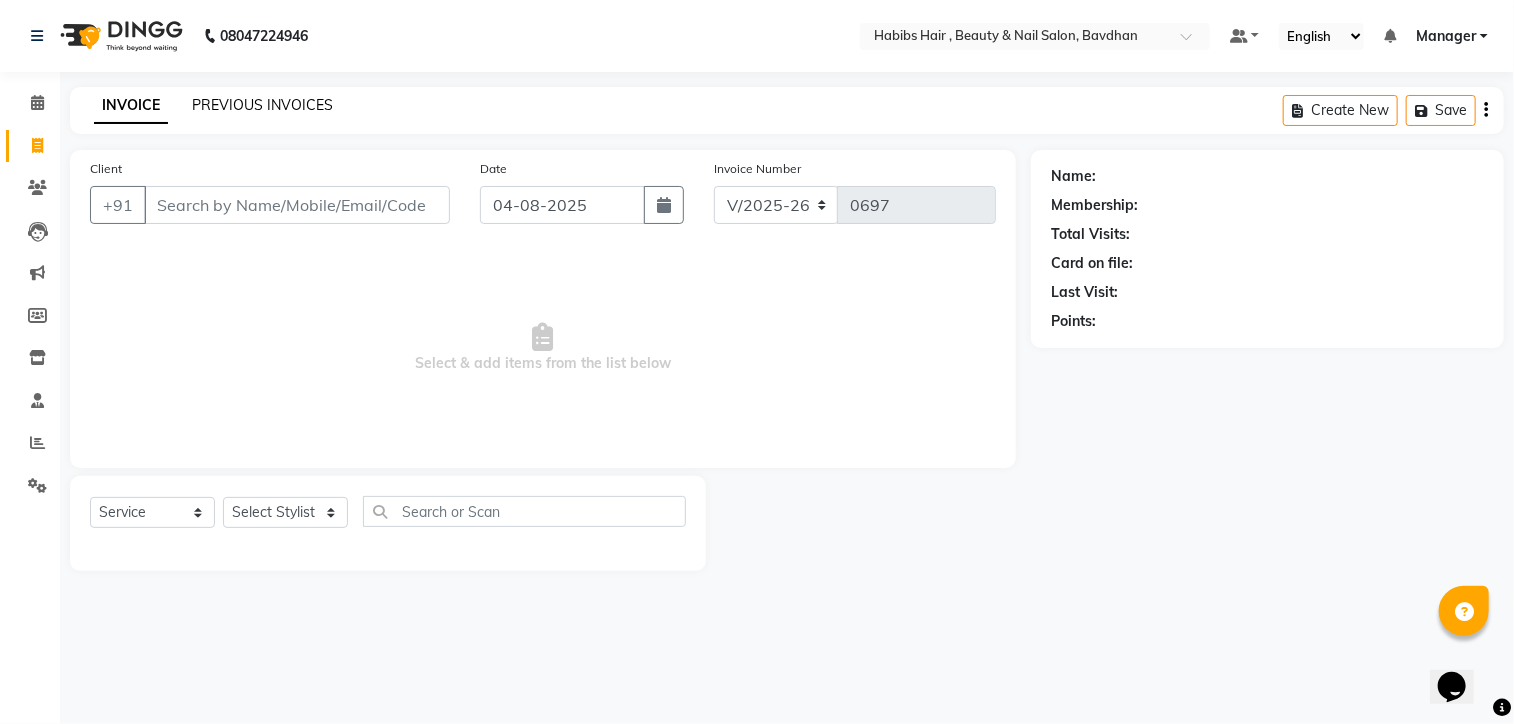 click on "PREVIOUS INVOICES" 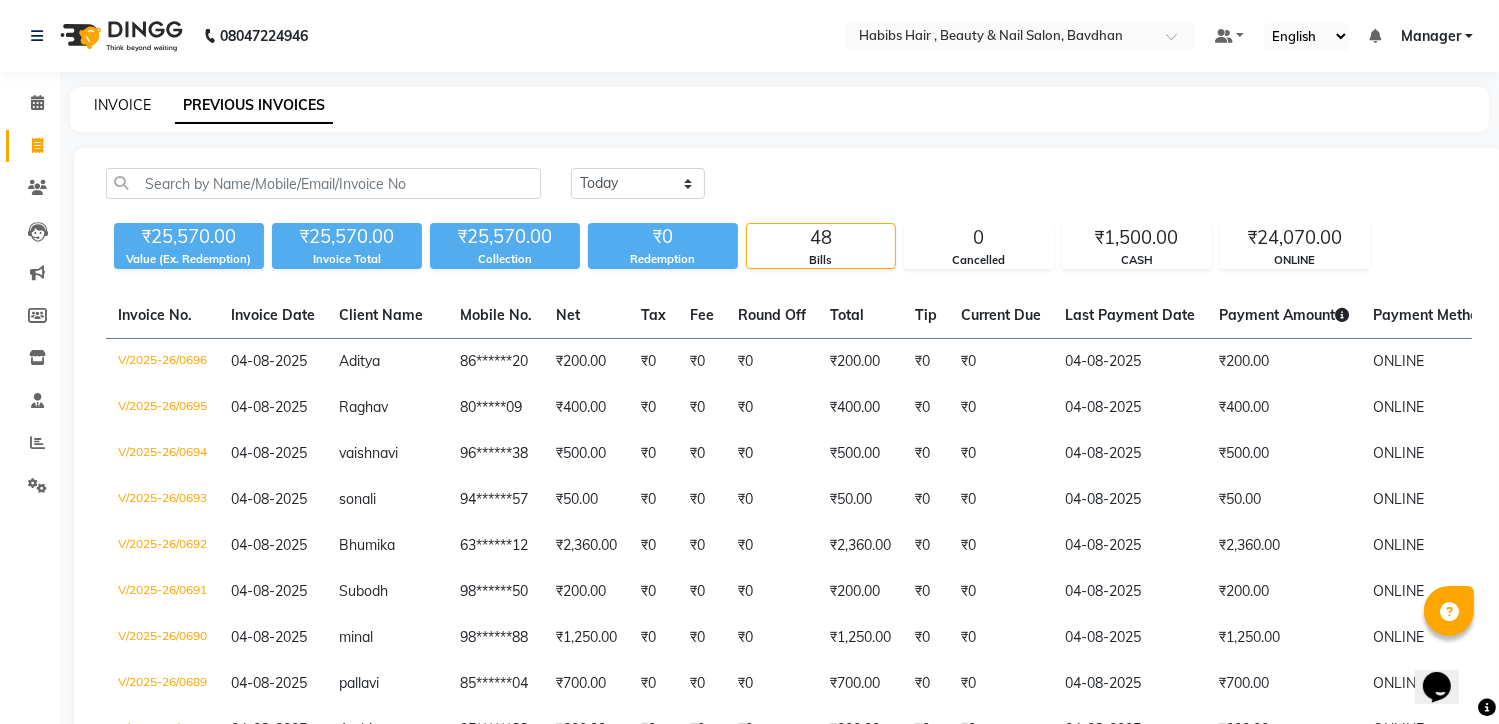 click on "INVOICE" 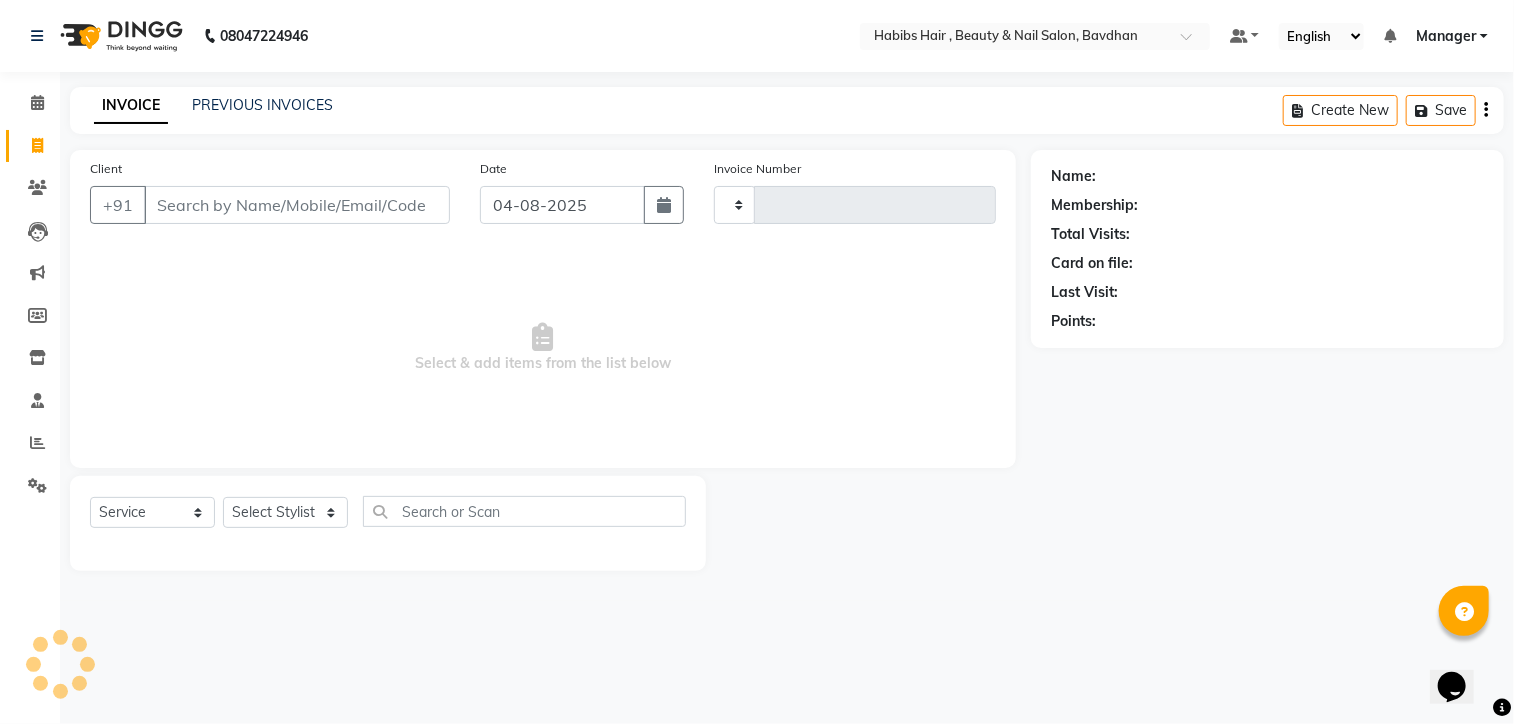 type on "0697" 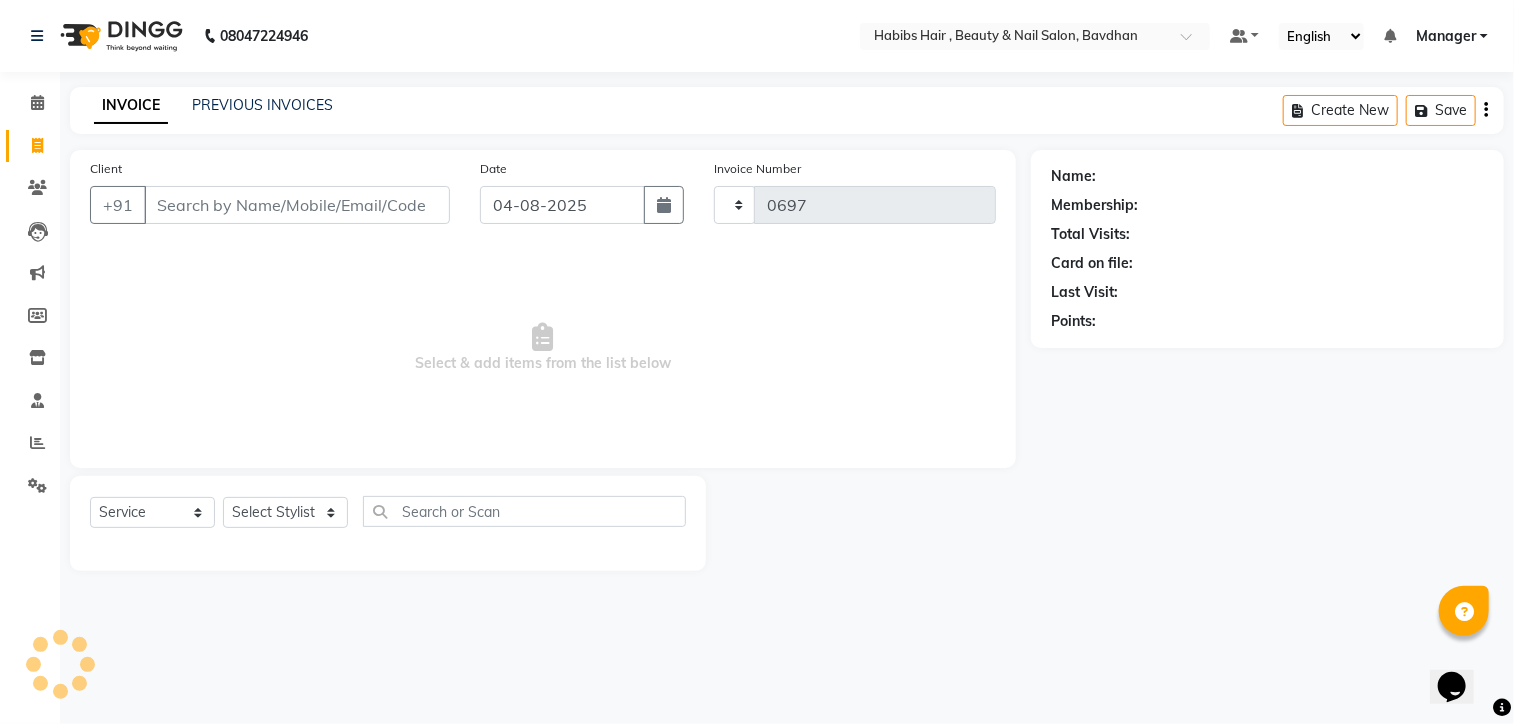 select on "7414" 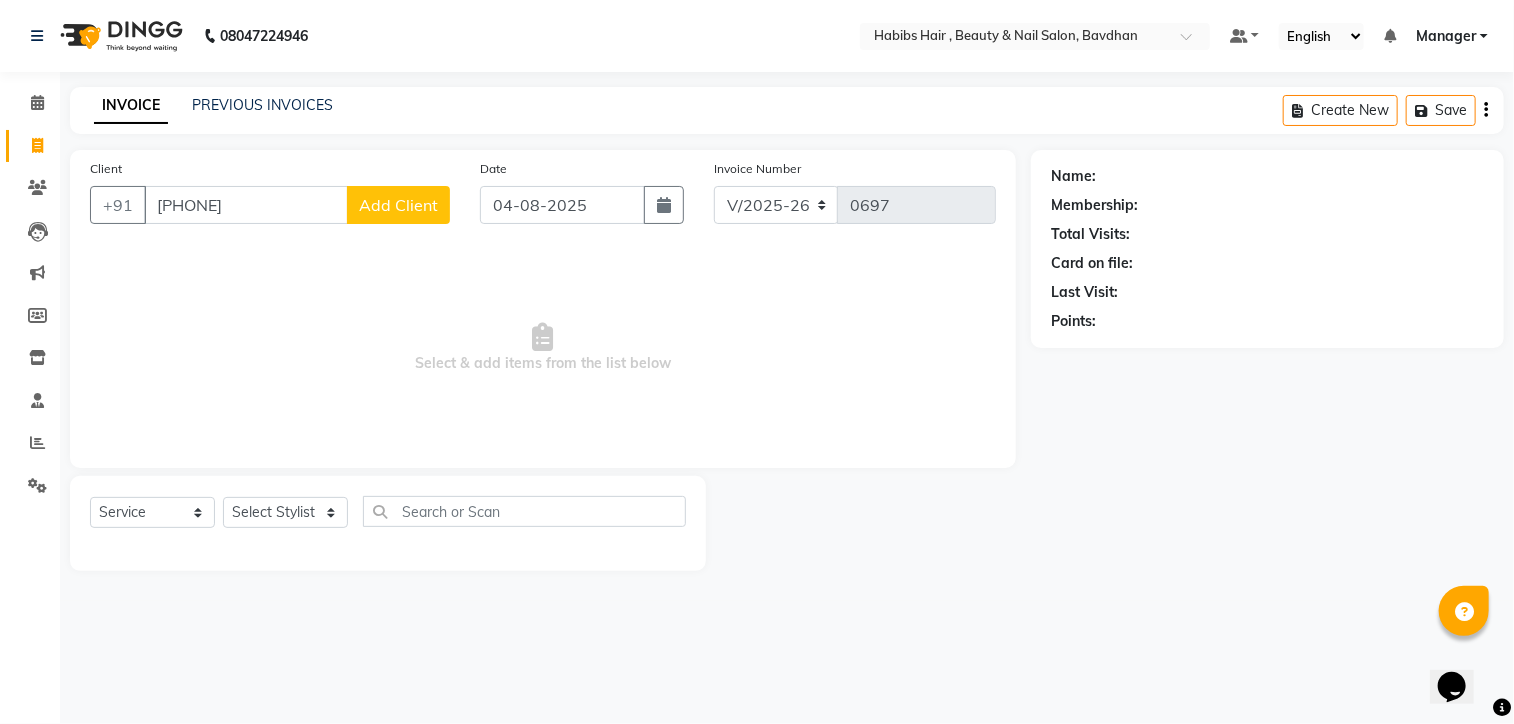 type on "[PHONE]" 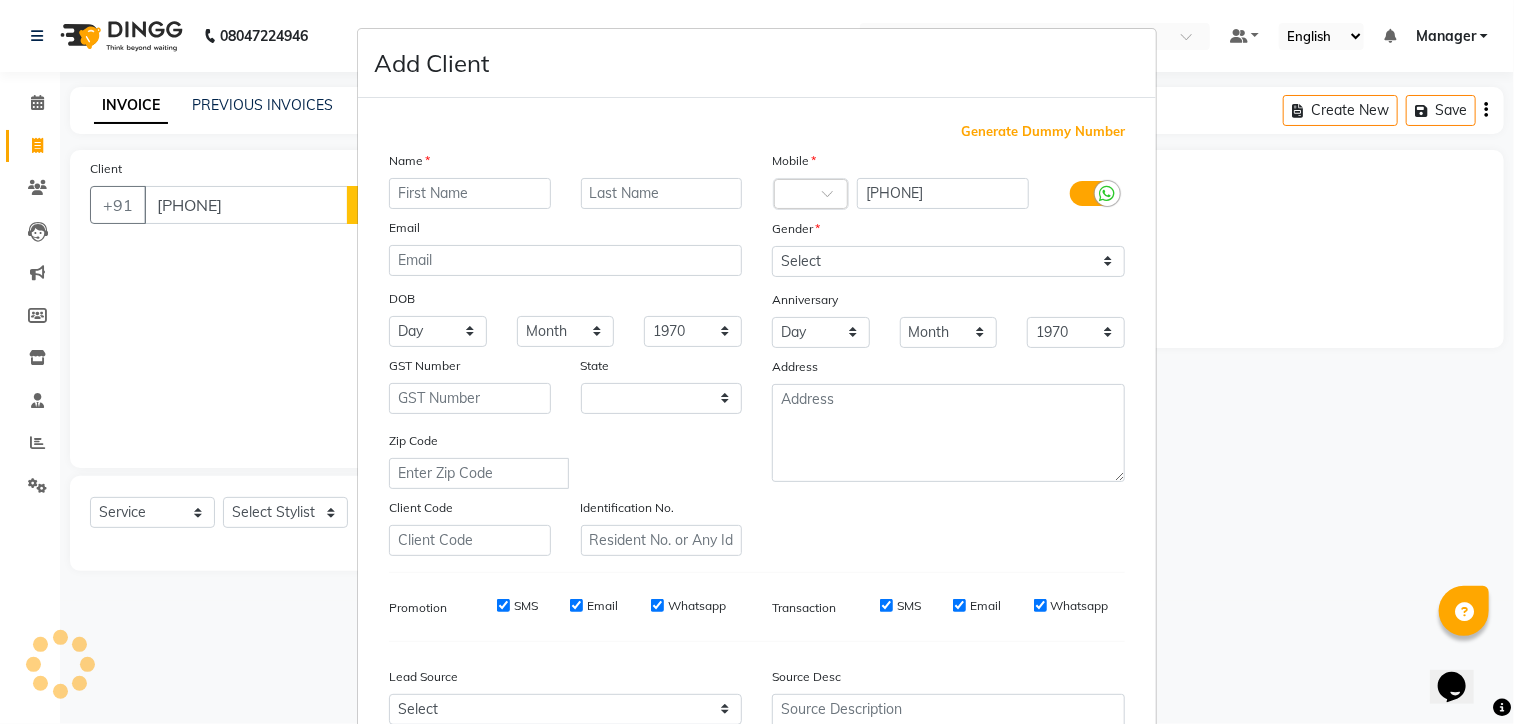 select on "22" 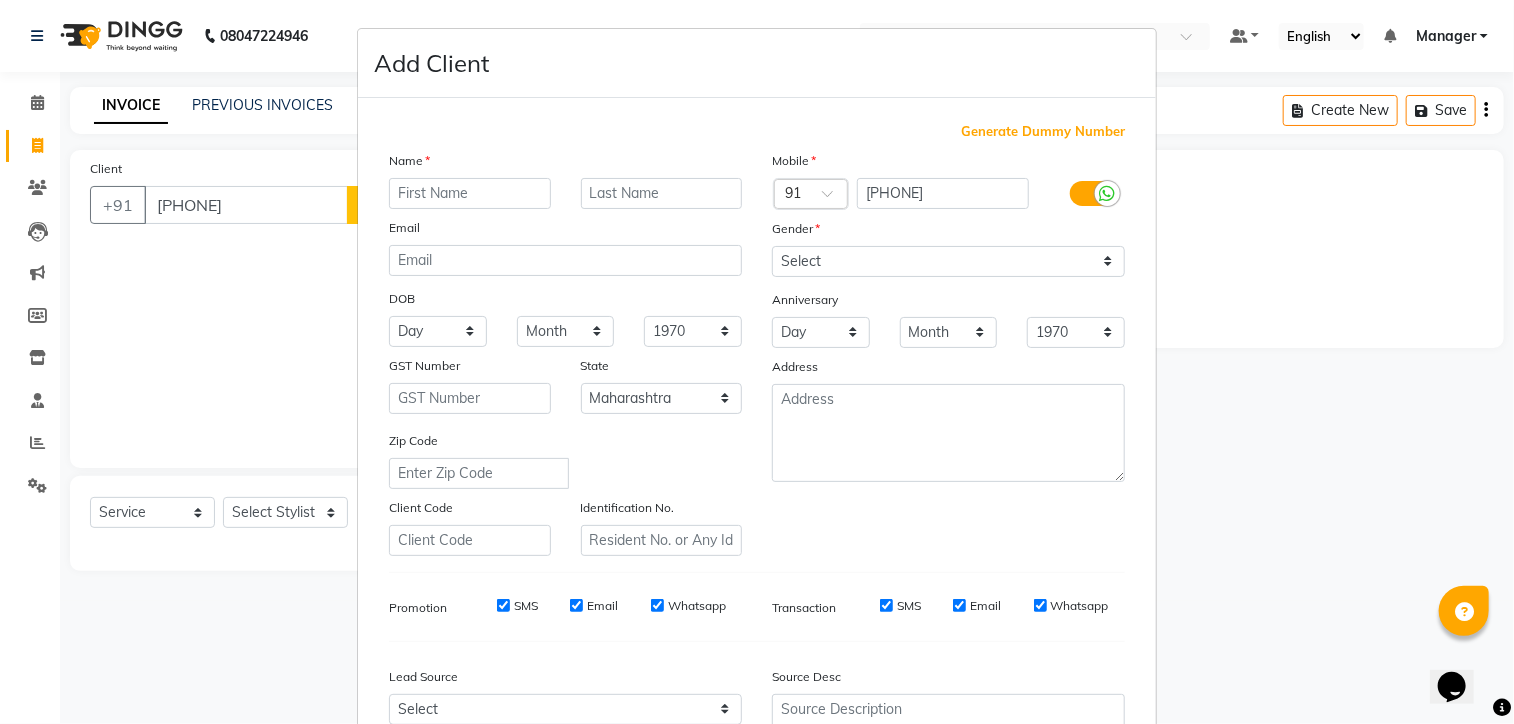 type on "a" 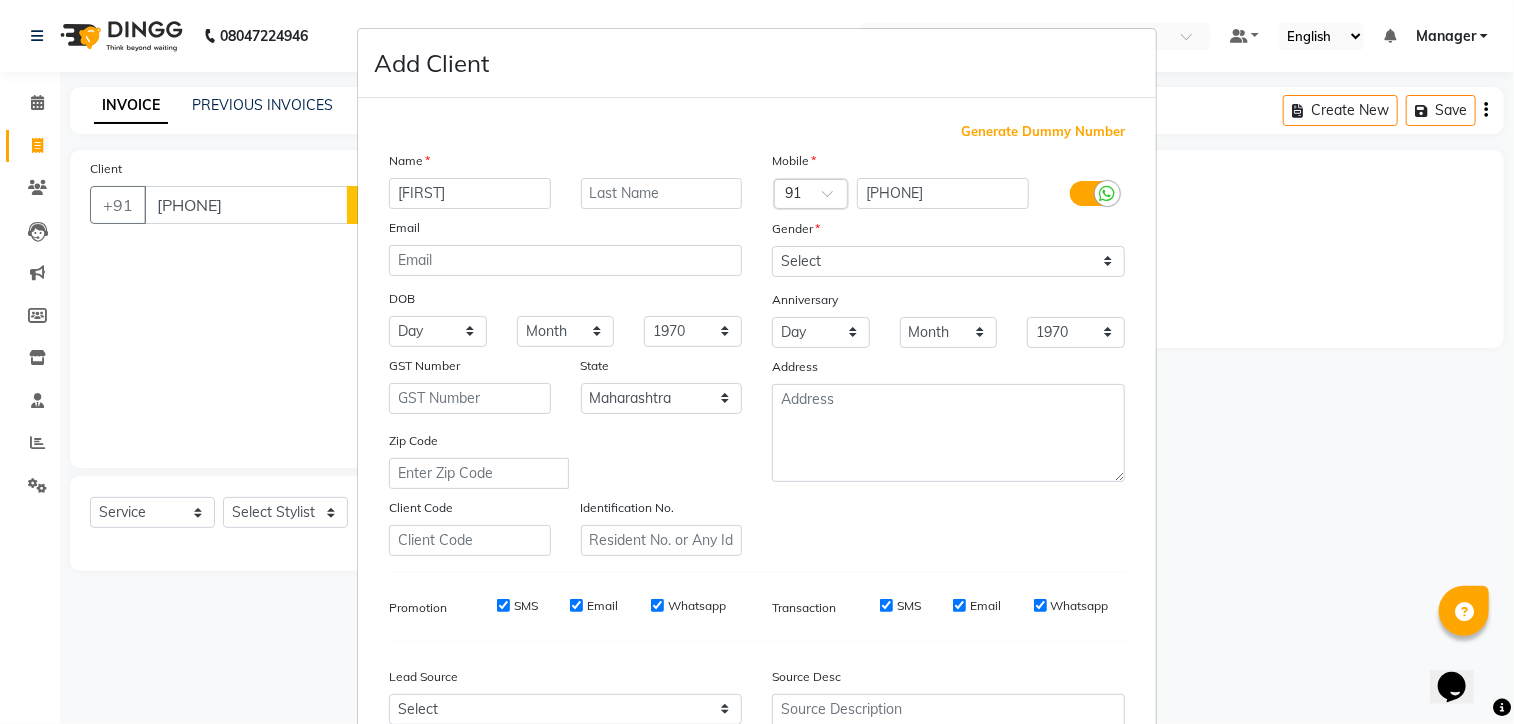 type on "[FIRST]" 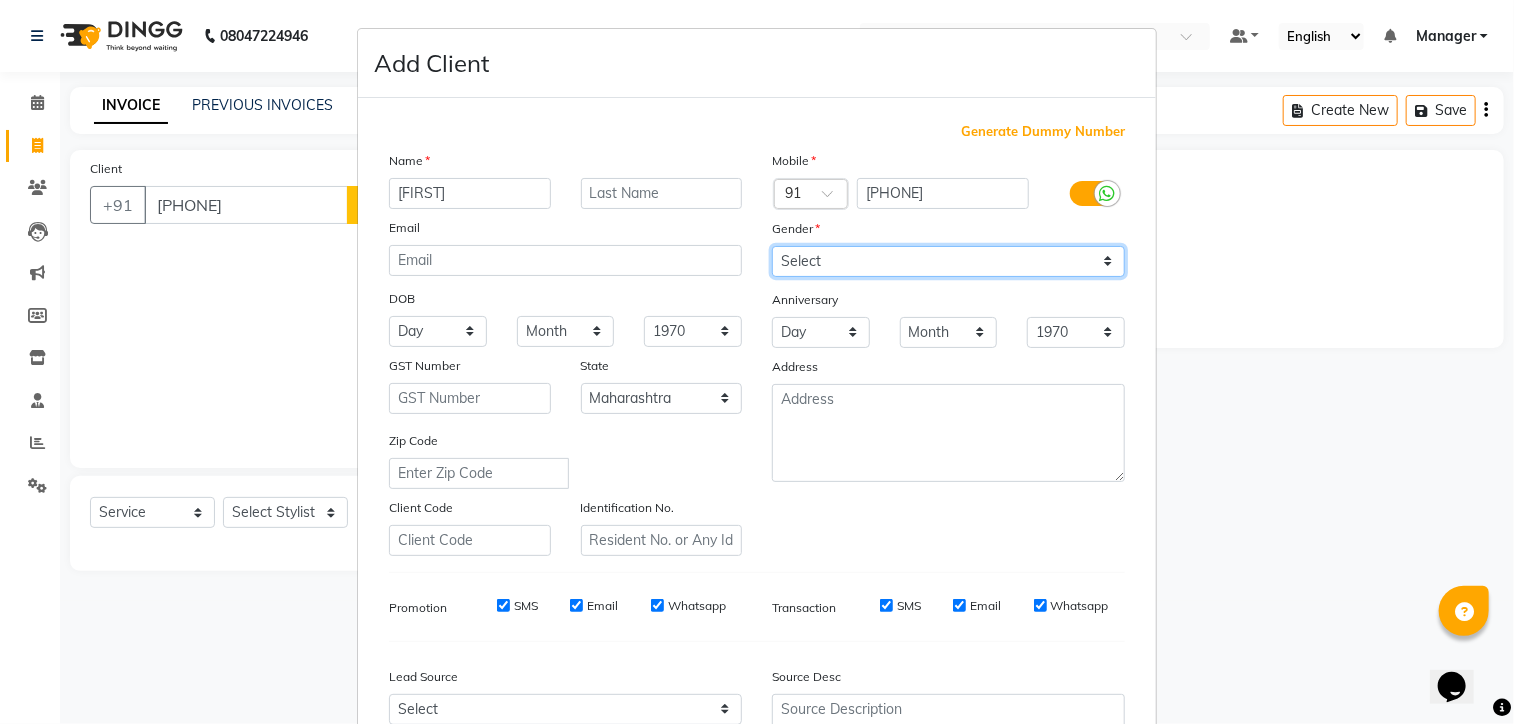 click on "Select Male Female Other Prefer Not To Say" at bounding box center (948, 261) 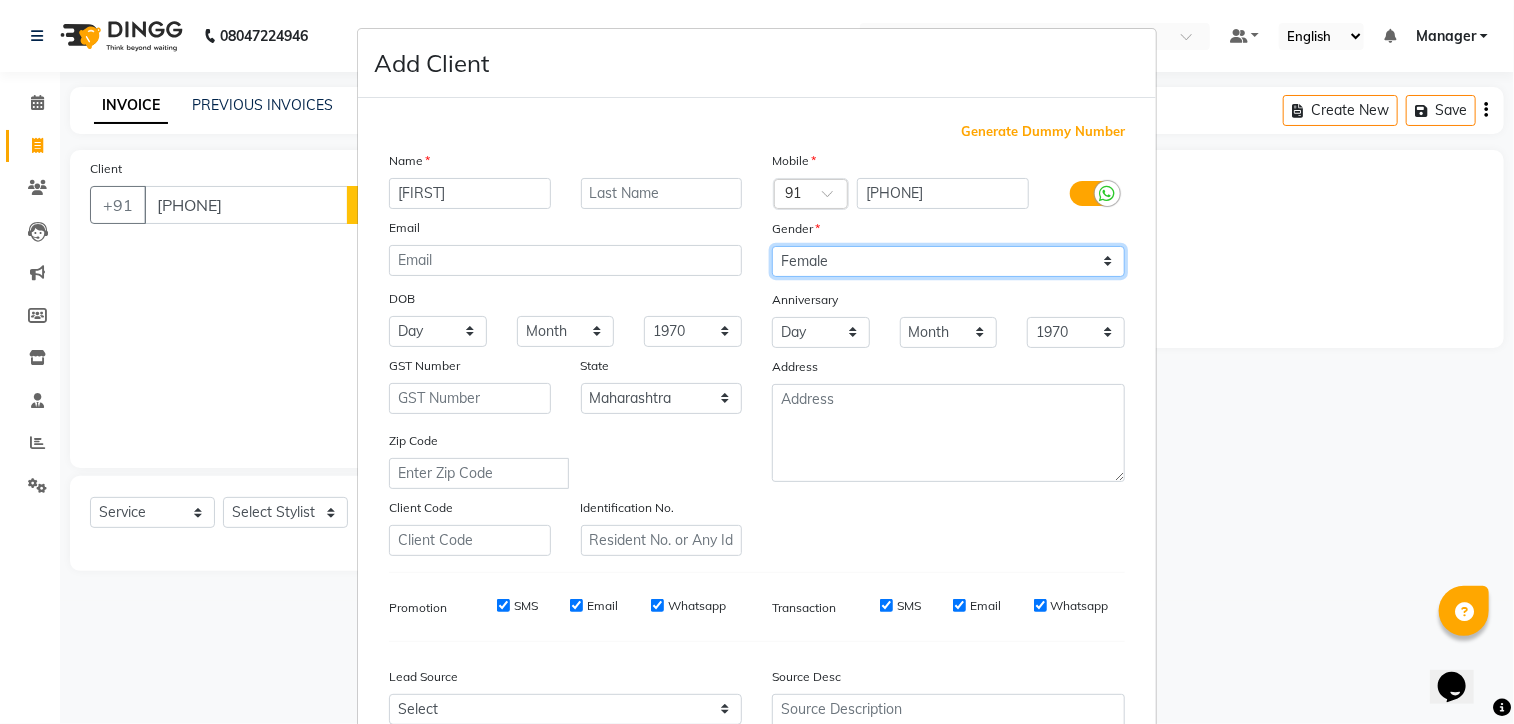 click on "Select Male Female Other Prefer Not To Say" at bounding box center [948, 261] 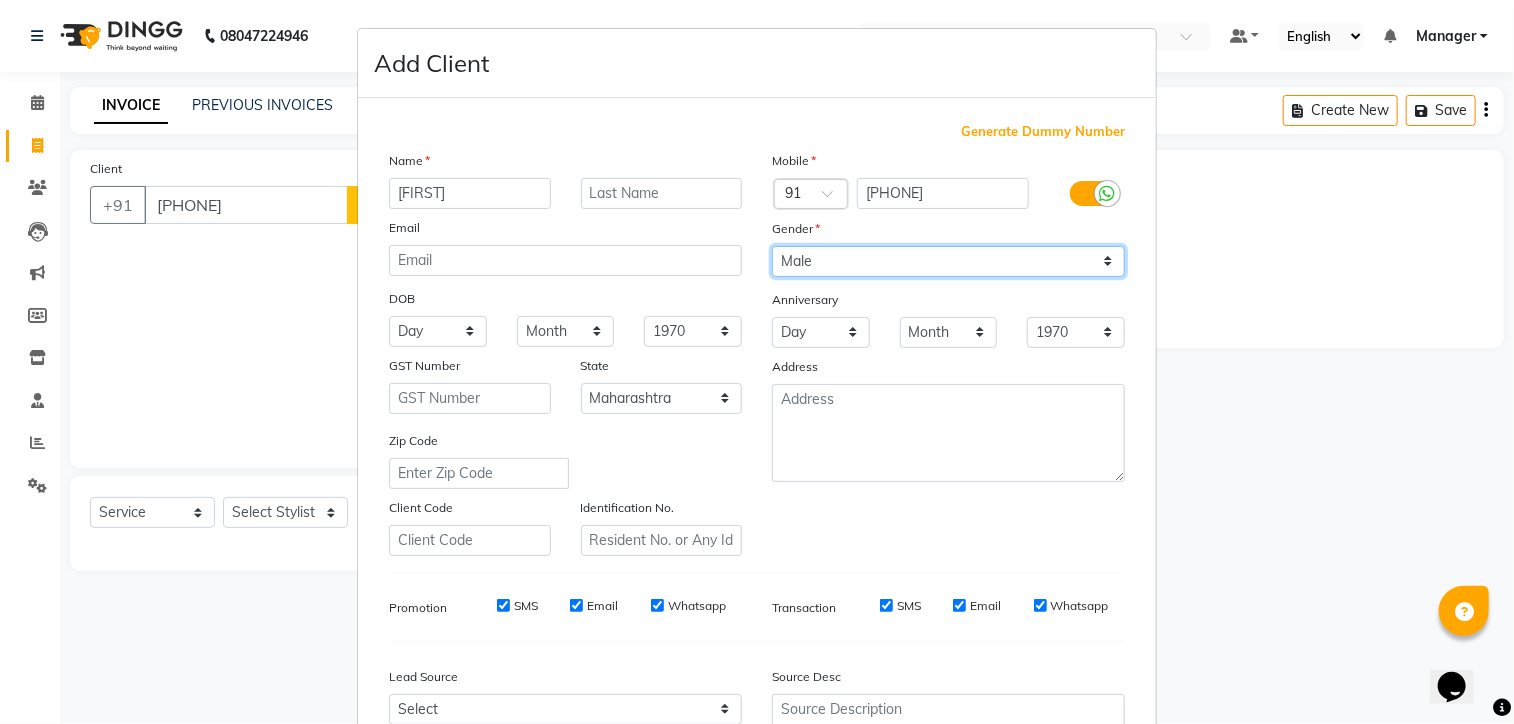 click on "Select Male Female Other Prefer Not To Say" at bounding box center (948, 261) 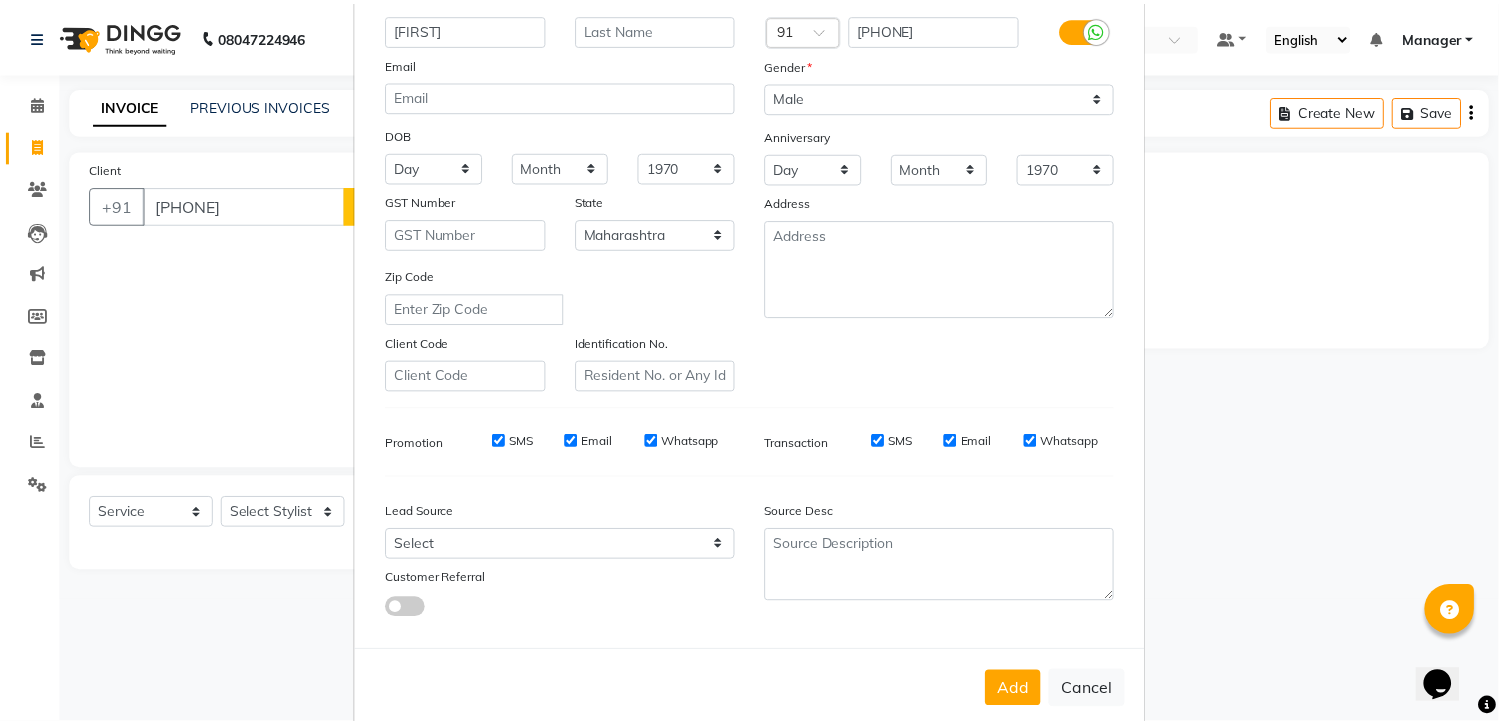 scroll, scrollTop: 208, scrollLeft: 0, axis: vertical 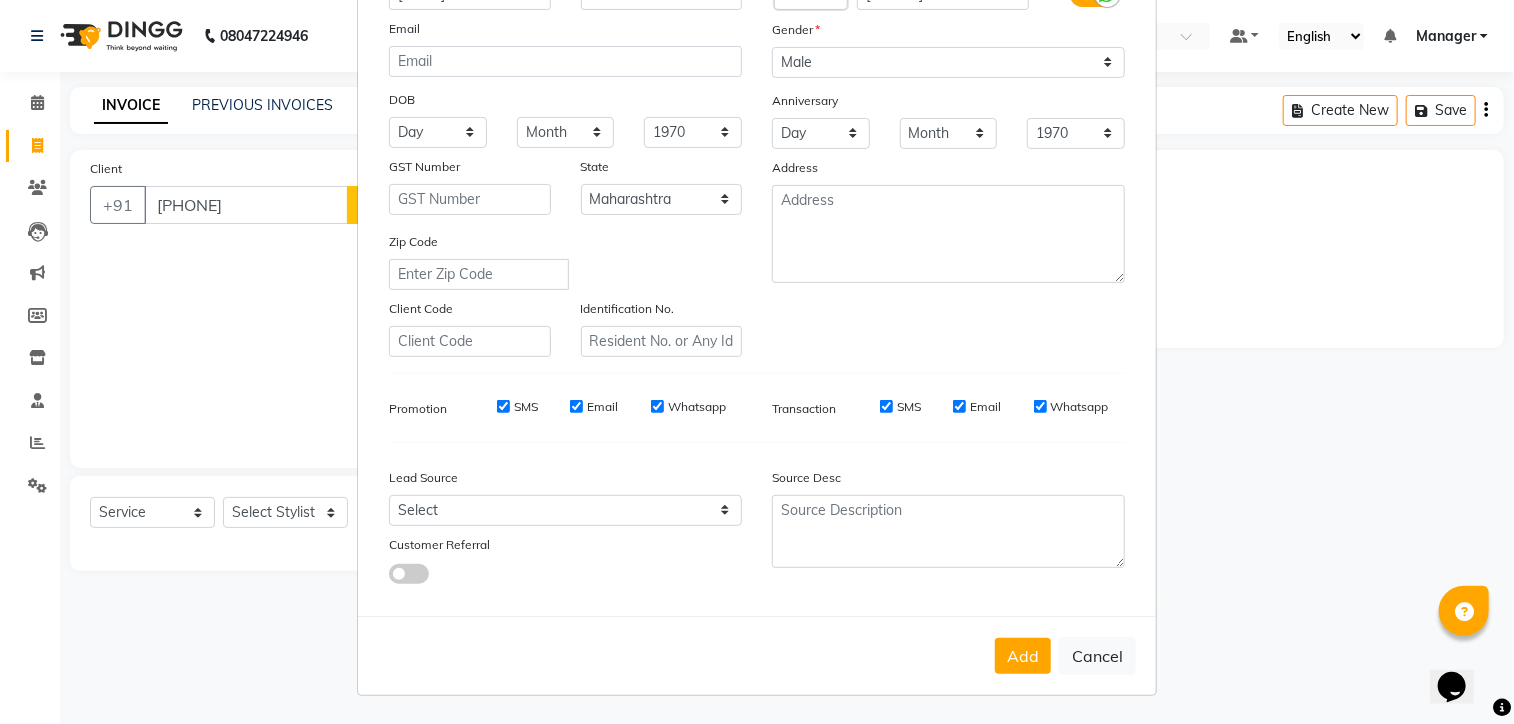 click on "Add   Cancel" at bounding box center (757, 655) 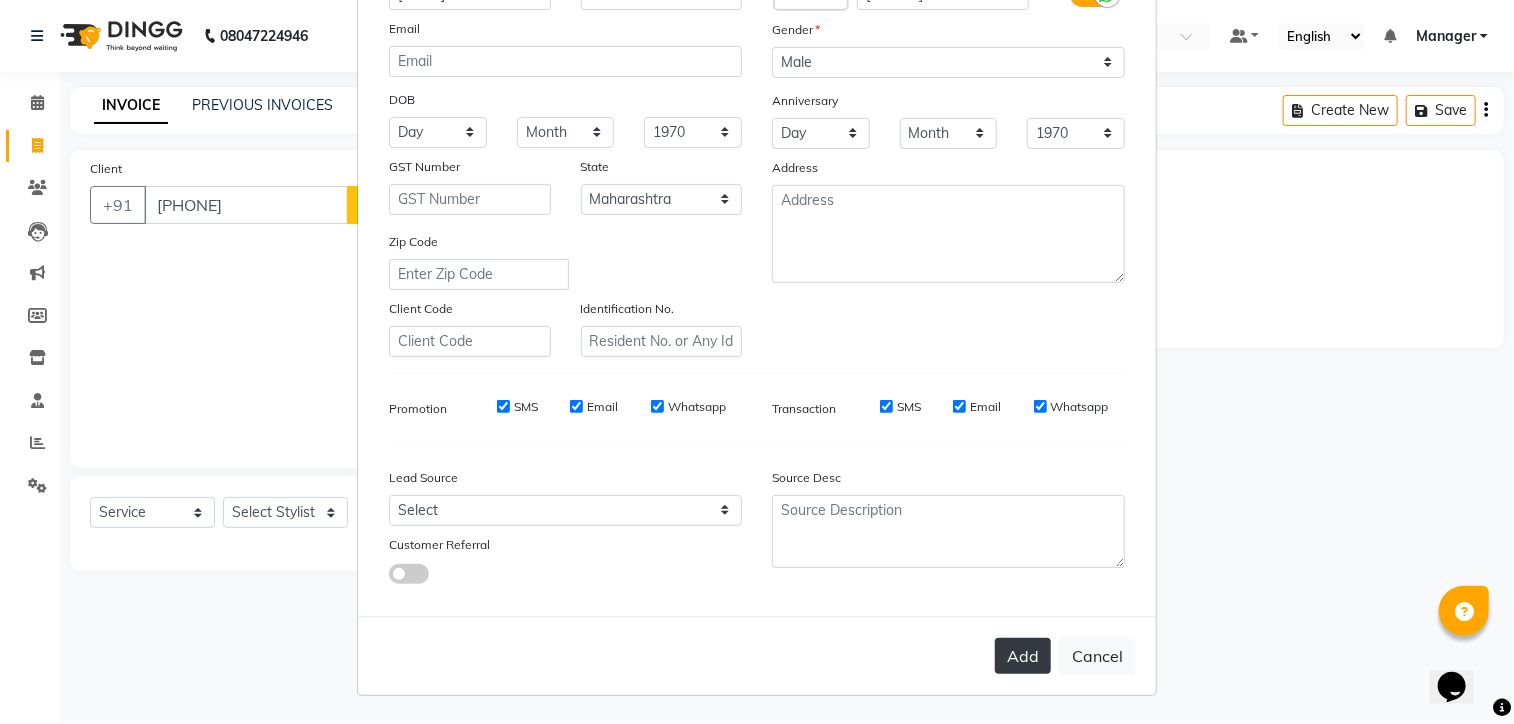 click on "Add" at bounding box center [1023, 656] 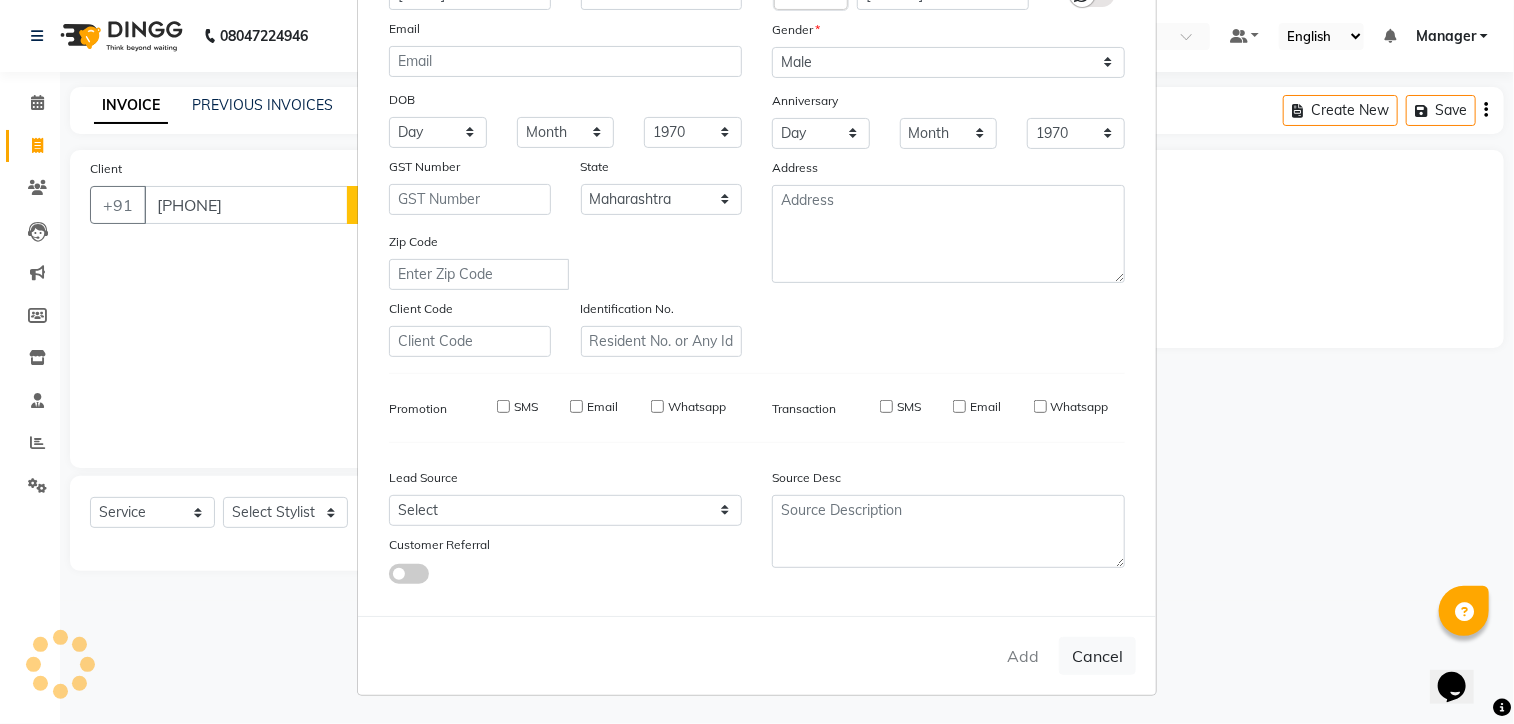 type on "94******36" 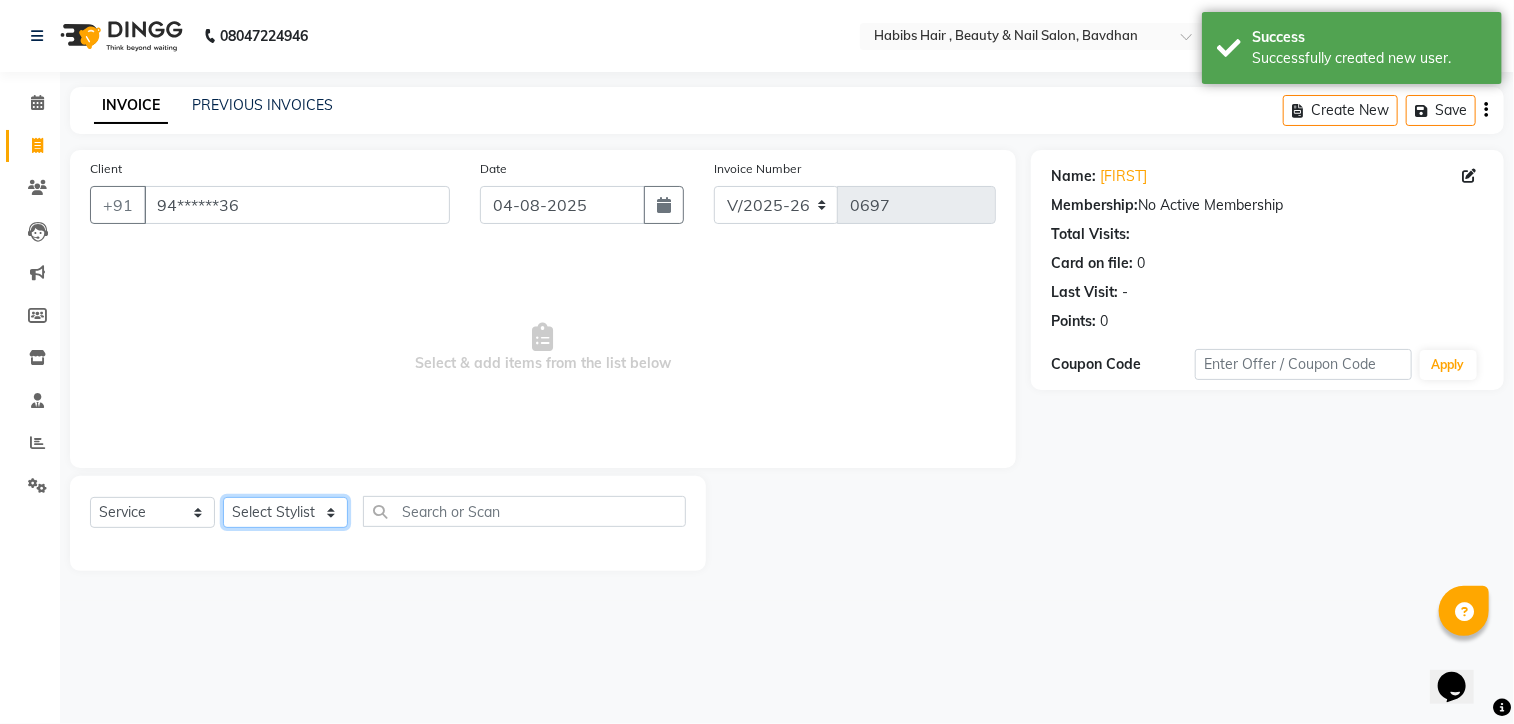click on "Select Stylist [FIRST] [FIRST] [FIRST] [FIRST] [FIRST] Manager [FIRST] [FIRST] [FIRST] [FIRST]" 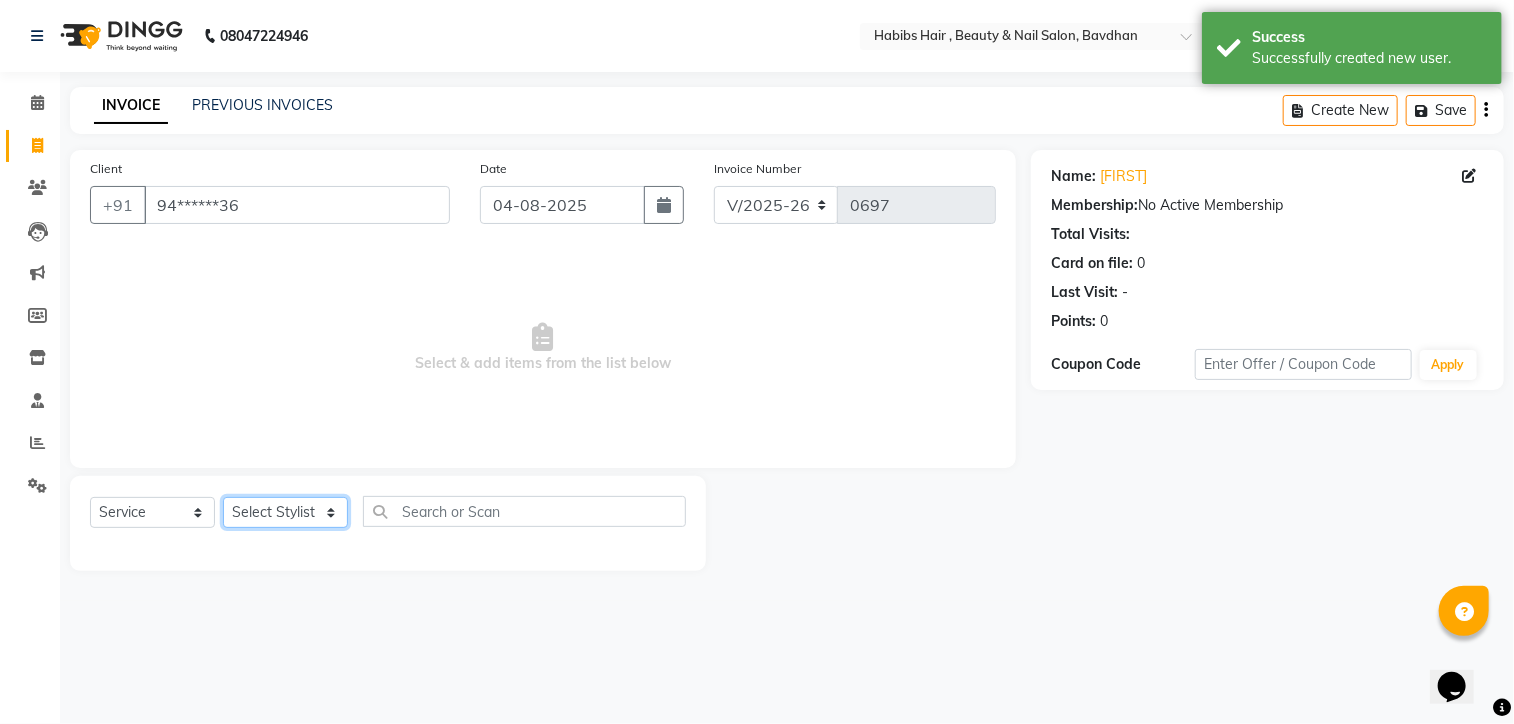 select on "[PHONE]" 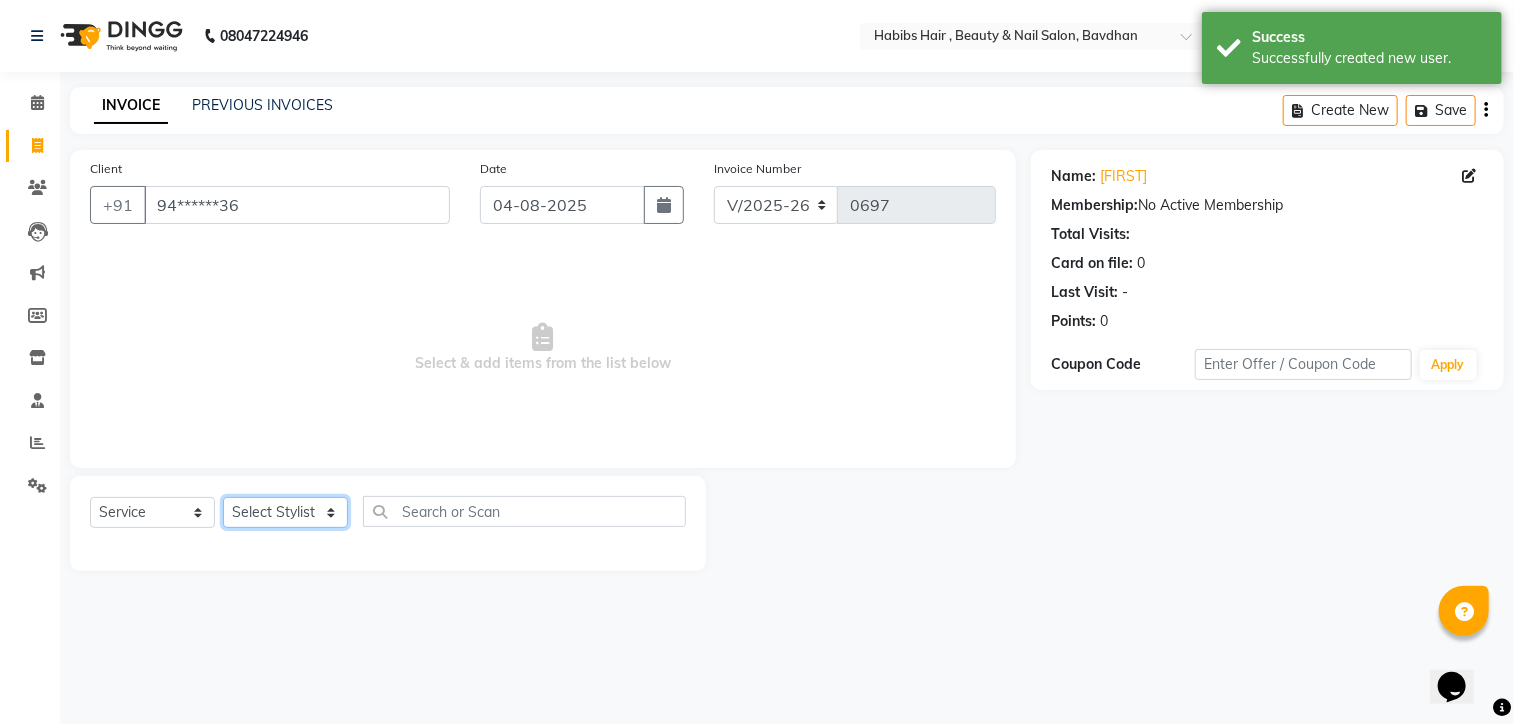 click on "Select Stylist [FIRST] [FIRST] [FIRST] [FIRST] [FIRST] Manager [FIRST] [FIRST] [FIRST] [FIRST]" 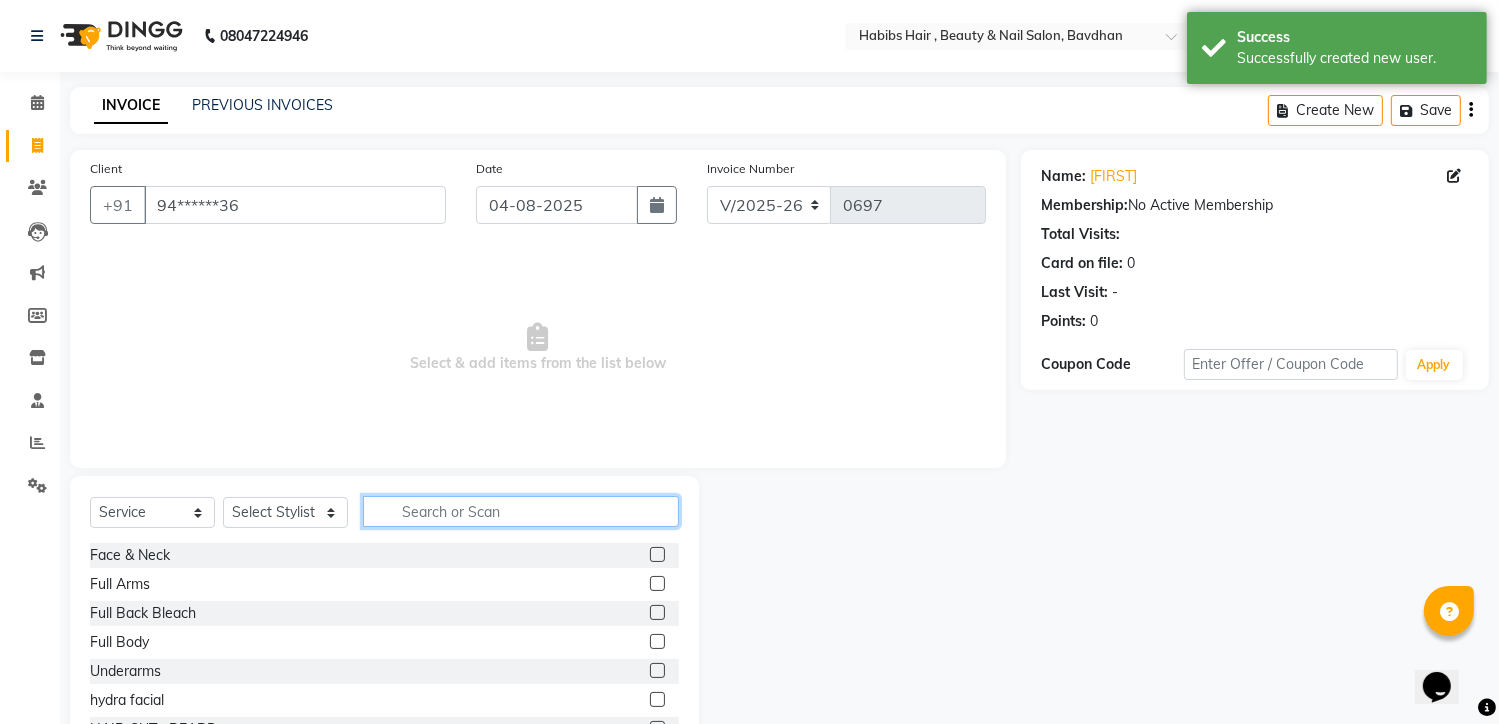 click 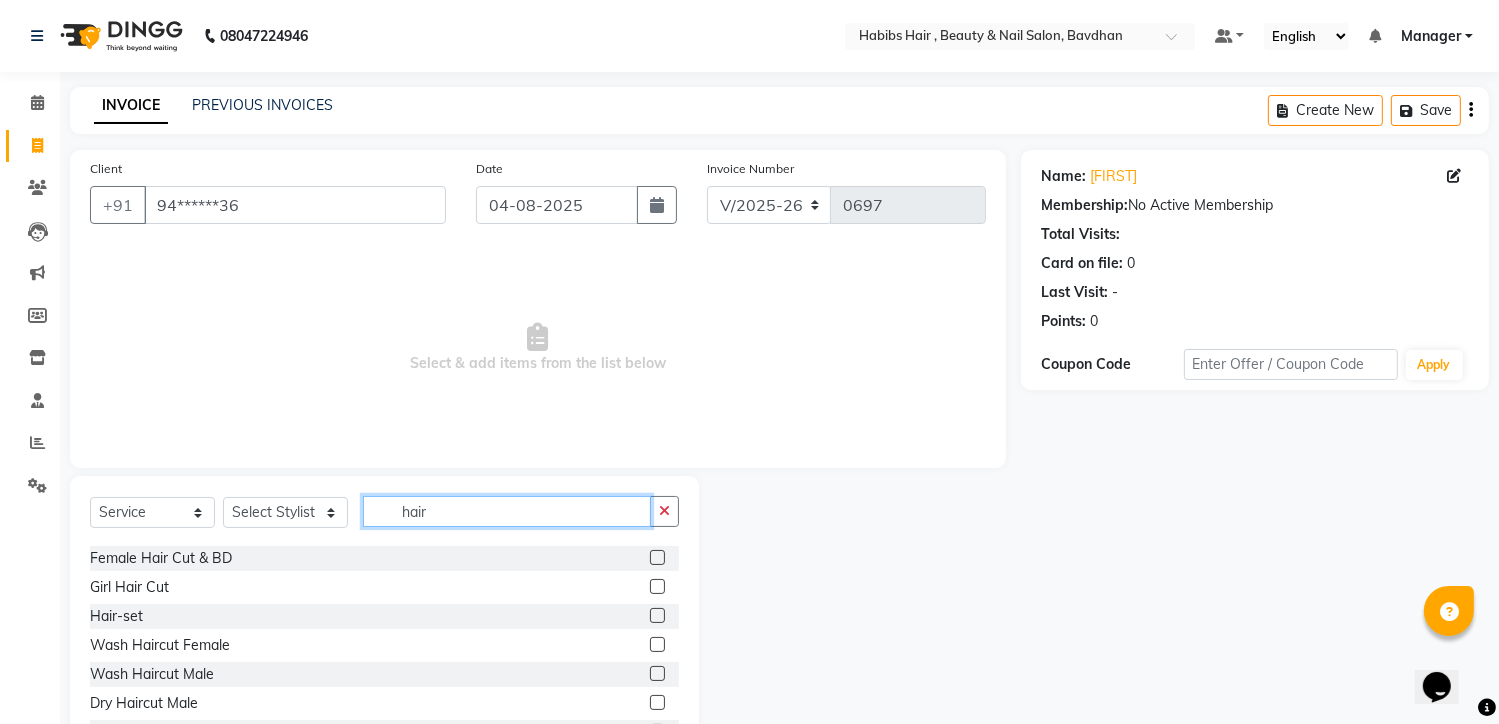 scroll, scrollTop: 174, scrollLeft: 0, axis: vertical 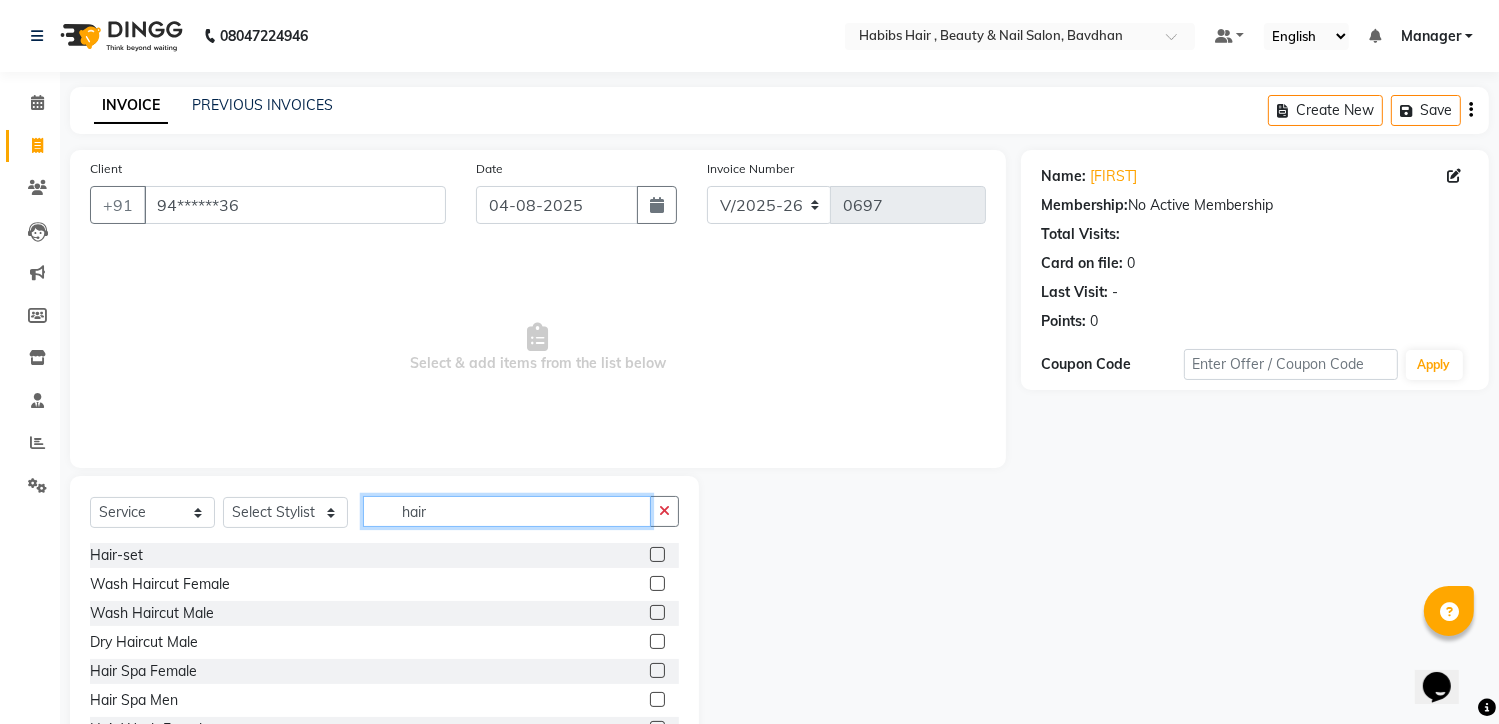 type on "hair" 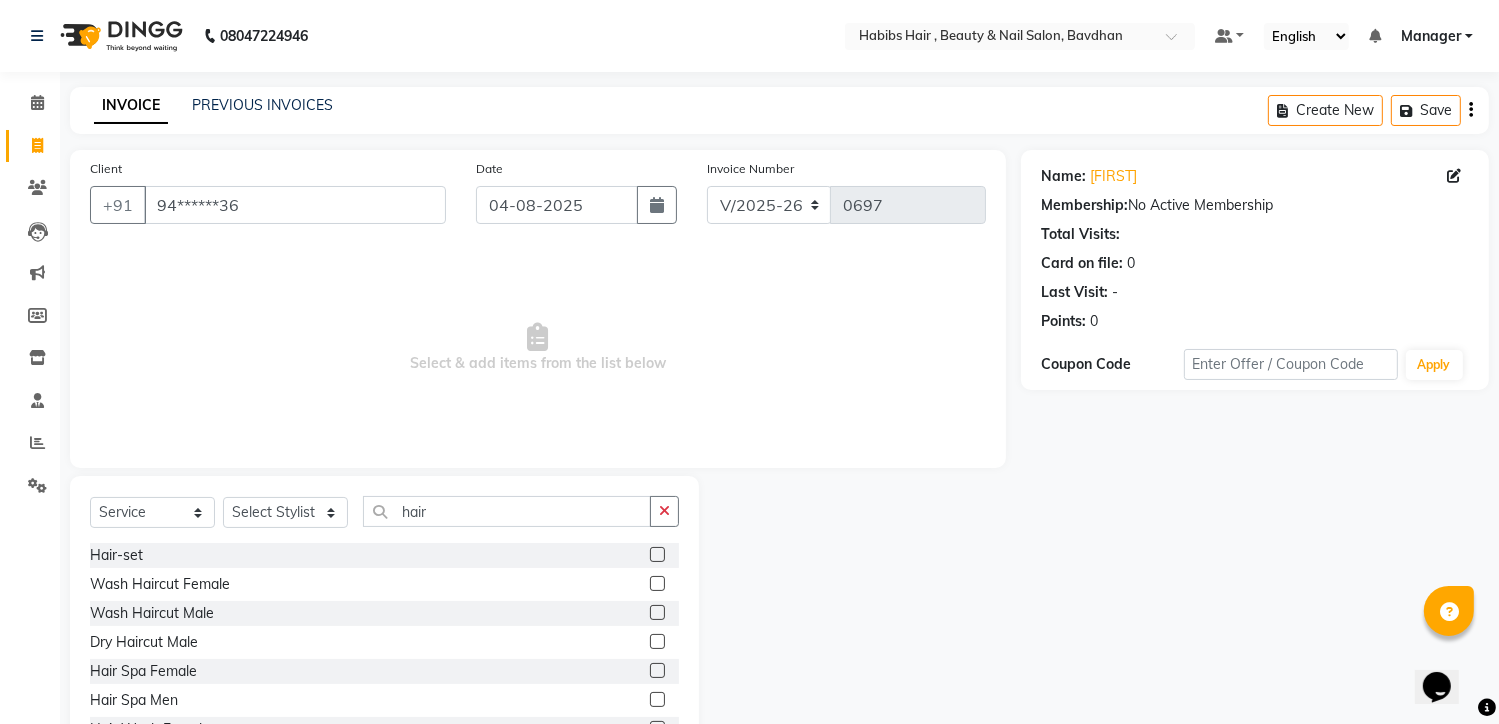 click 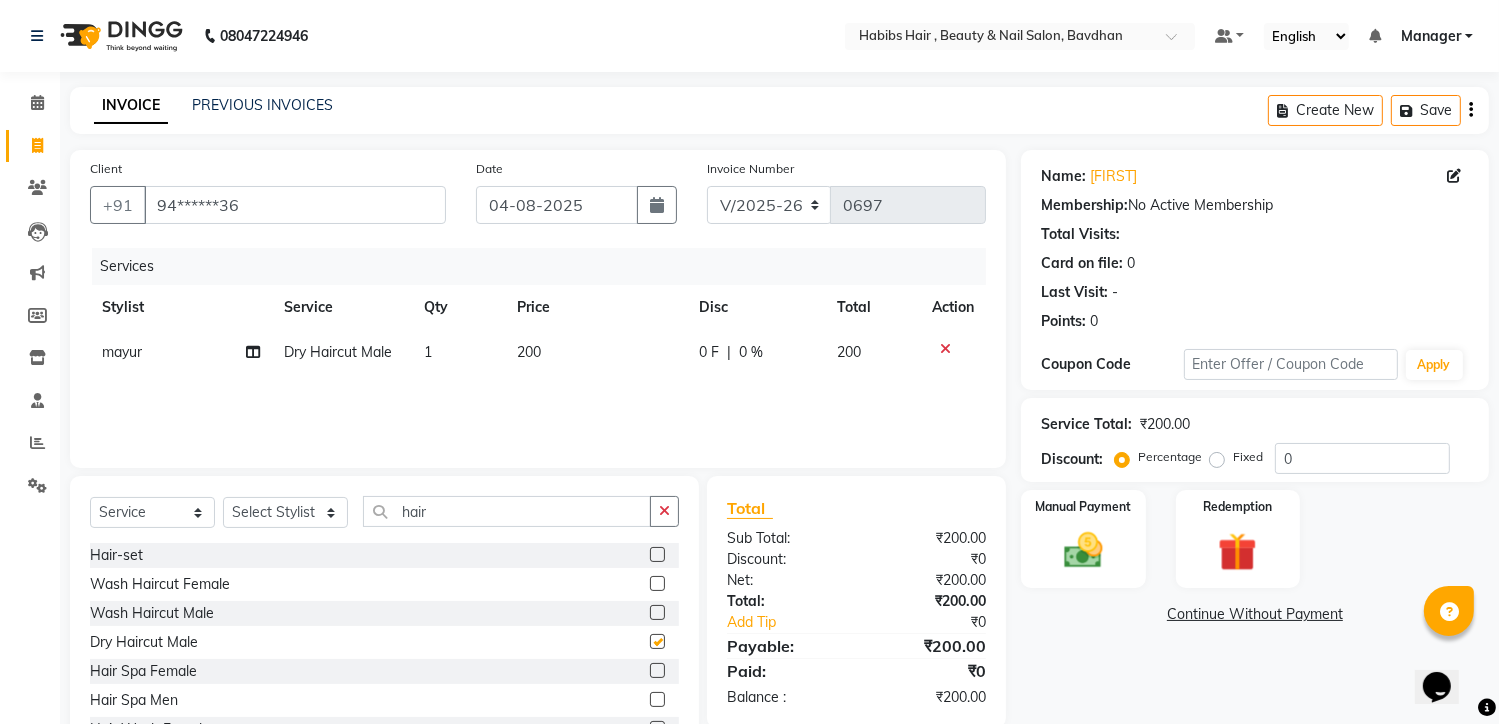 checkbox on "false" 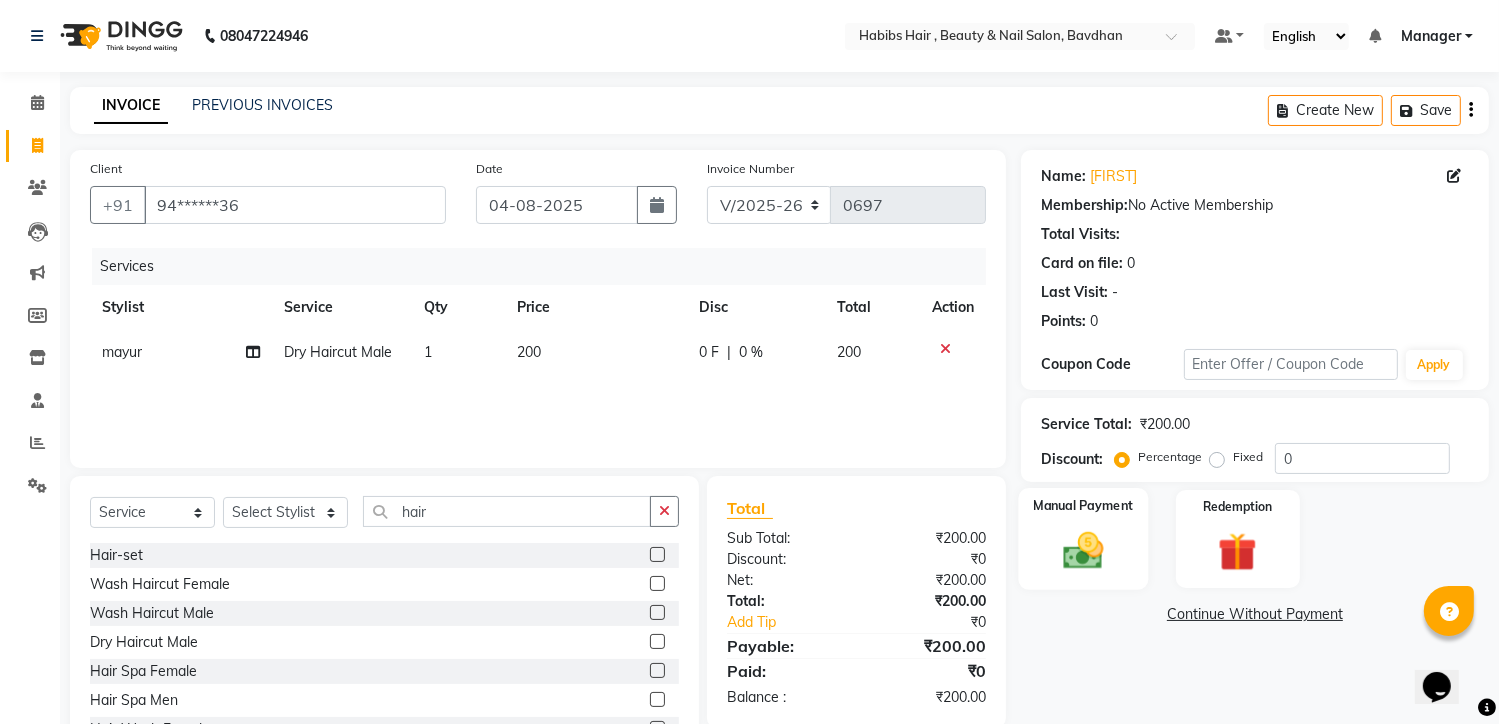 click on "Manual Payment" 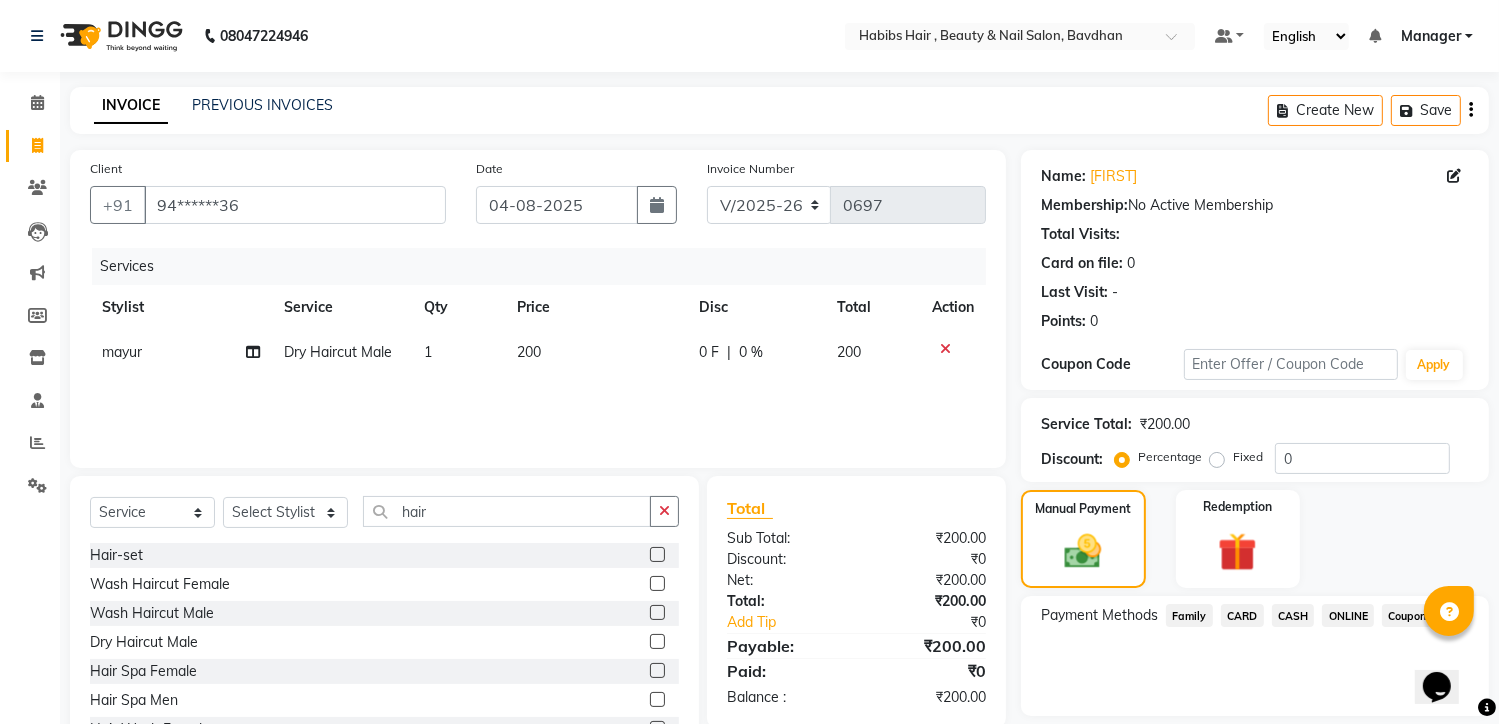 click on "ONLINE" 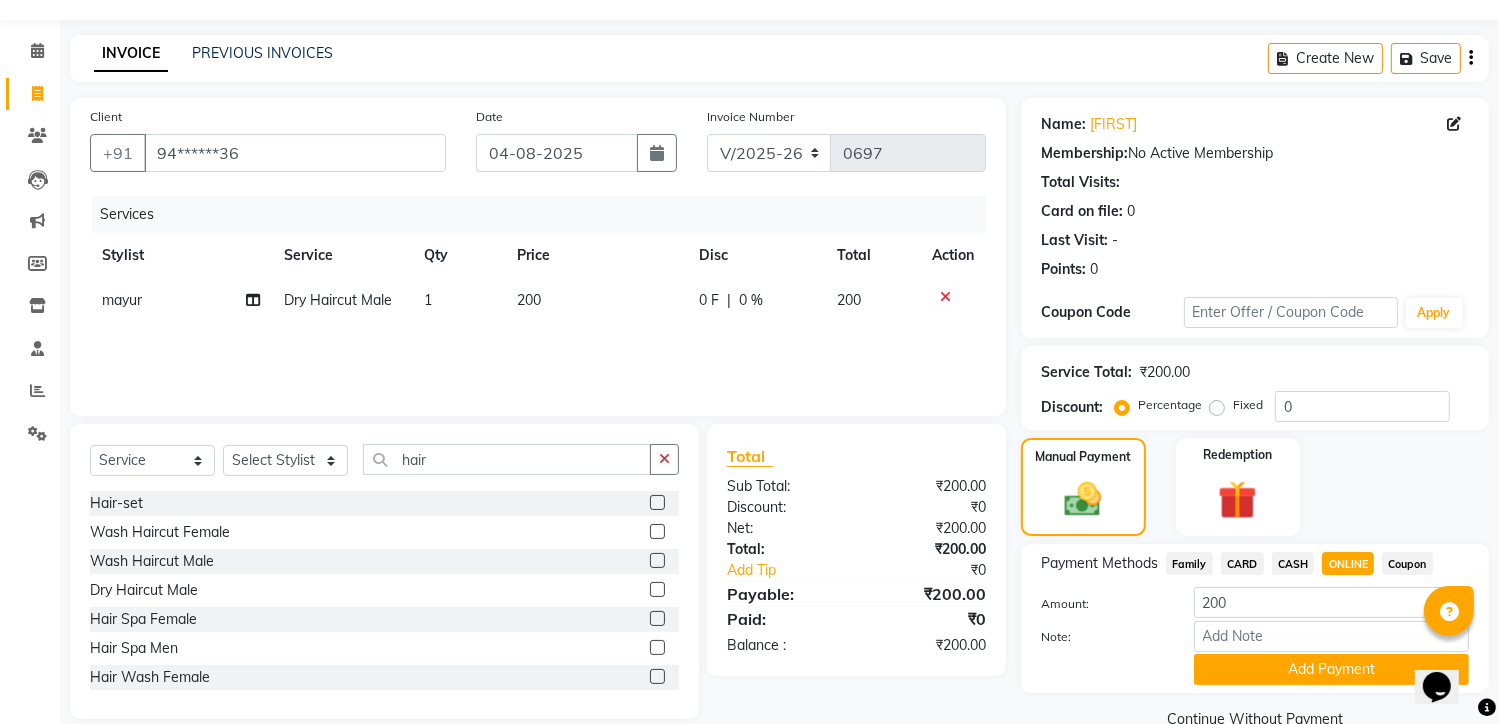 scroll, scrollTop: 94, scrollLeft: 0, axis: vertical 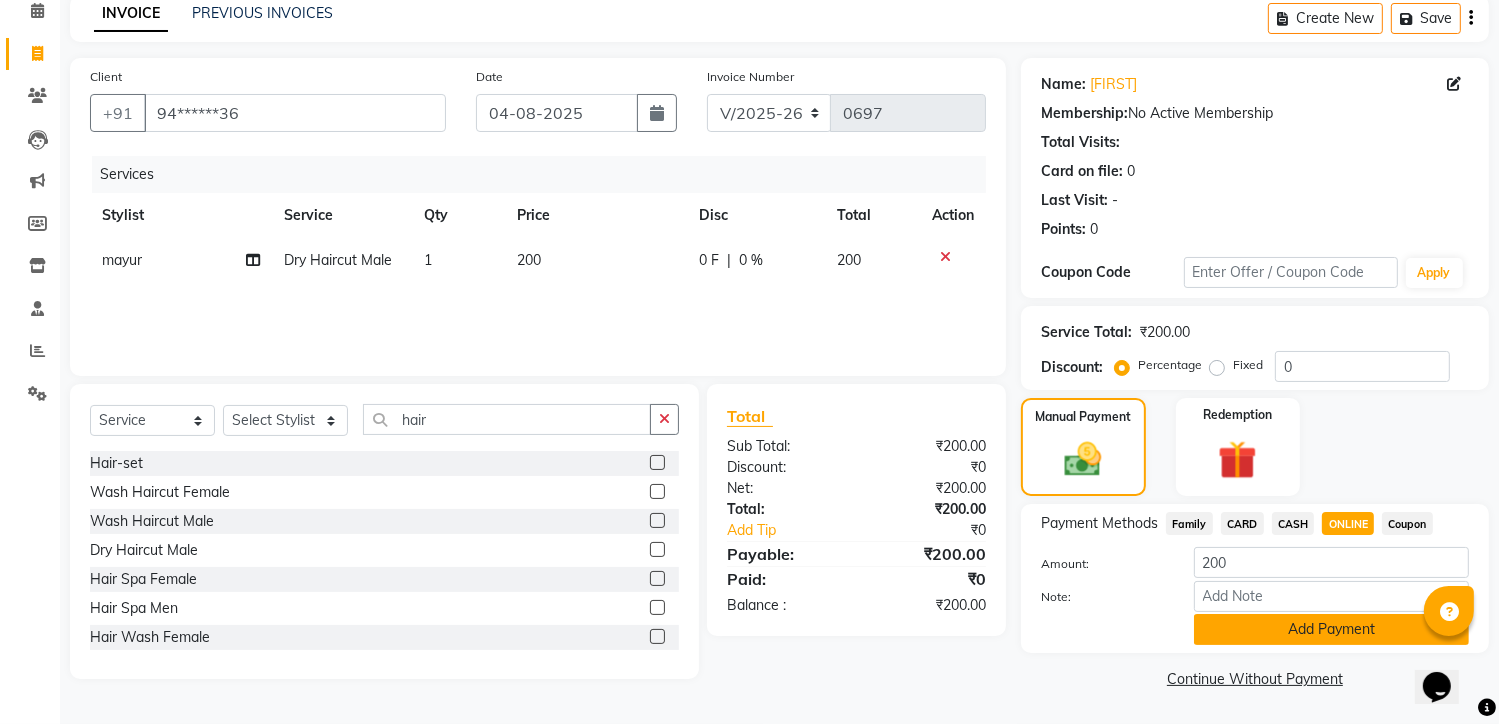 click on "Add Payment" 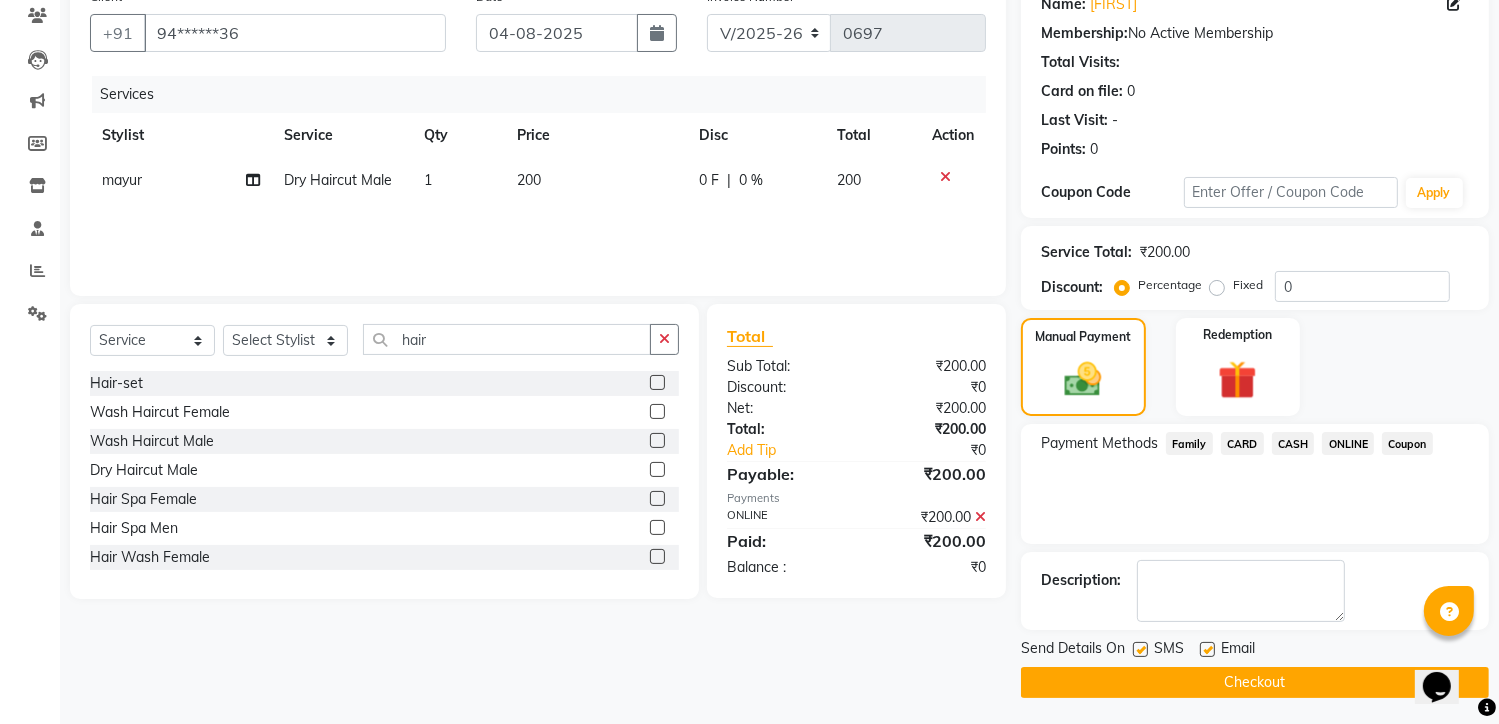 scroll, scrollTop: 175, scrollLeft: 0, axis: vertical 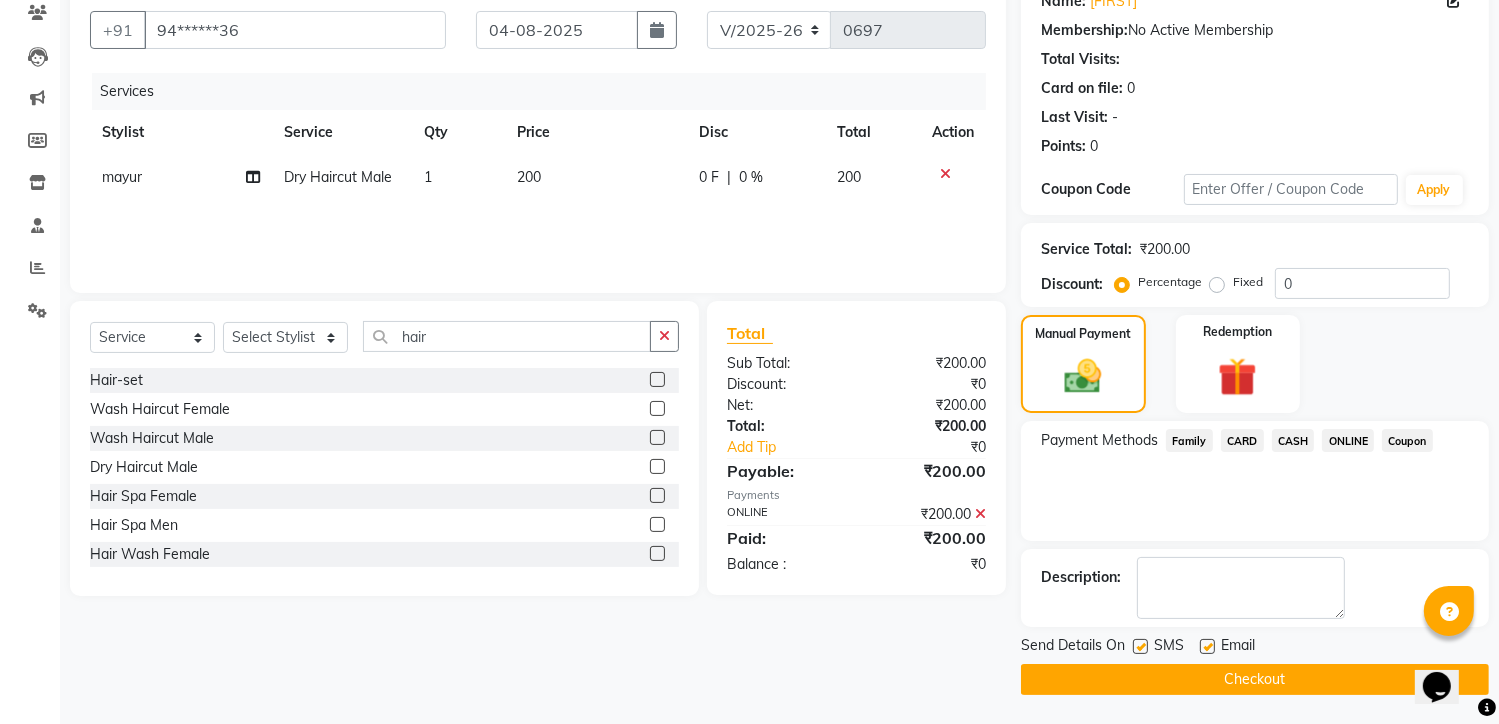 click on "Checkout" 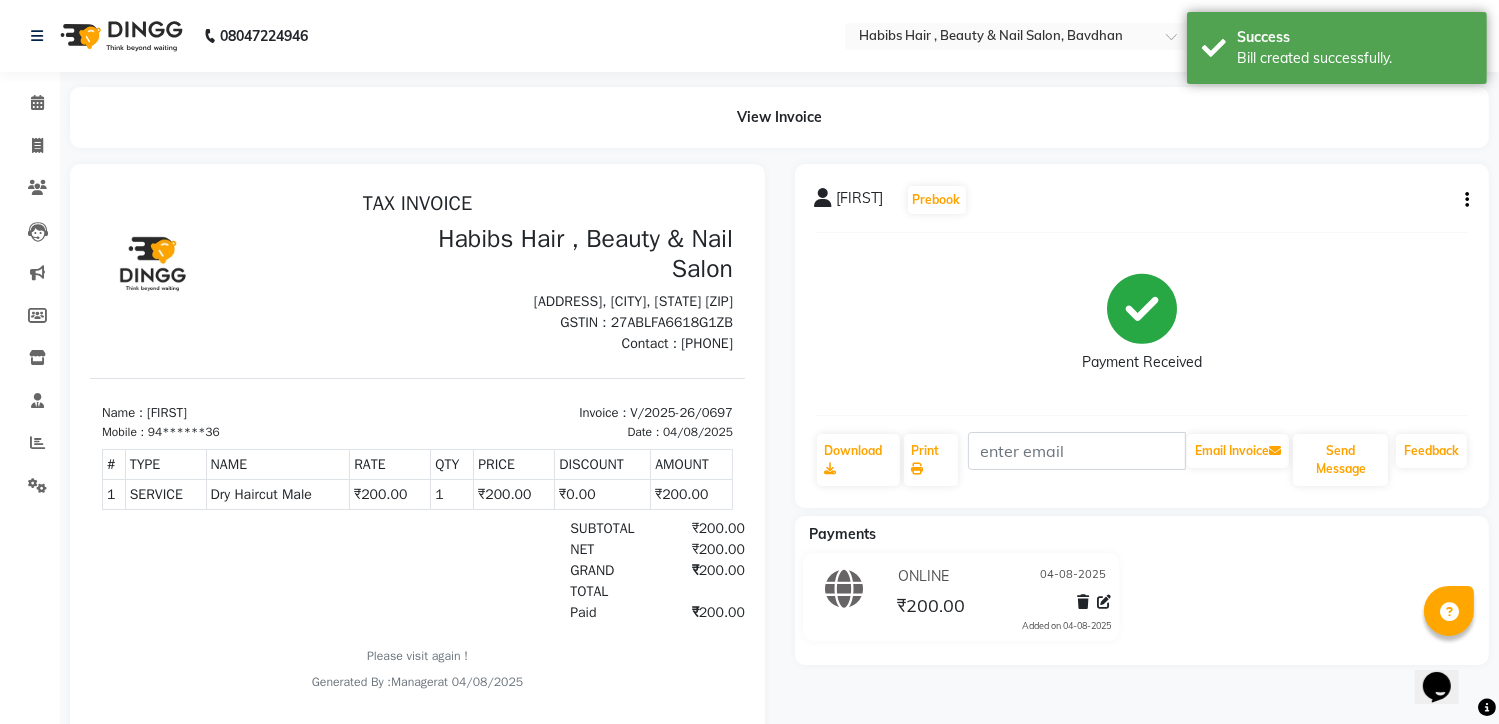 scroll, scrollTop: 0, scrollLeft: 0, axis: both 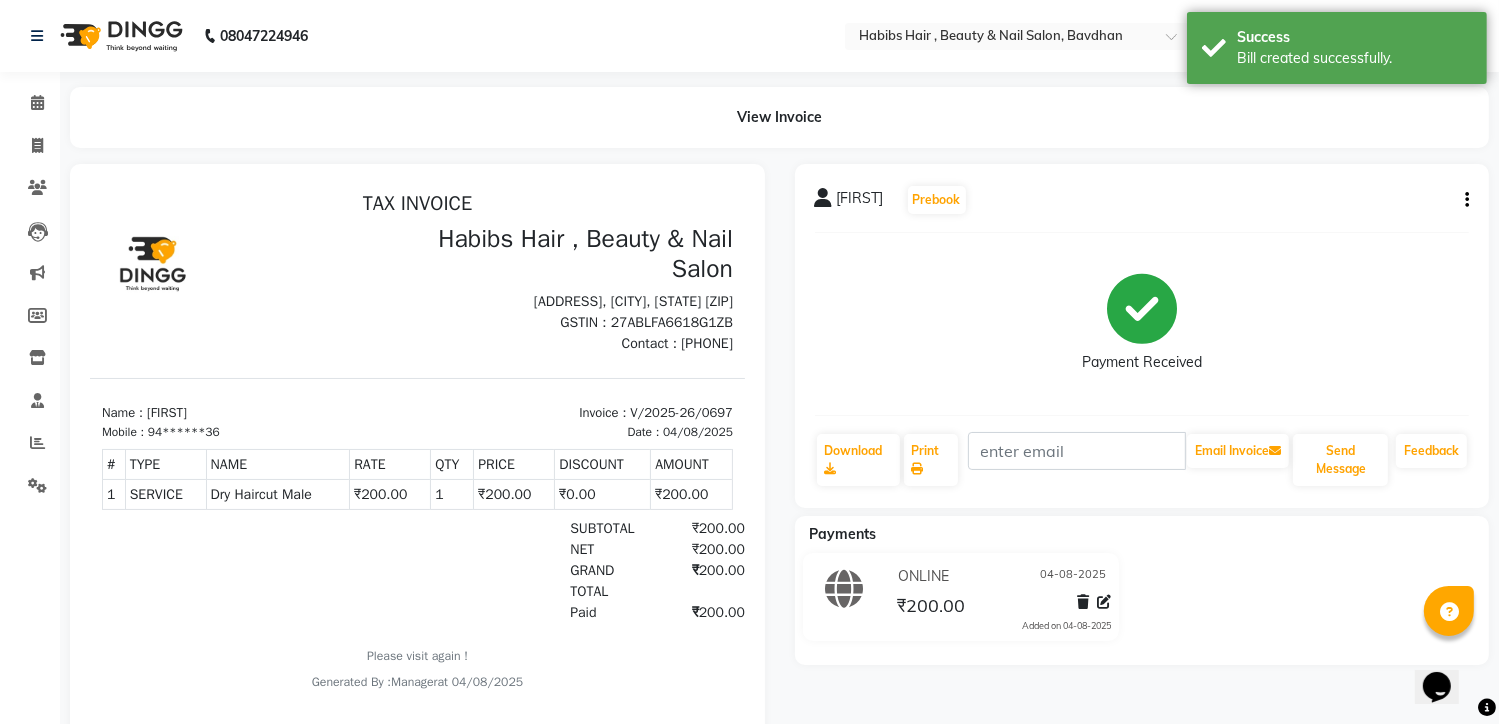 click on "Invoice" 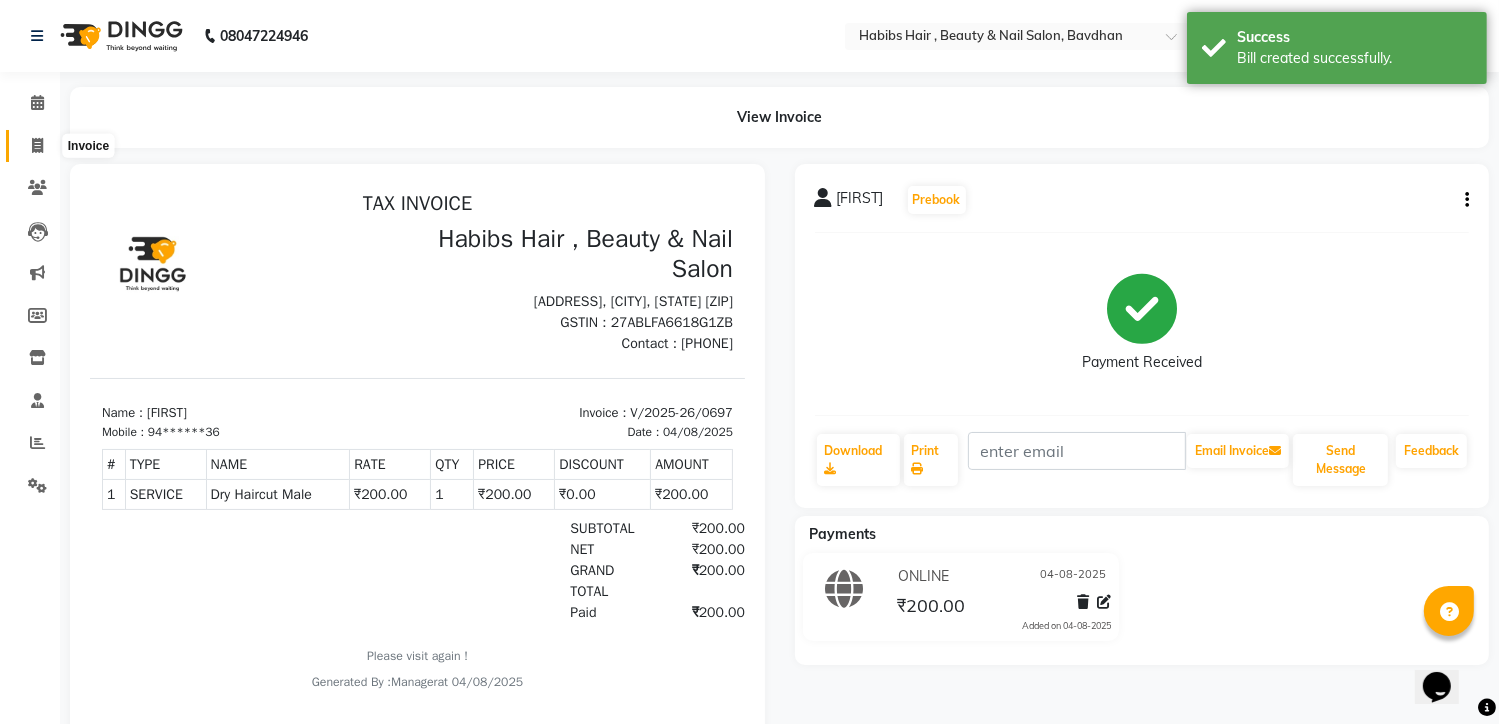 click 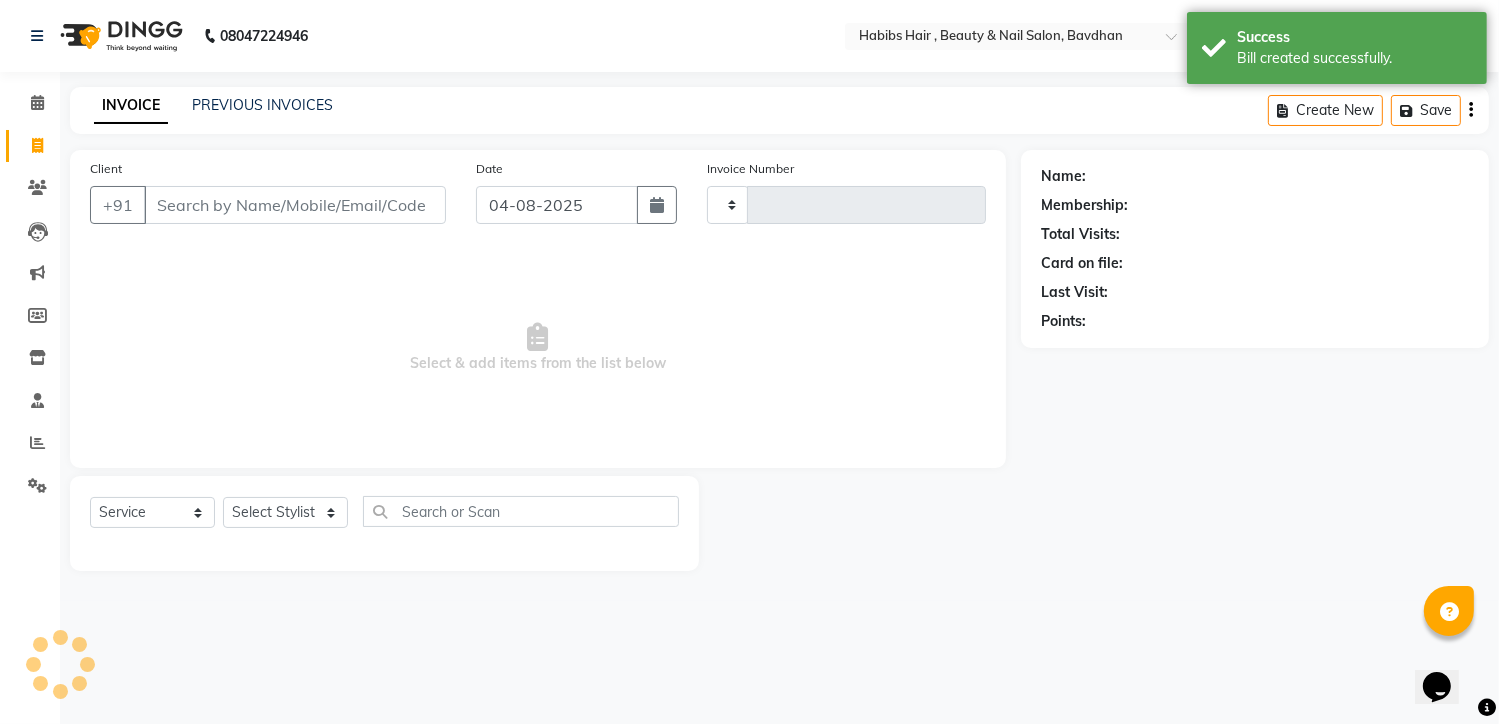 type on "0698" 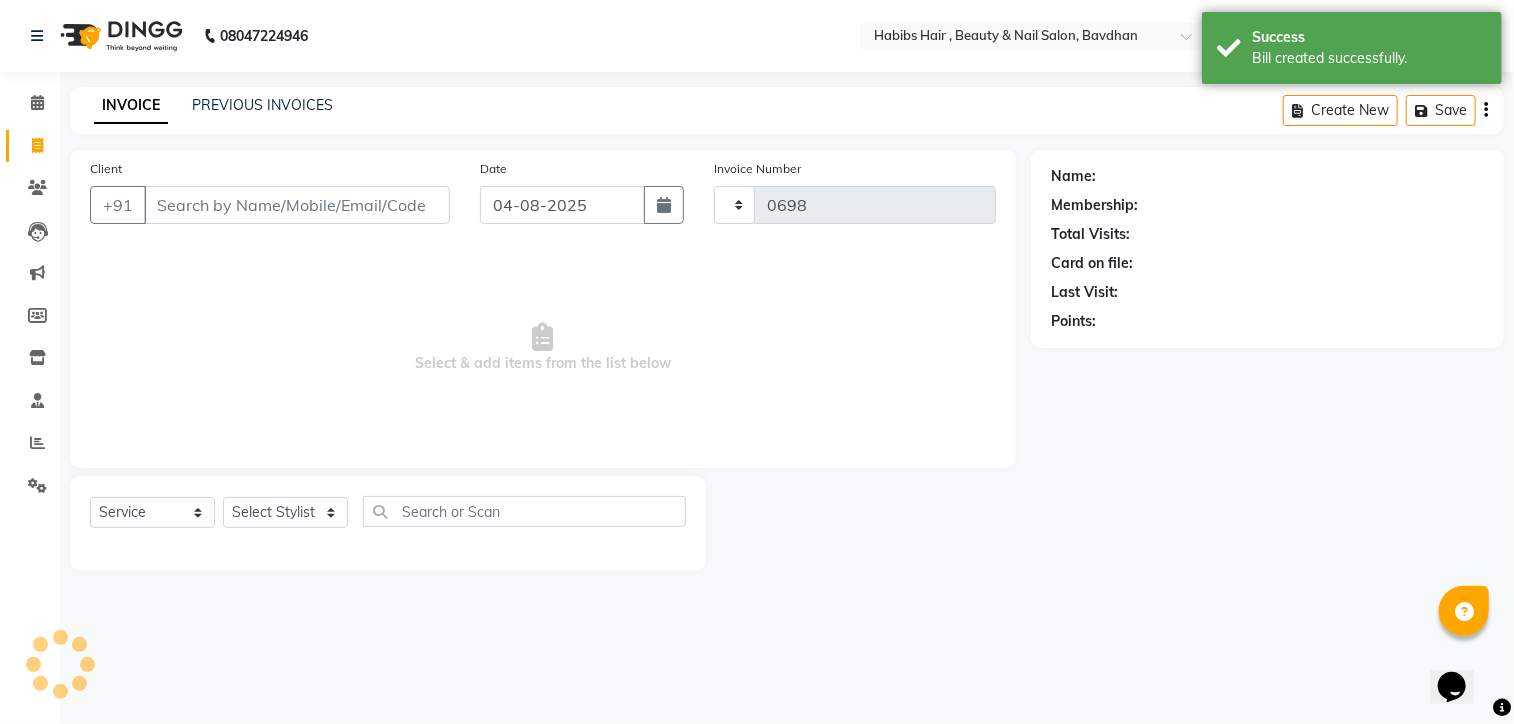 select on "7414" 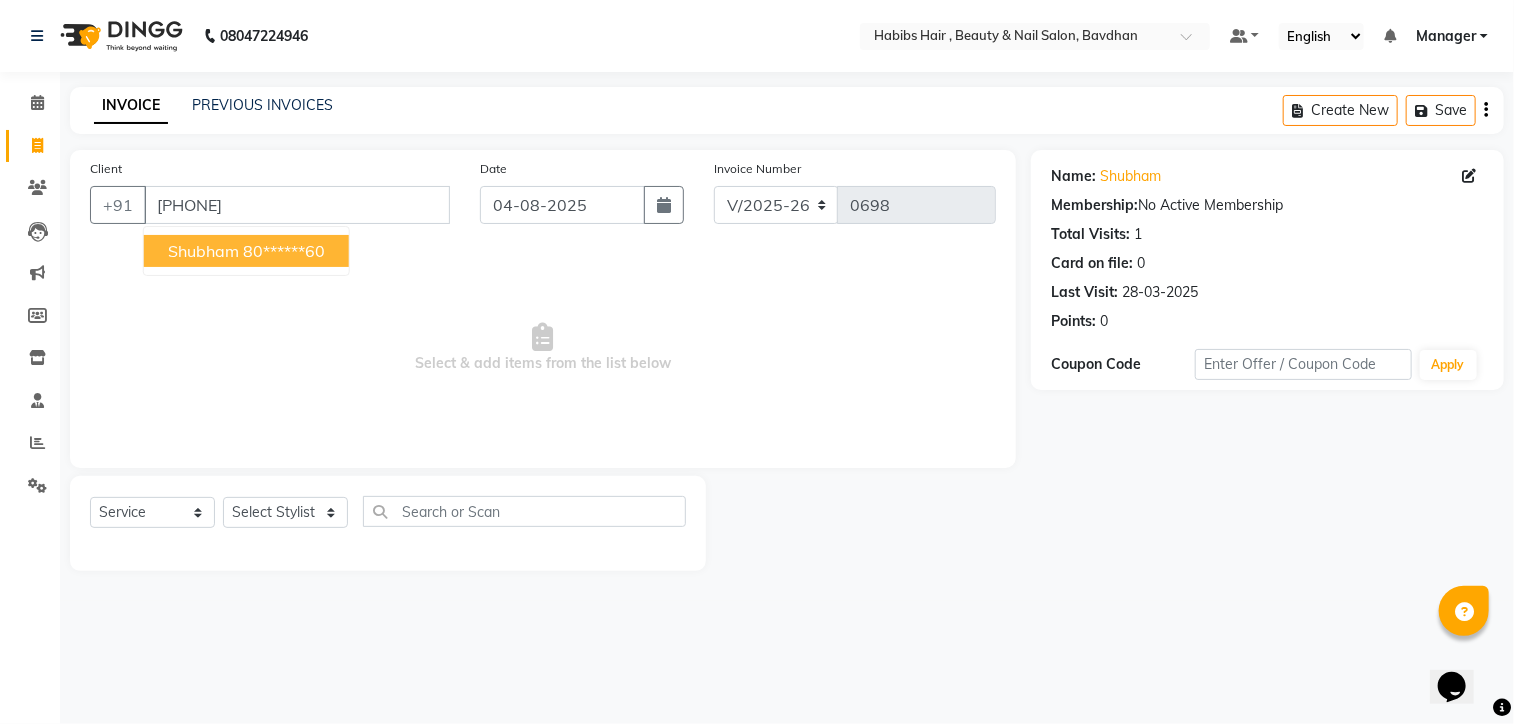 click on "80******60" at bounding box center [284, 251] 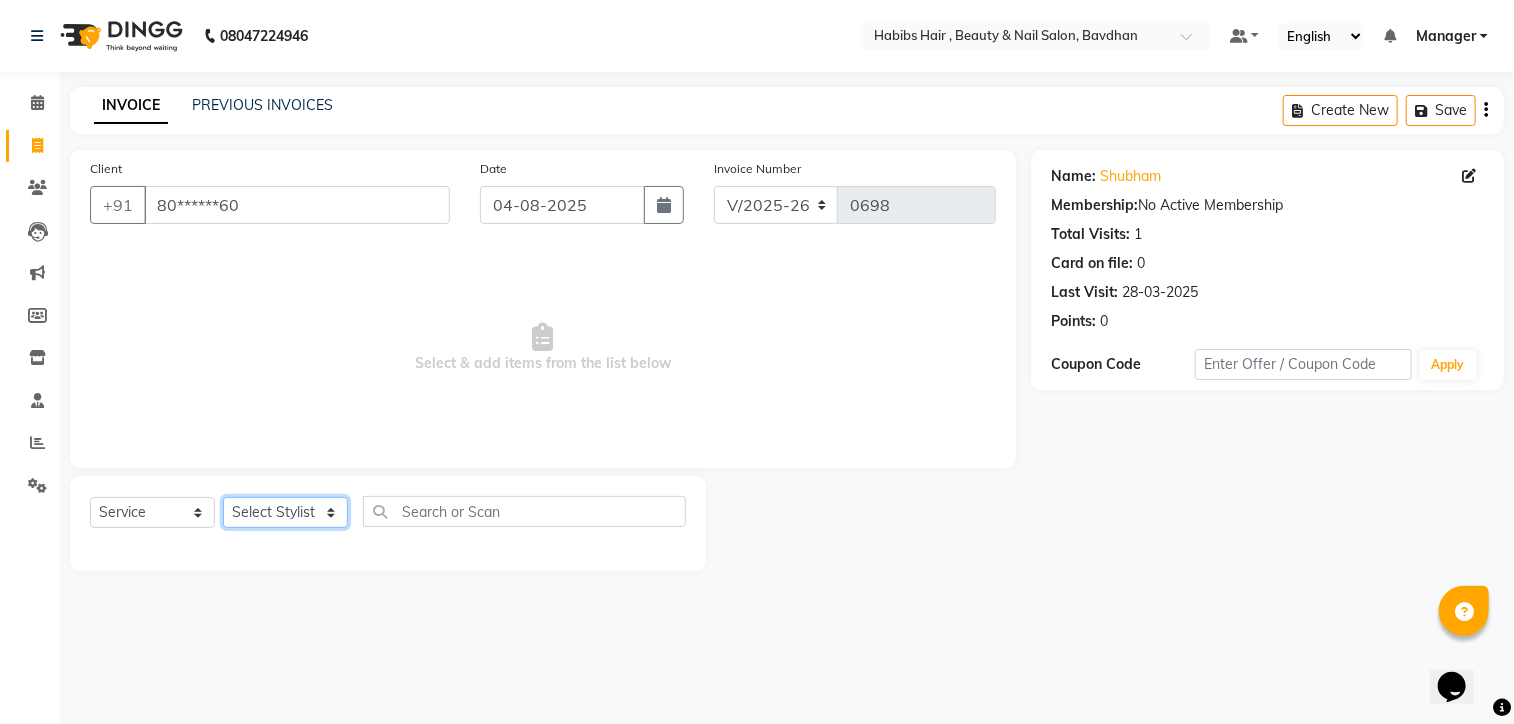 click on "Select Stylist [FIRST] [FIRST] [FIRST] [FIRST] [FIRST] Manager [FIRST] [FIRST] [FIRST] [FIRST]" 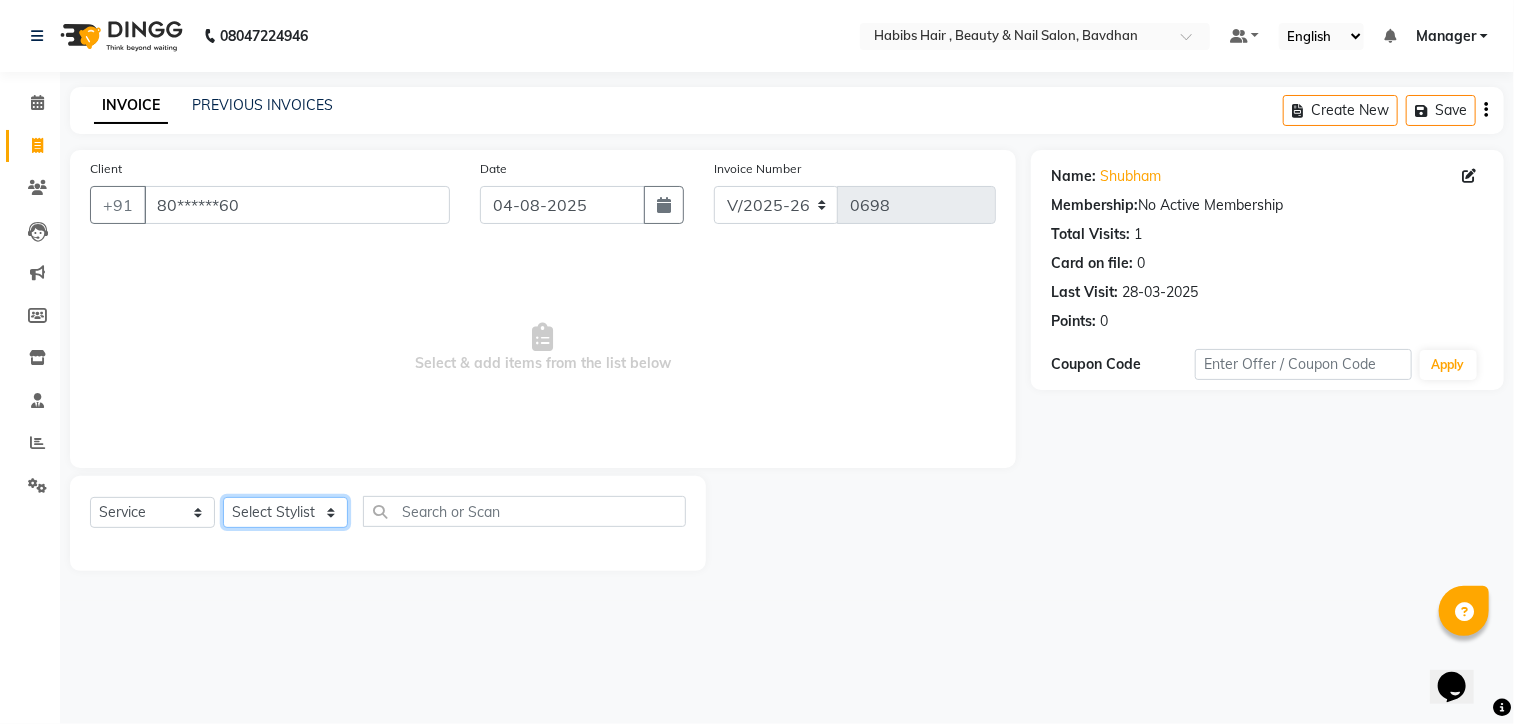 select on "86089" 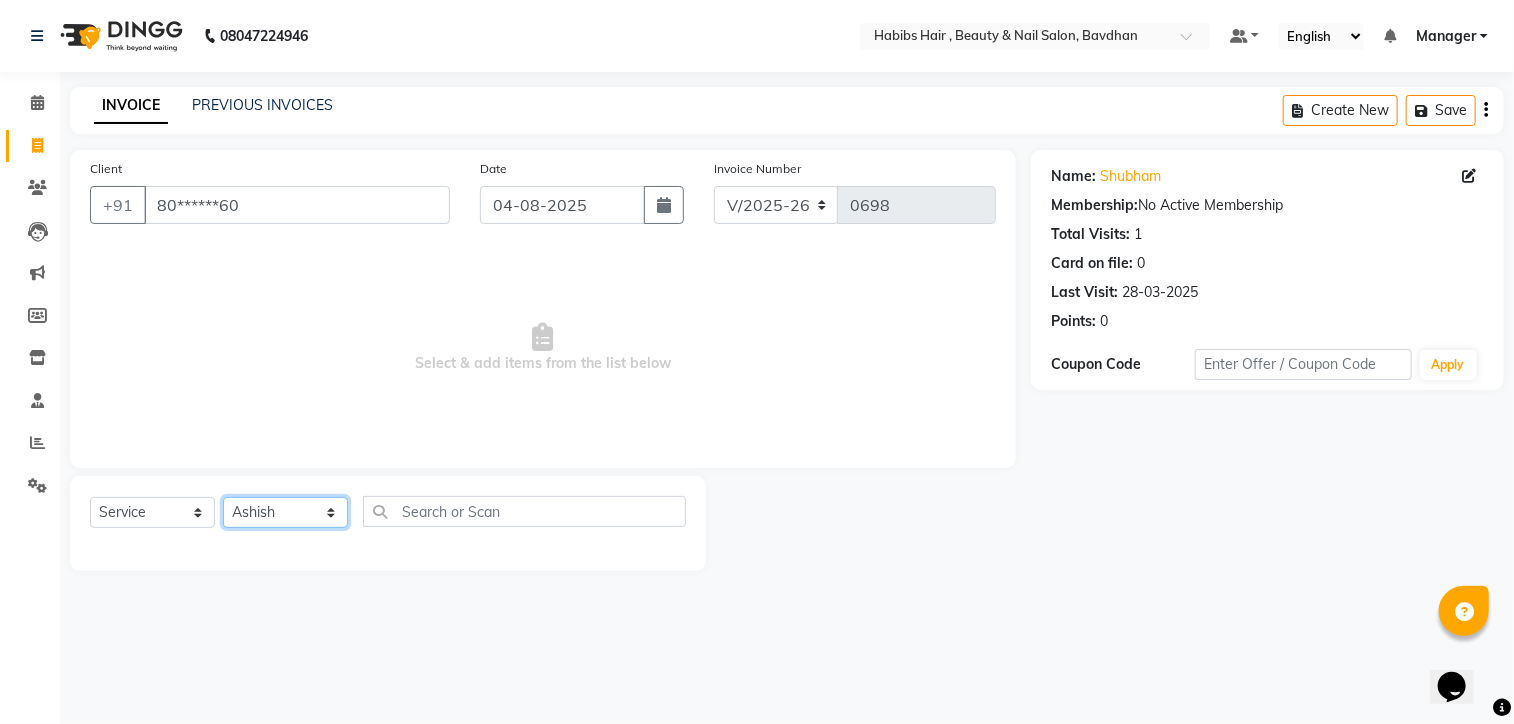 click on "Select Stylist [FIRST] [FIRST] [FIRST] [FIRST] [FIRST] Manager [FIRST] [FIRST] [FIRST] [FIRST]" 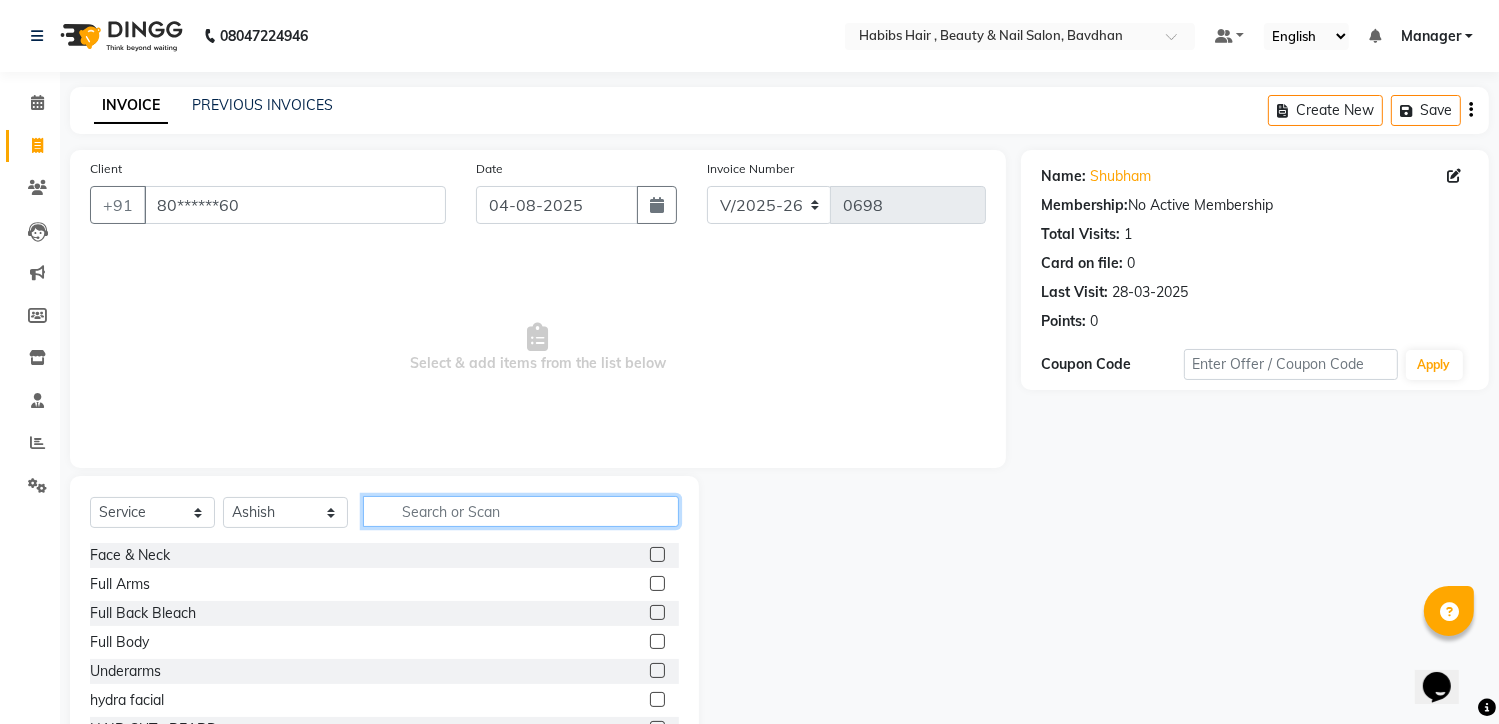 click 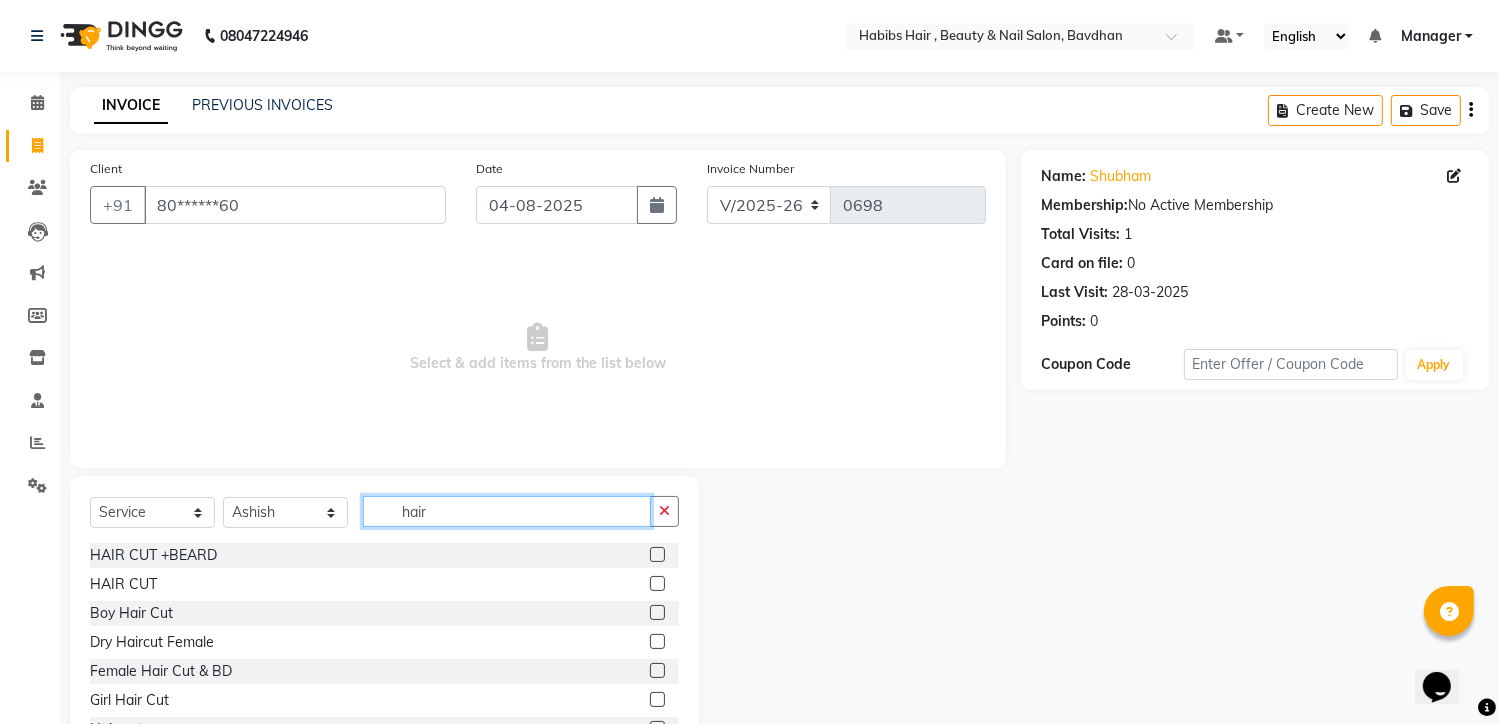 type on "hair" 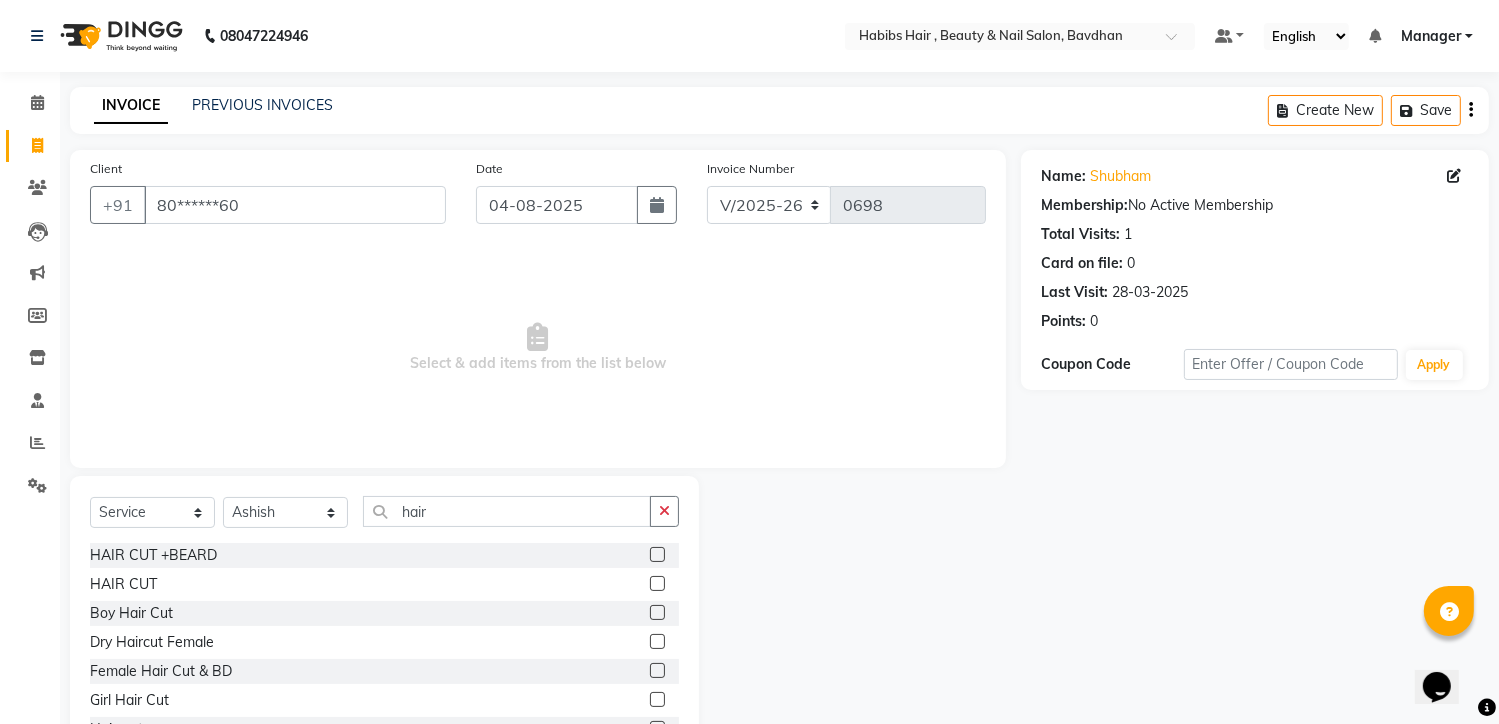 click 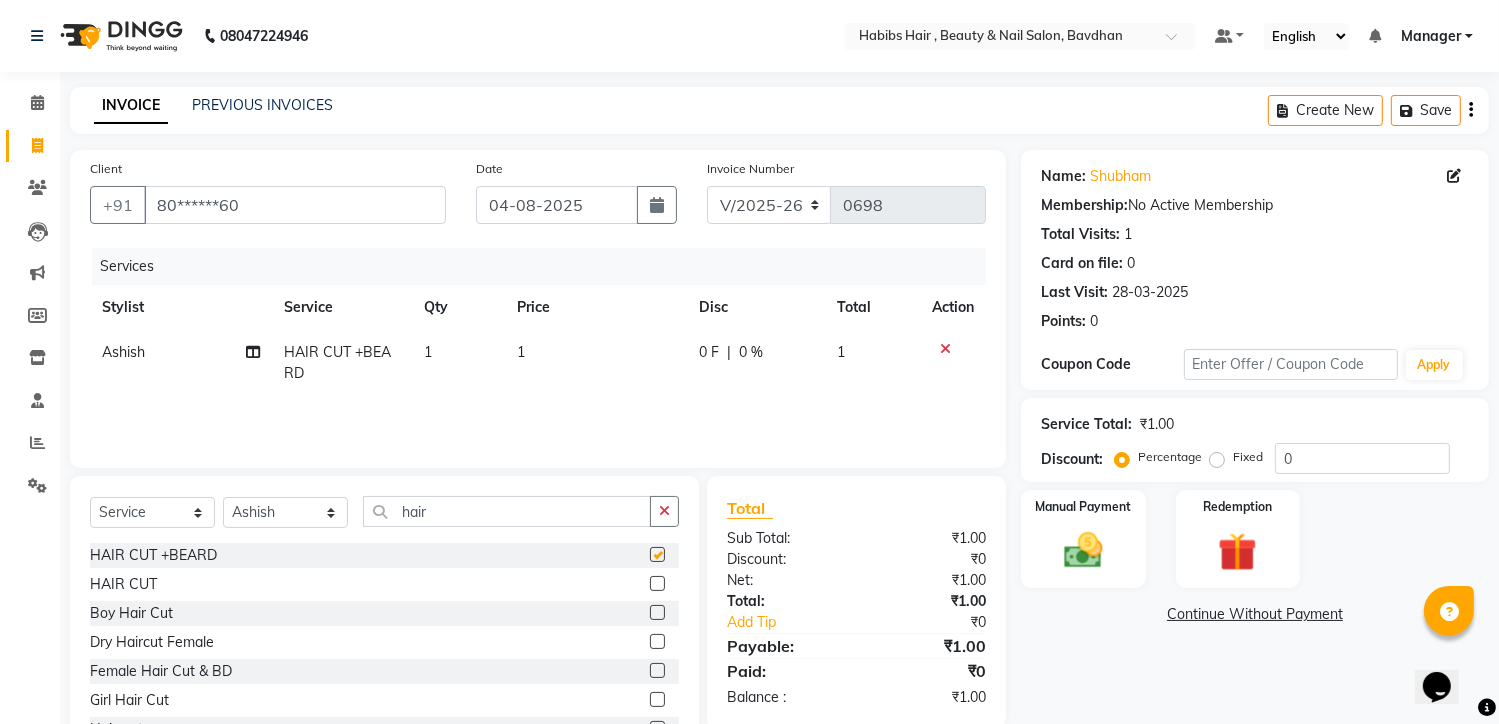 checkbox on "false" 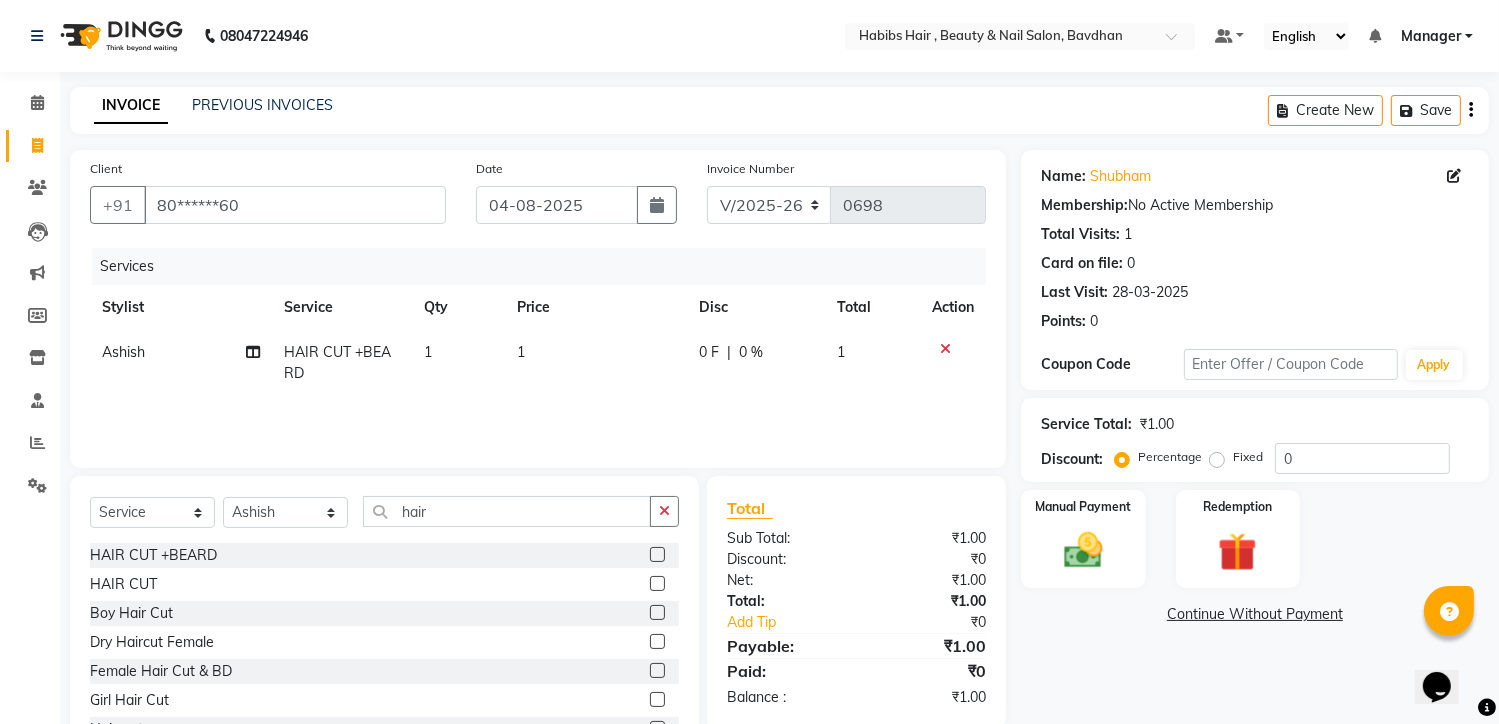 click on "1" 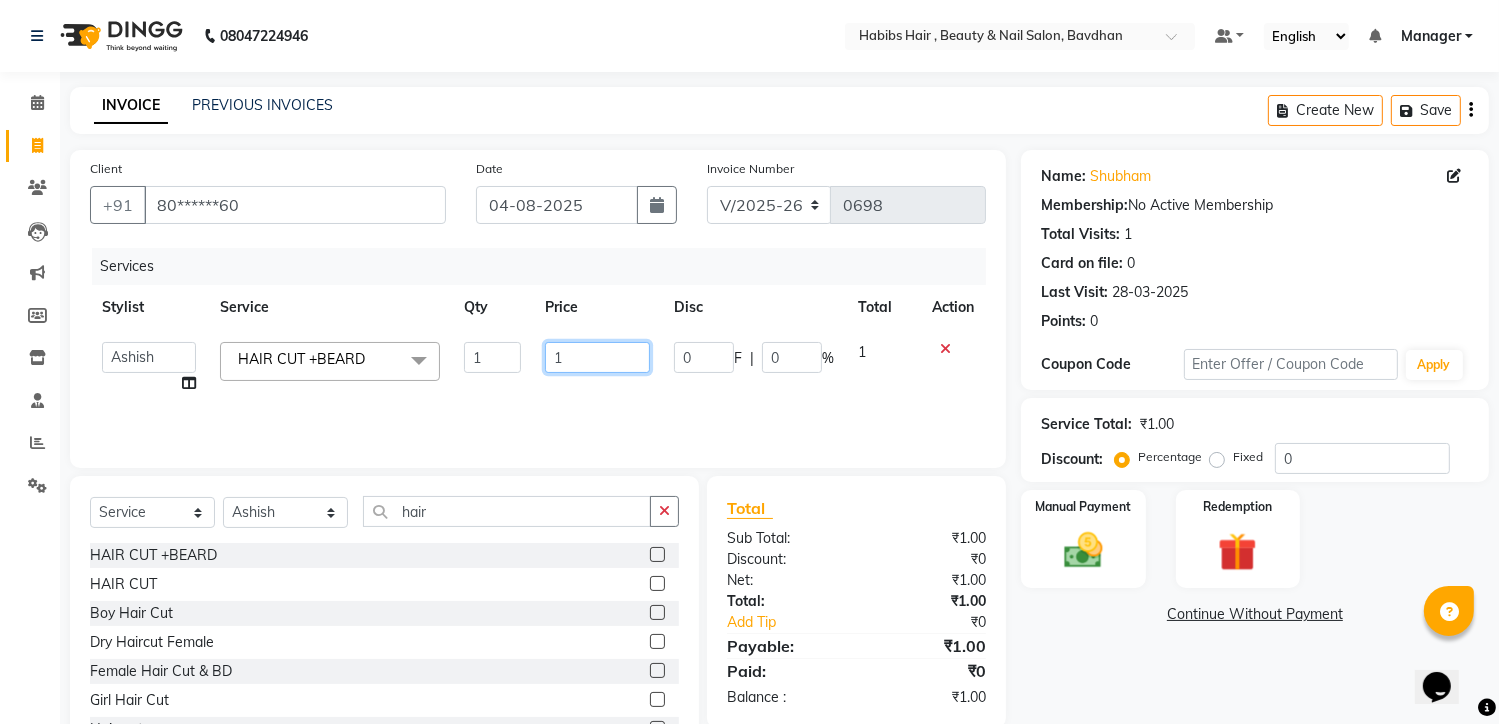 click on "1" 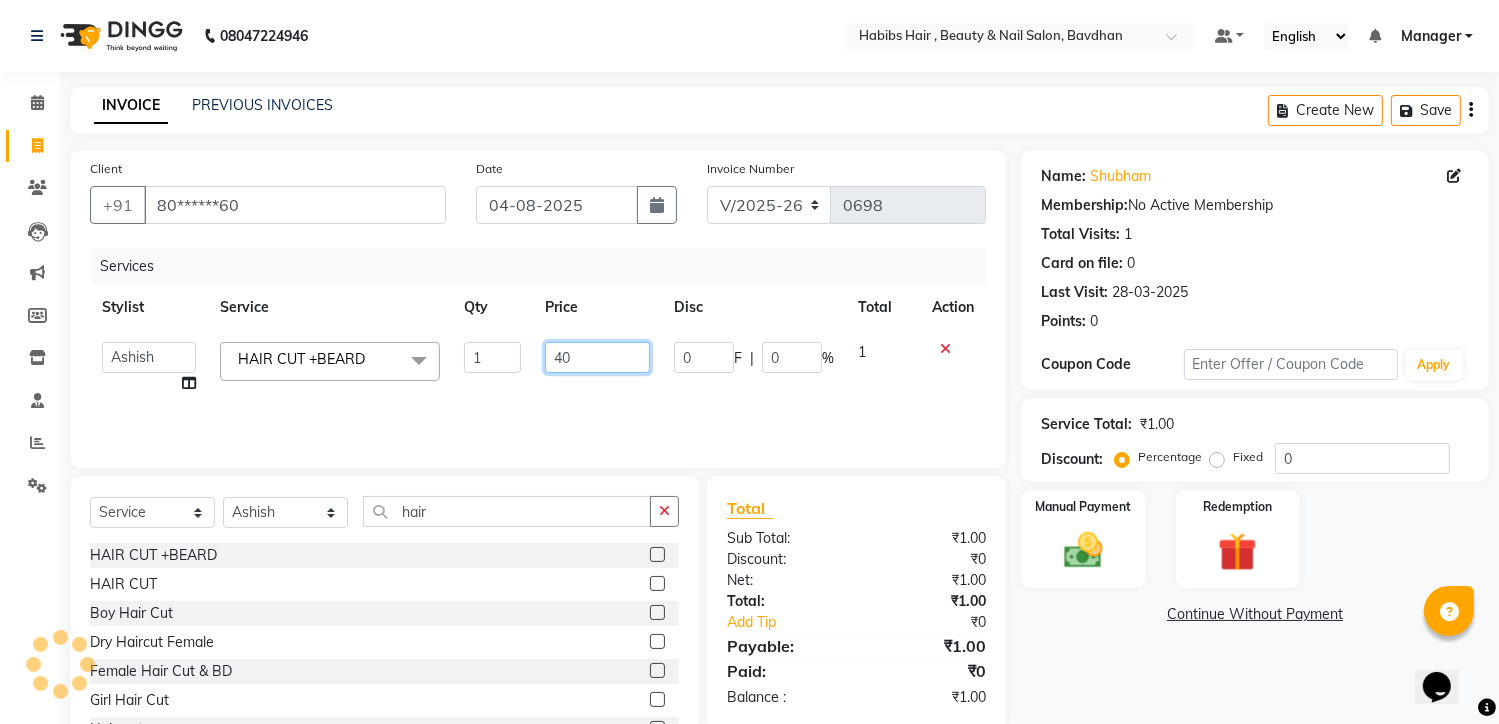 type on "400" 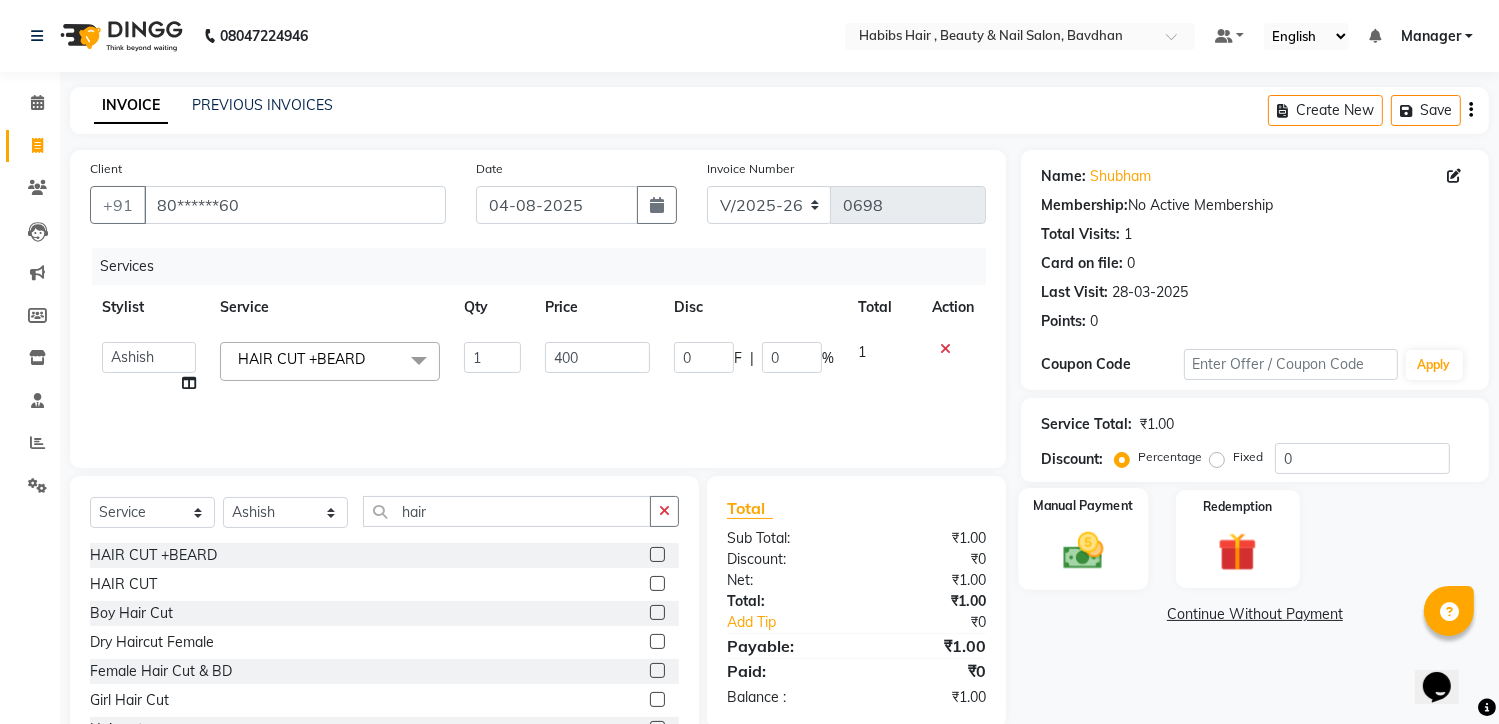 click on "Manual Payment" 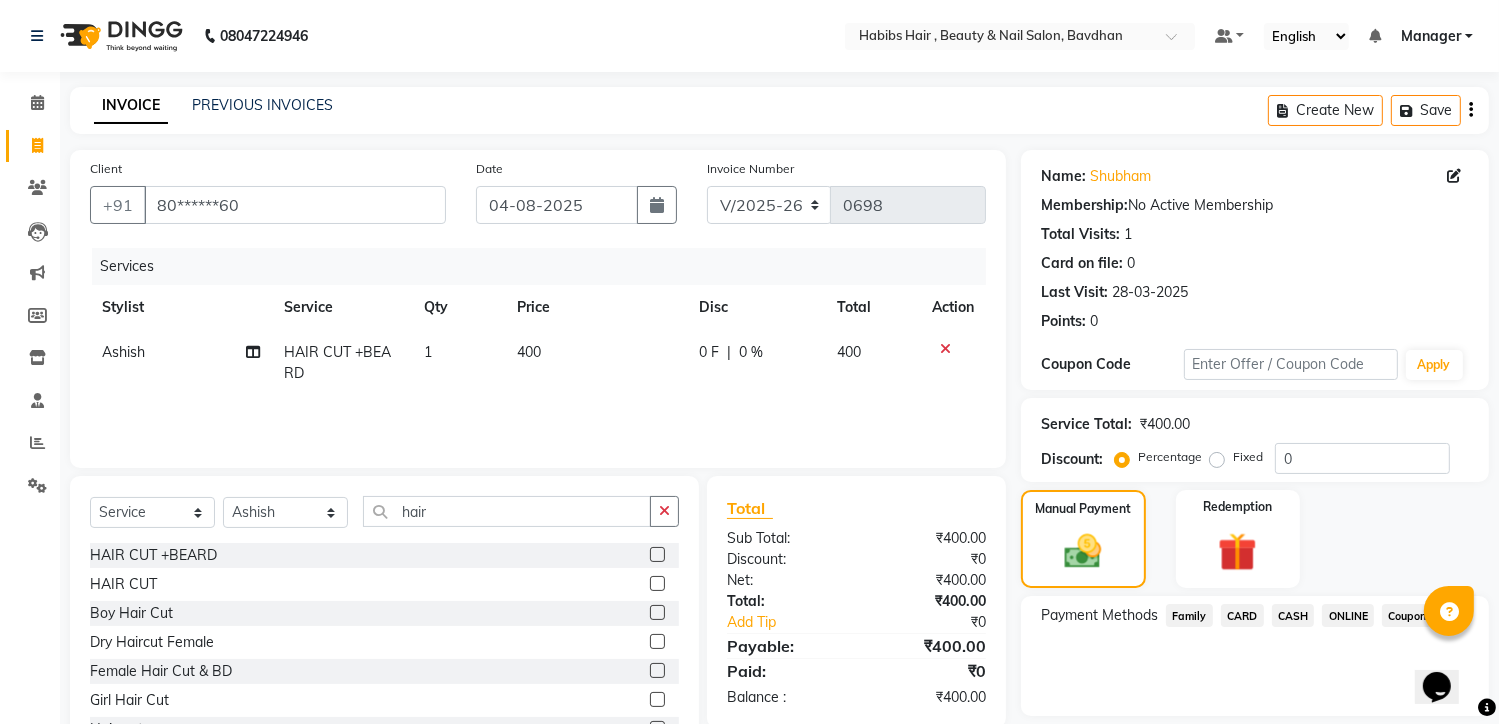 click on "ONLINE" 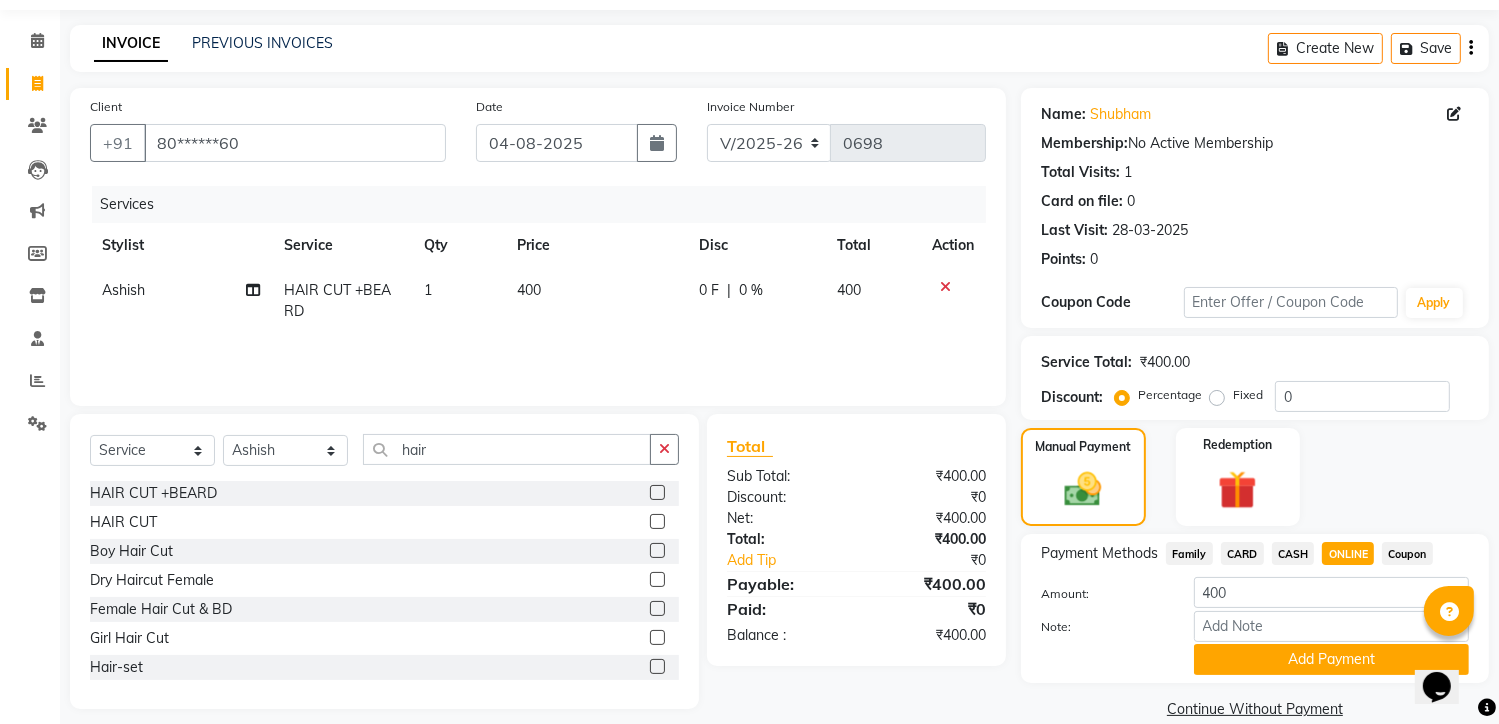 scroll, scrollTop: 94, scrollLeft: 0, axis: vertical 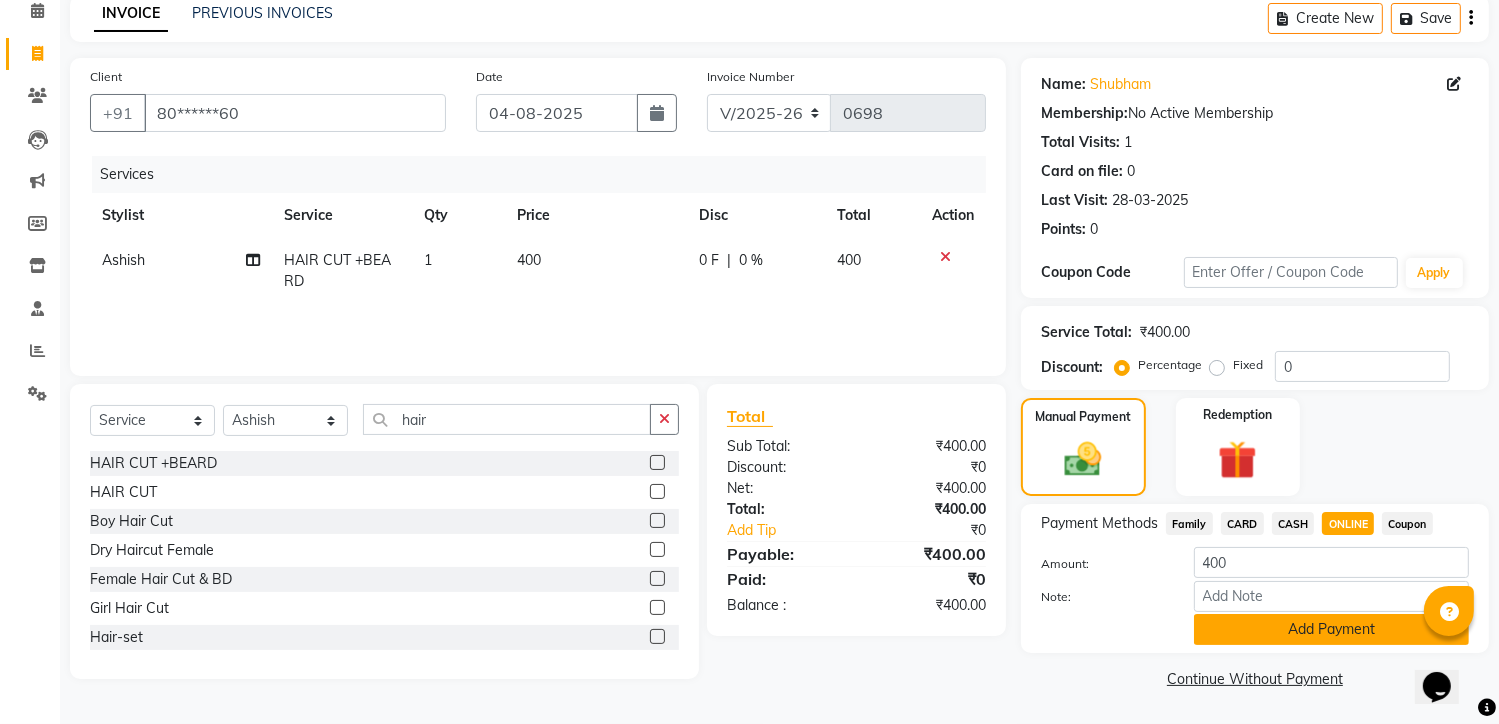 click on "Add Payment" 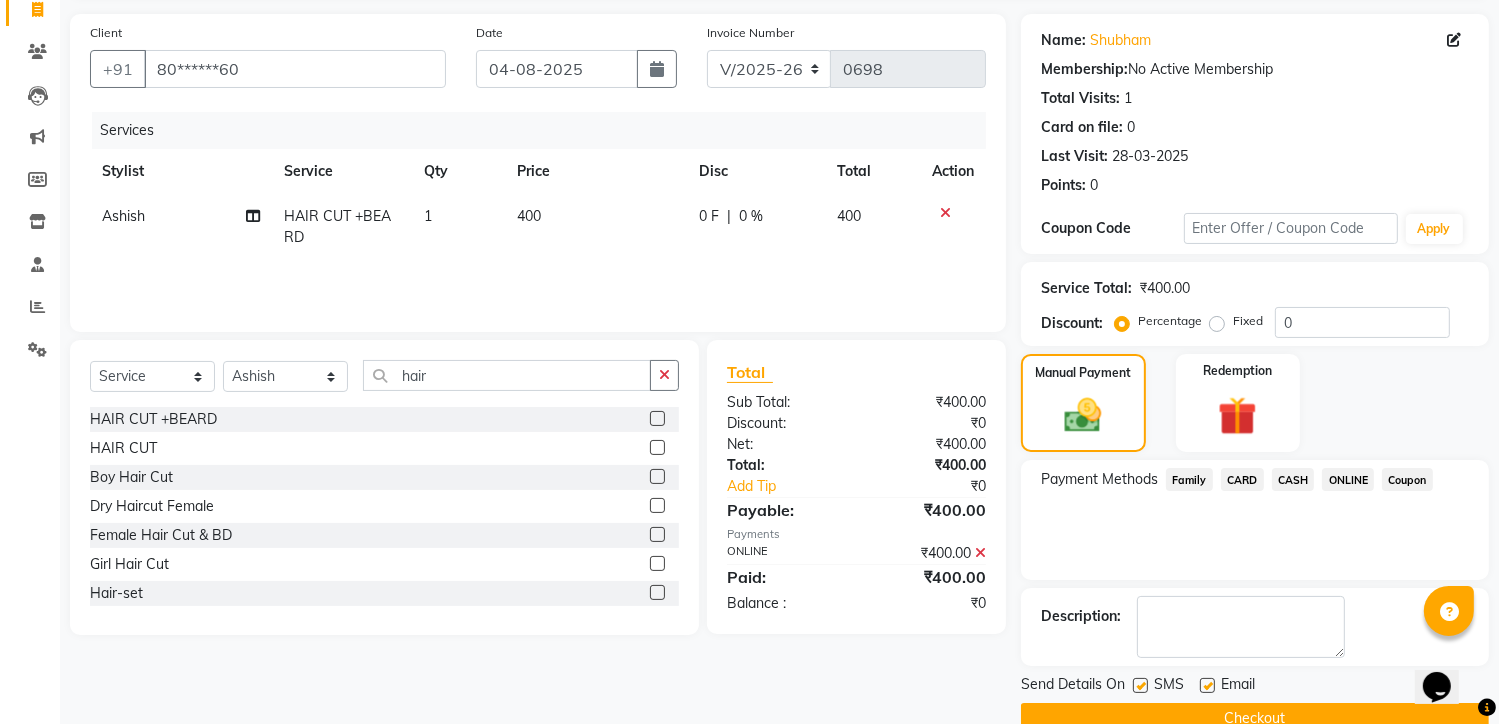 scroll, scrollTop: 175, scrollLeft: 0, axis: vertical 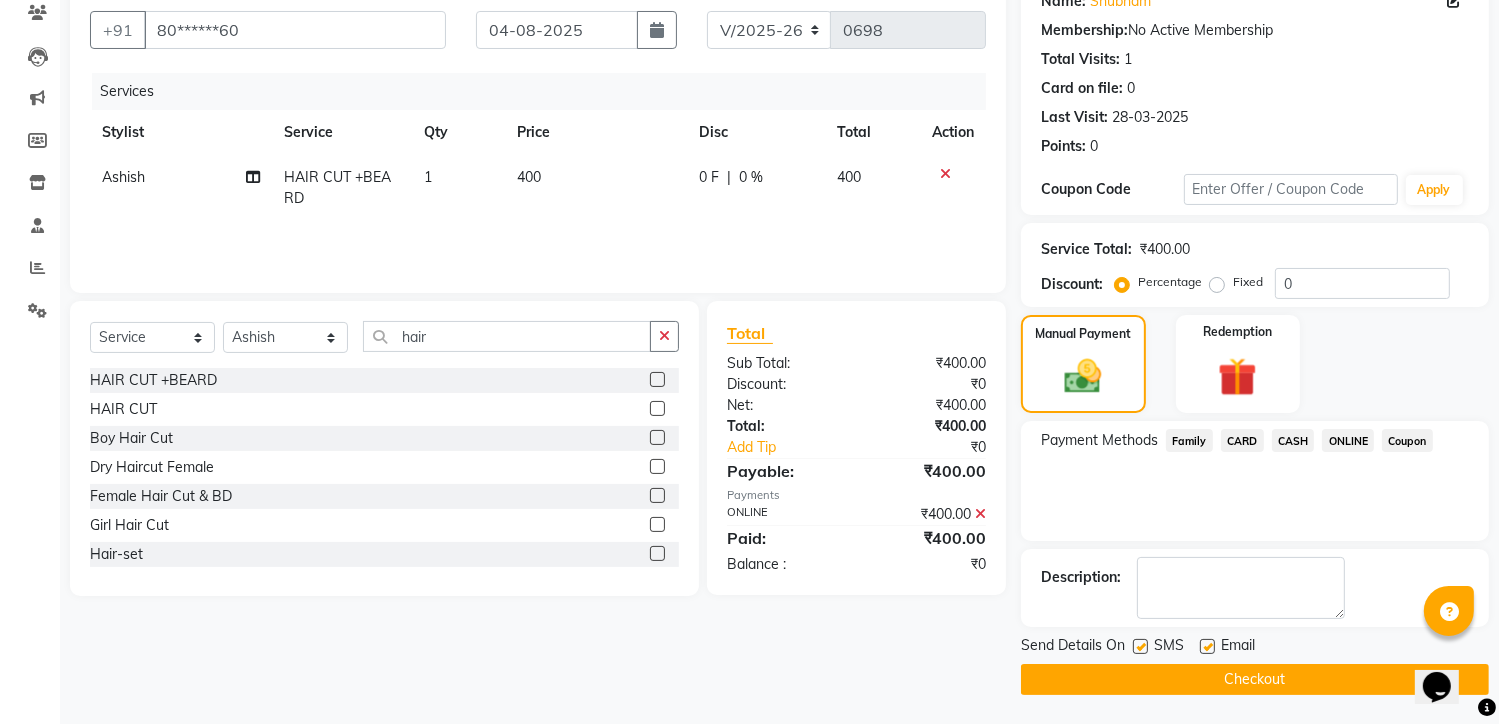 click on "Checkout" 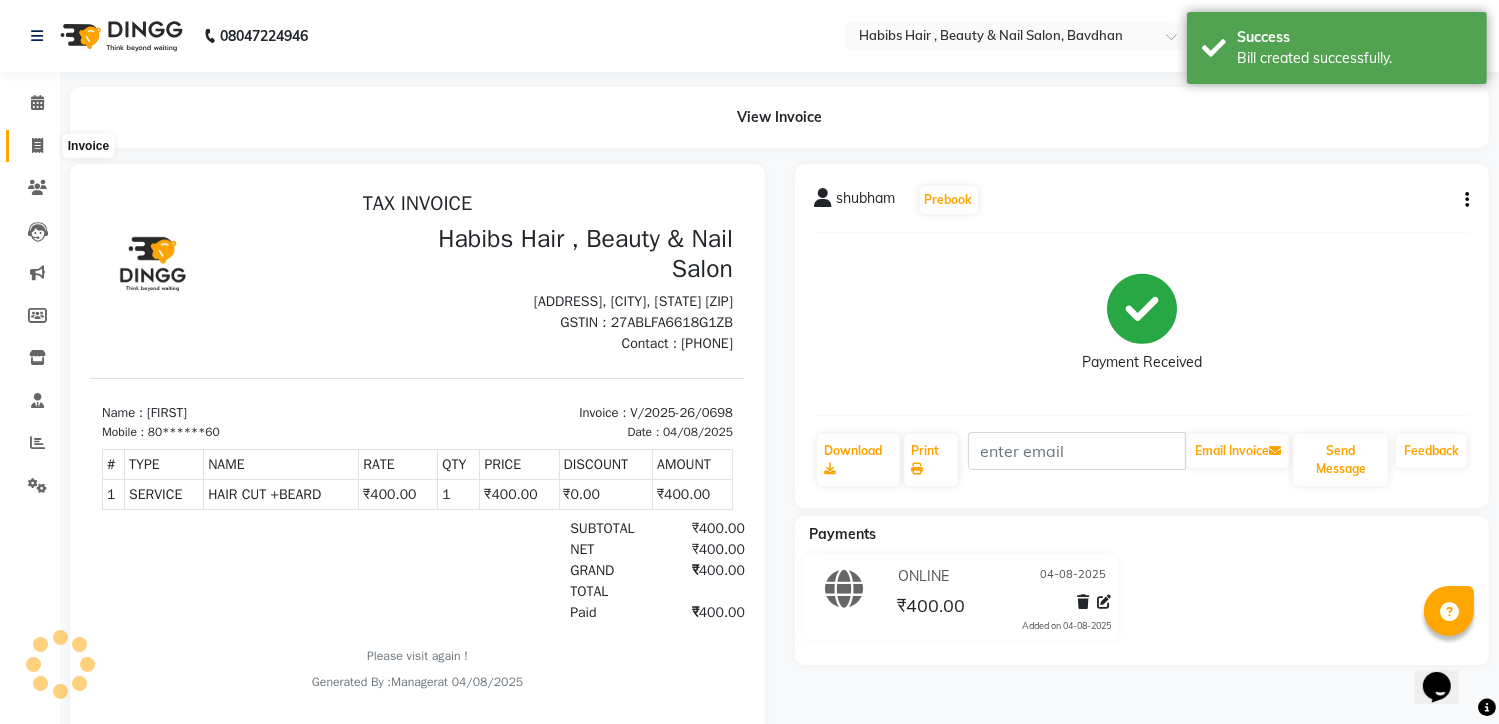 scroll, scrollTop: 0, scrollLeft: 0, axis: both 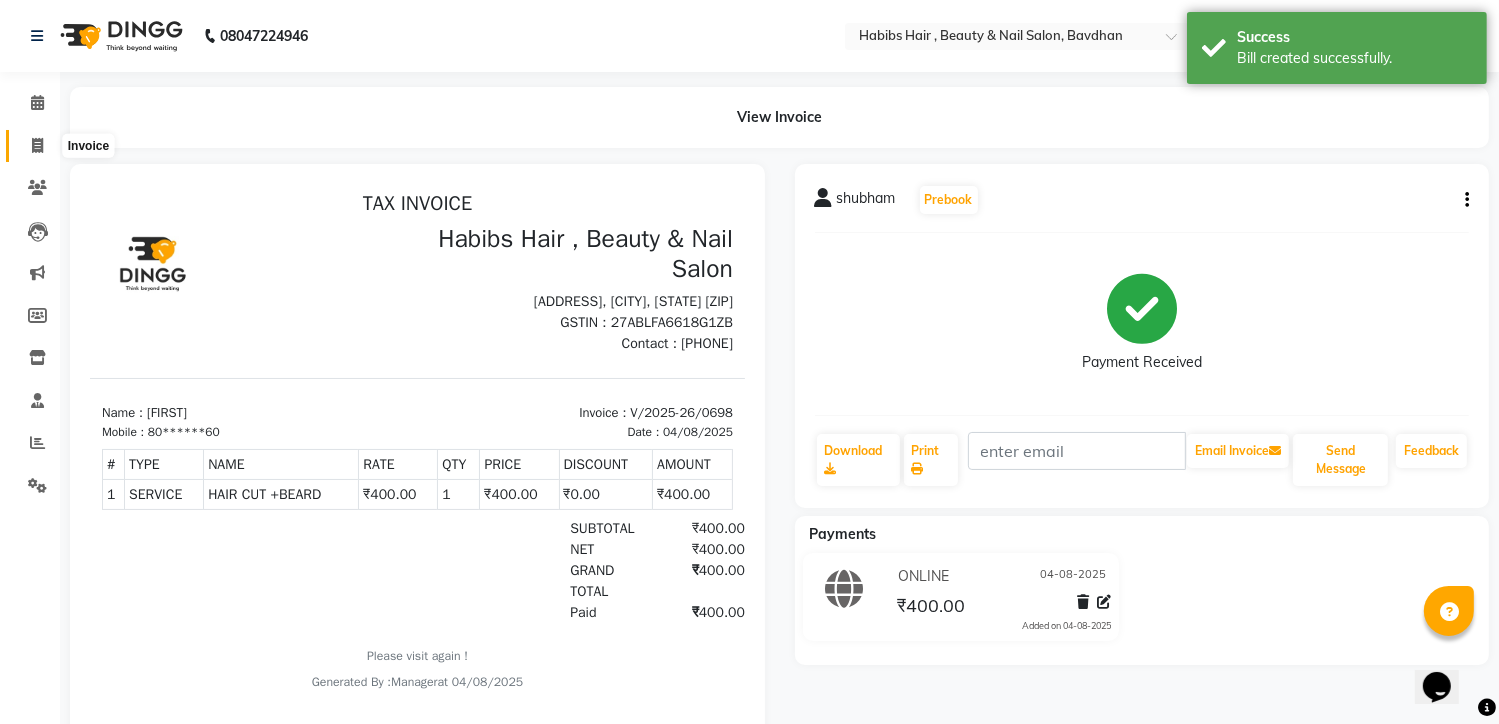 click 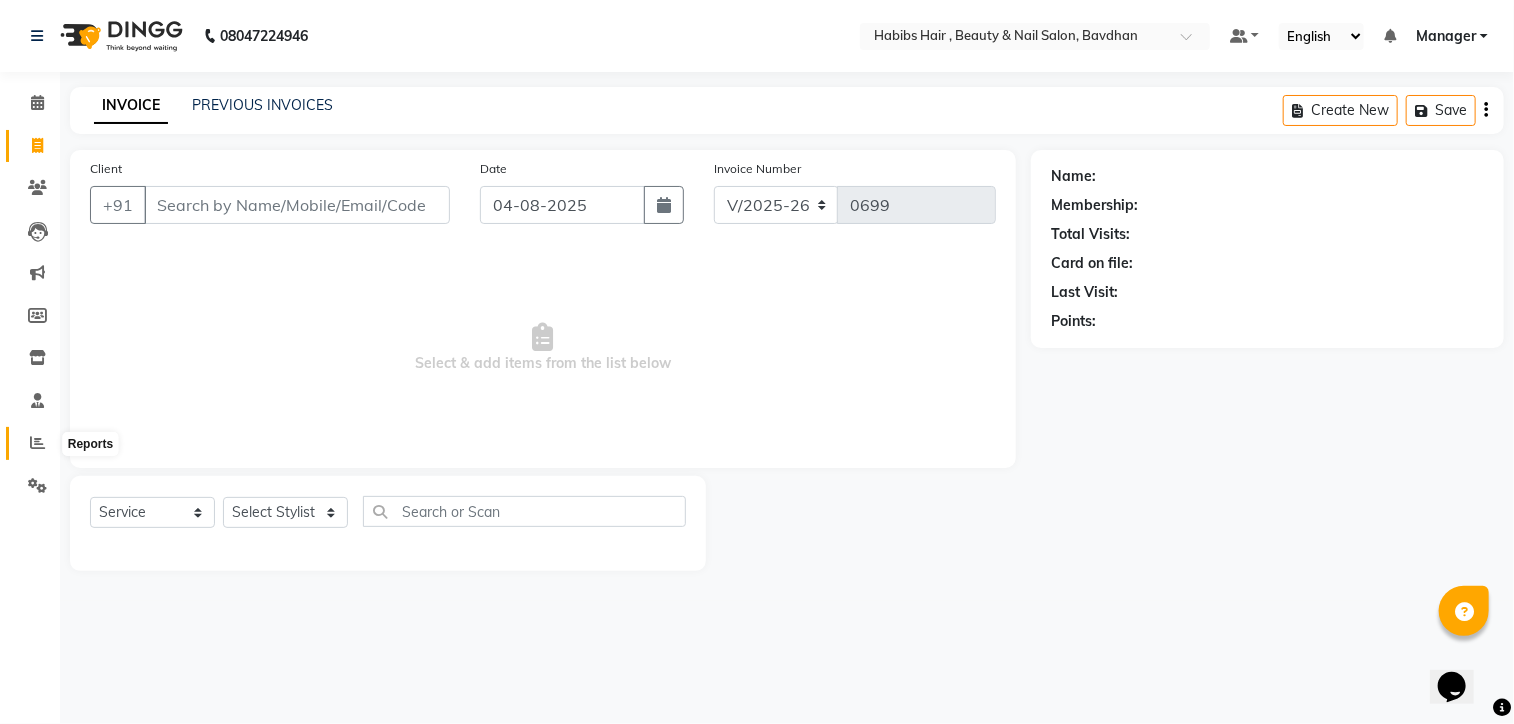 click 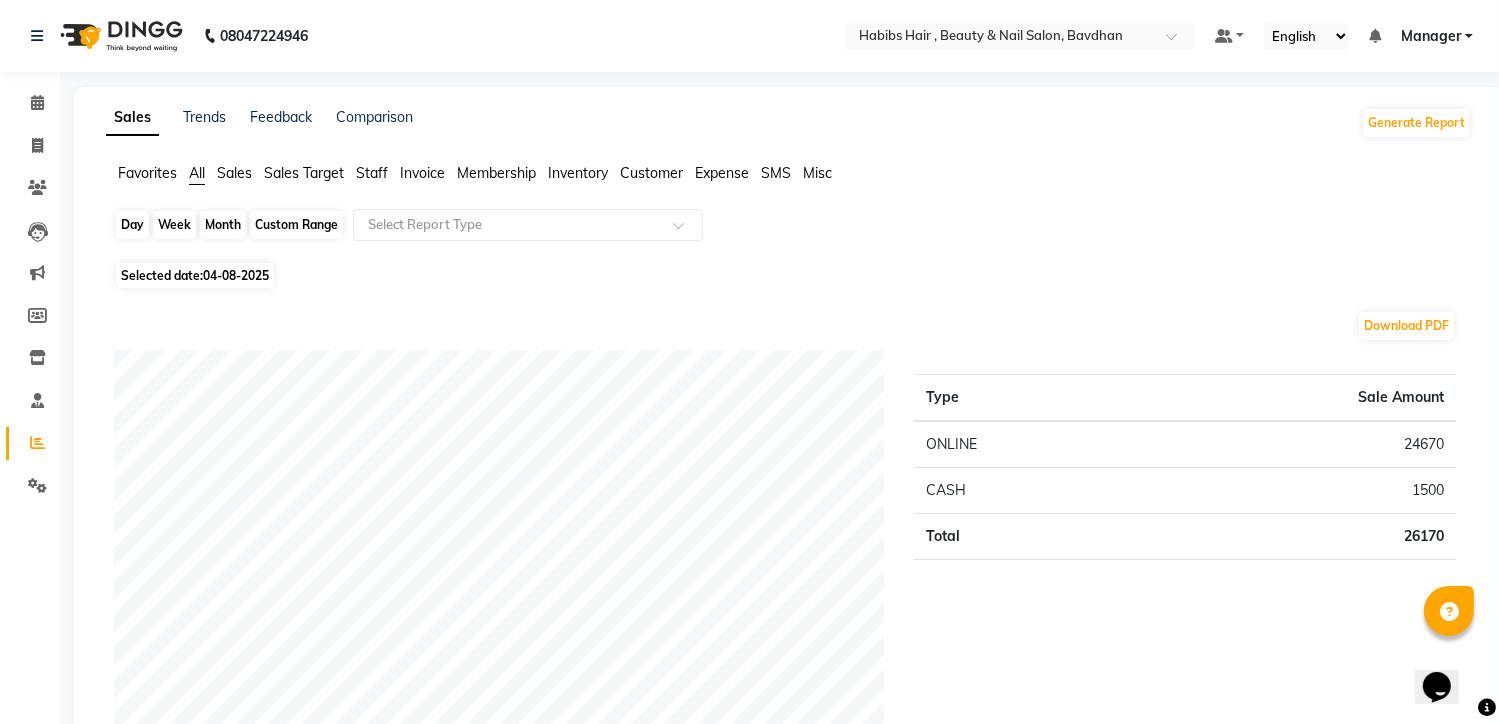 click on "Day" 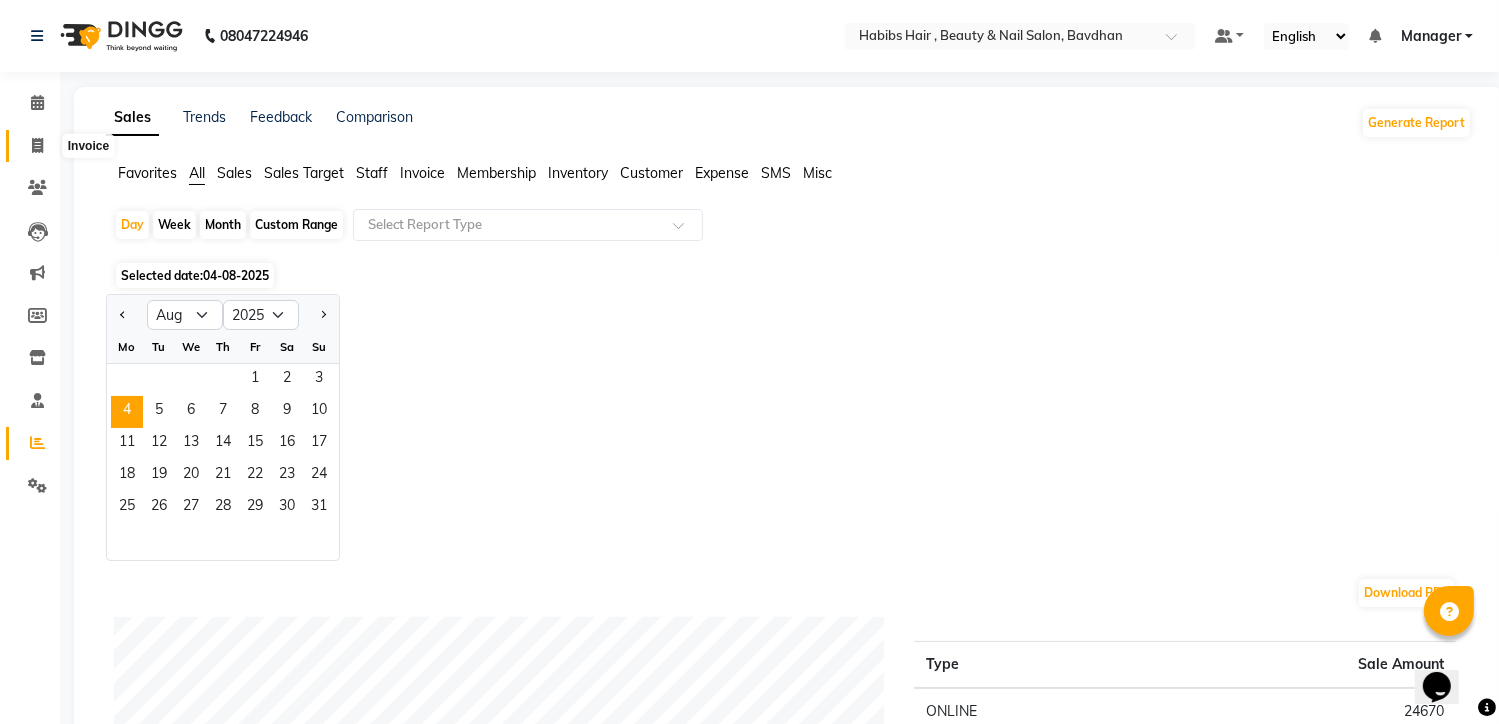 click 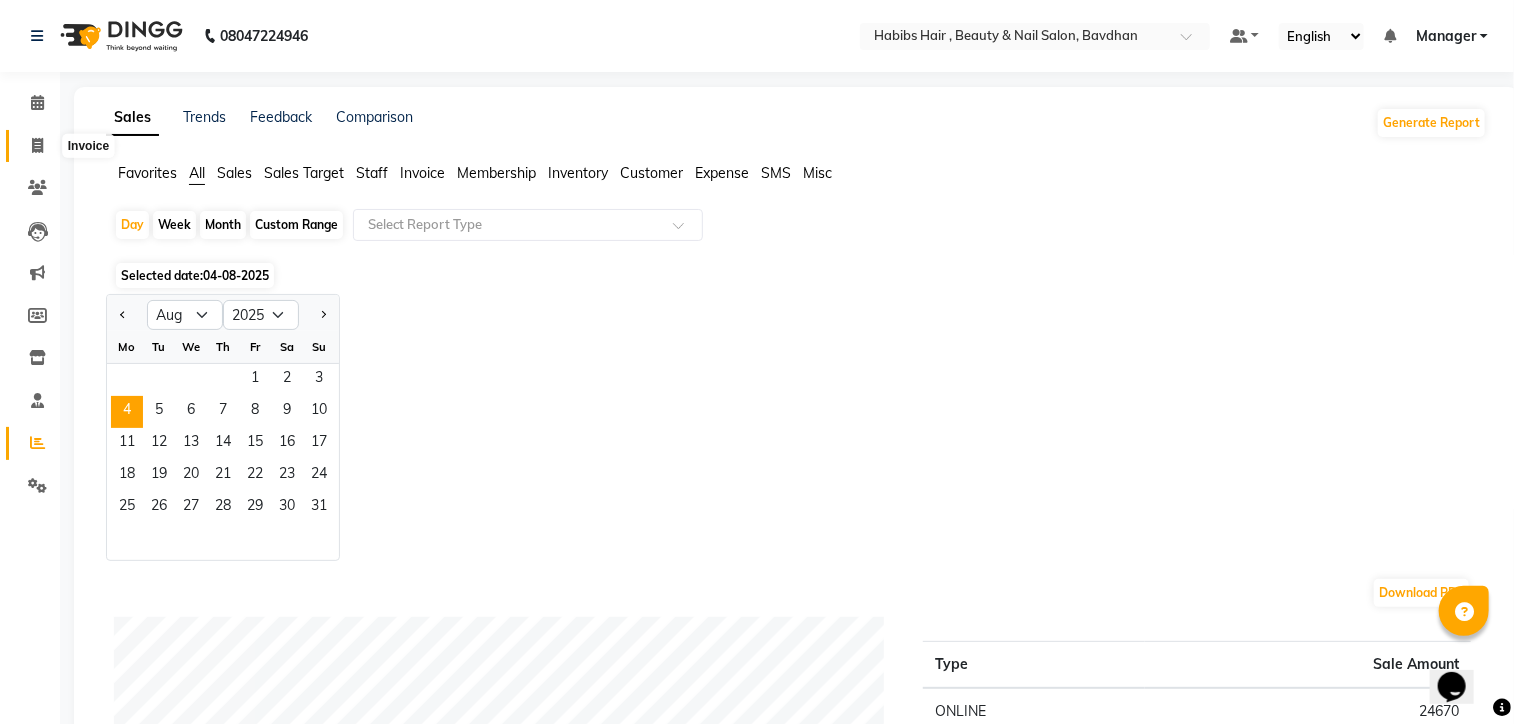 select on "7414" 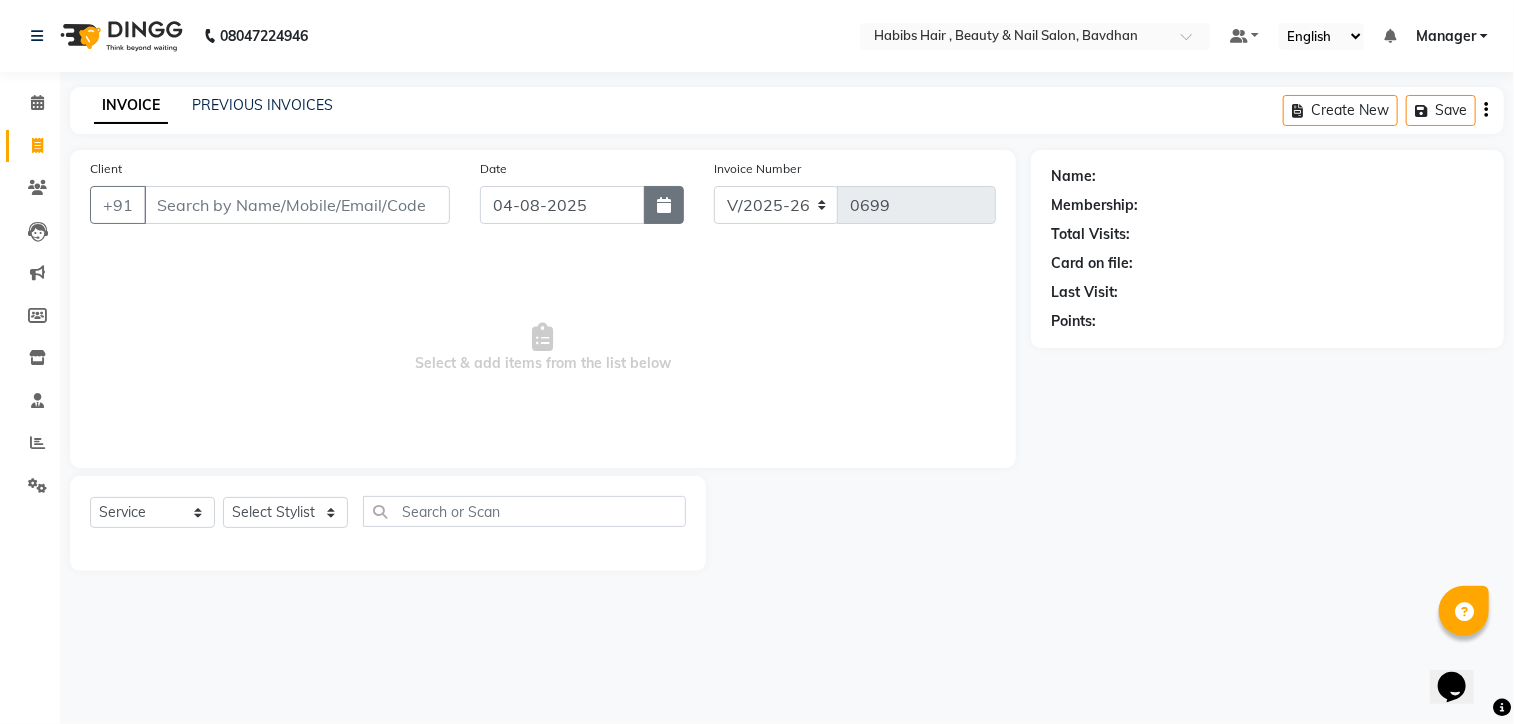 click 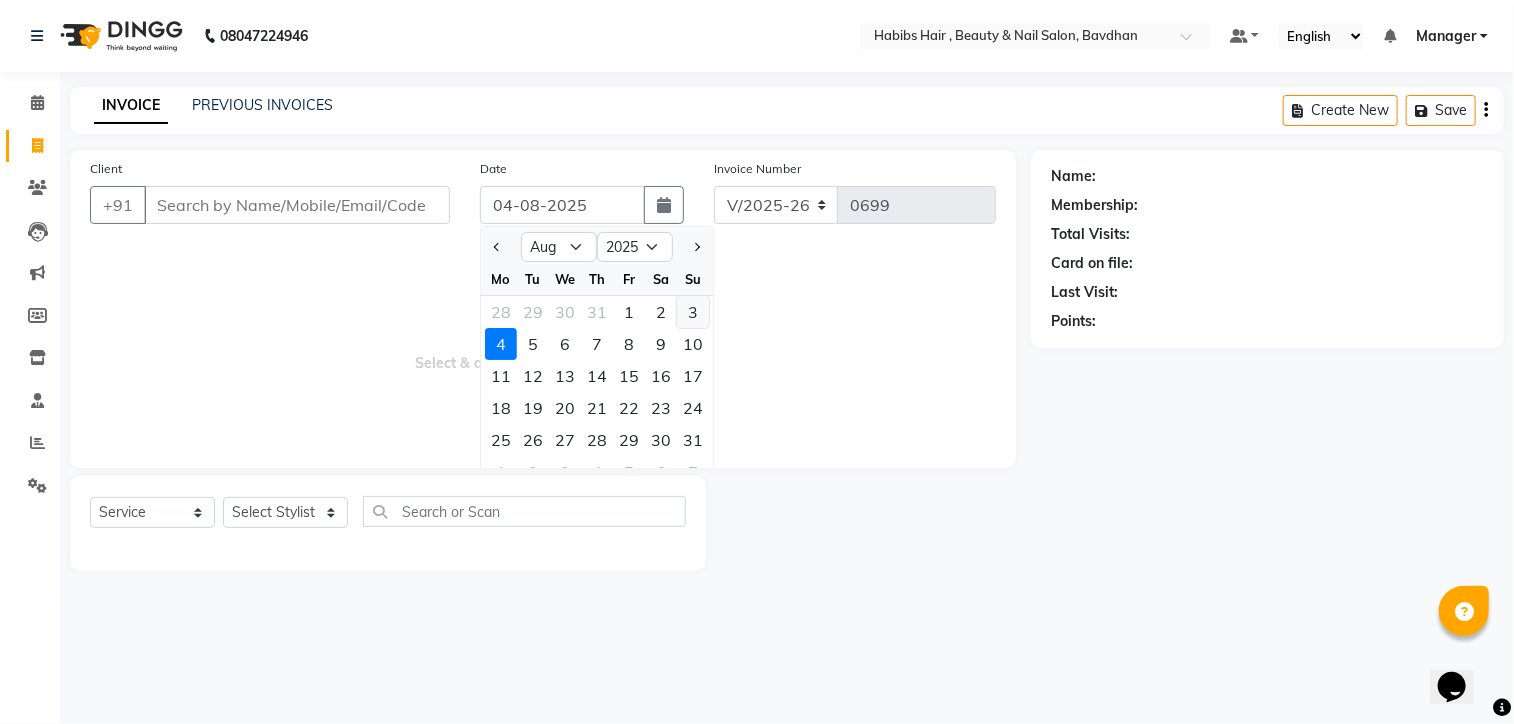 click on "3" 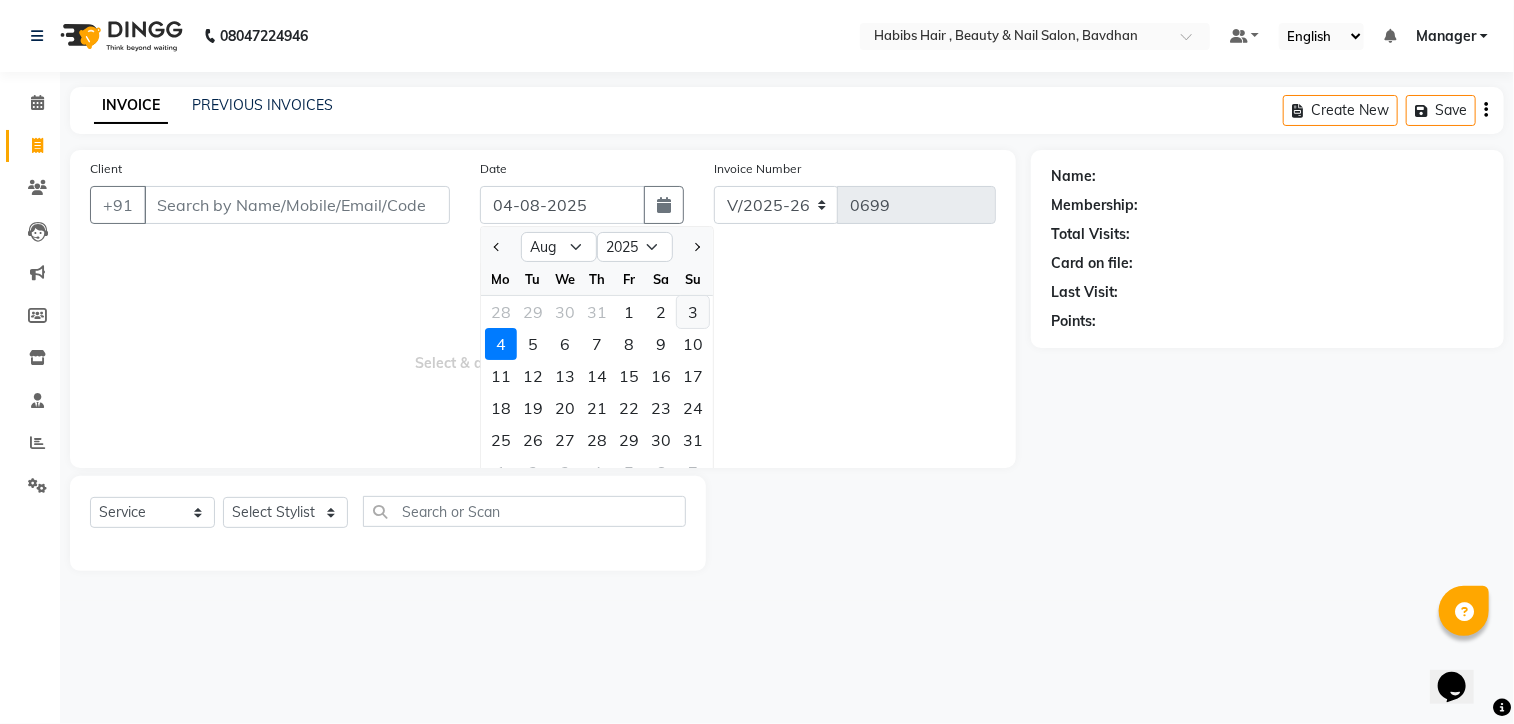type on "03-08-2025" 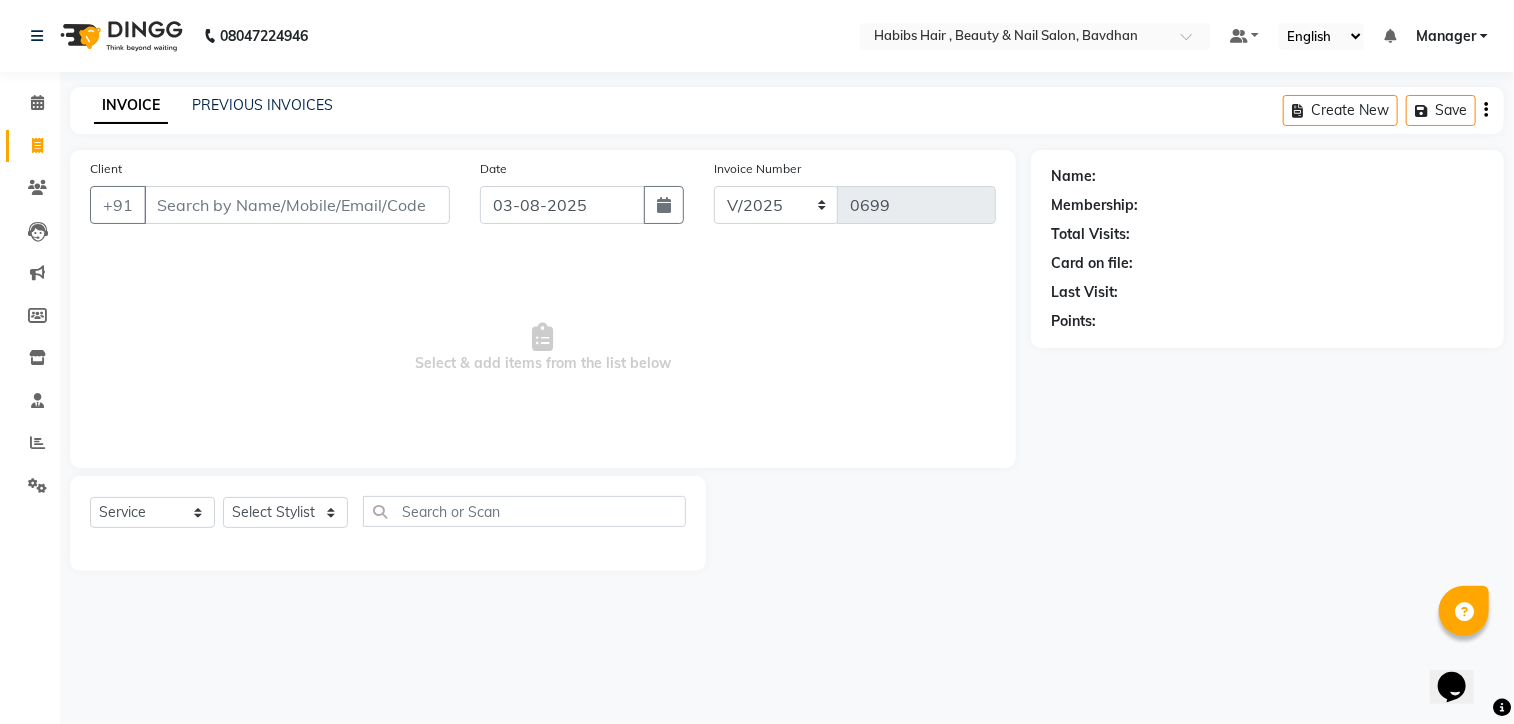 click on "[PHONE] Select Location × Habibs Hair , Beauty & Nail Salon, Bavdhan Default Panel My Panel English ENGLISH Español العربية मराठी हिंदी ગુજરાતી தமிழ் 中文 Notifications nothing to show Manager Manage Profile Change Password Sign out Version:3.16.0 ☀ Habibs Hair , Beauty & Nail Salon, Bavdhan Calendar Invoice Clients Leads Marketing Members Inventory Staff Reports Settings Completed InProgress Upcoming Dropped Tentative Check-In Confirm Bookings Generate Report Segments Page Builder INVOICE PREVIOUS INVOICES Create New Save Client +91 Date 03-08-2025 Invoice Number V/2025 V/2025-26 0699 Select & add items from the list below Select Service Product Membership Package Voucher Prepaid Gift Card Select Stylist [FIRST] [FIRST] [FIRST] [FIRST] [FIRST] Manager [FIRST] [FIRST] [FIRST] [FIRST] Name: Membership: Total Visits: Card on file: Last Visit: Points:" at bounding box center (757, 362) 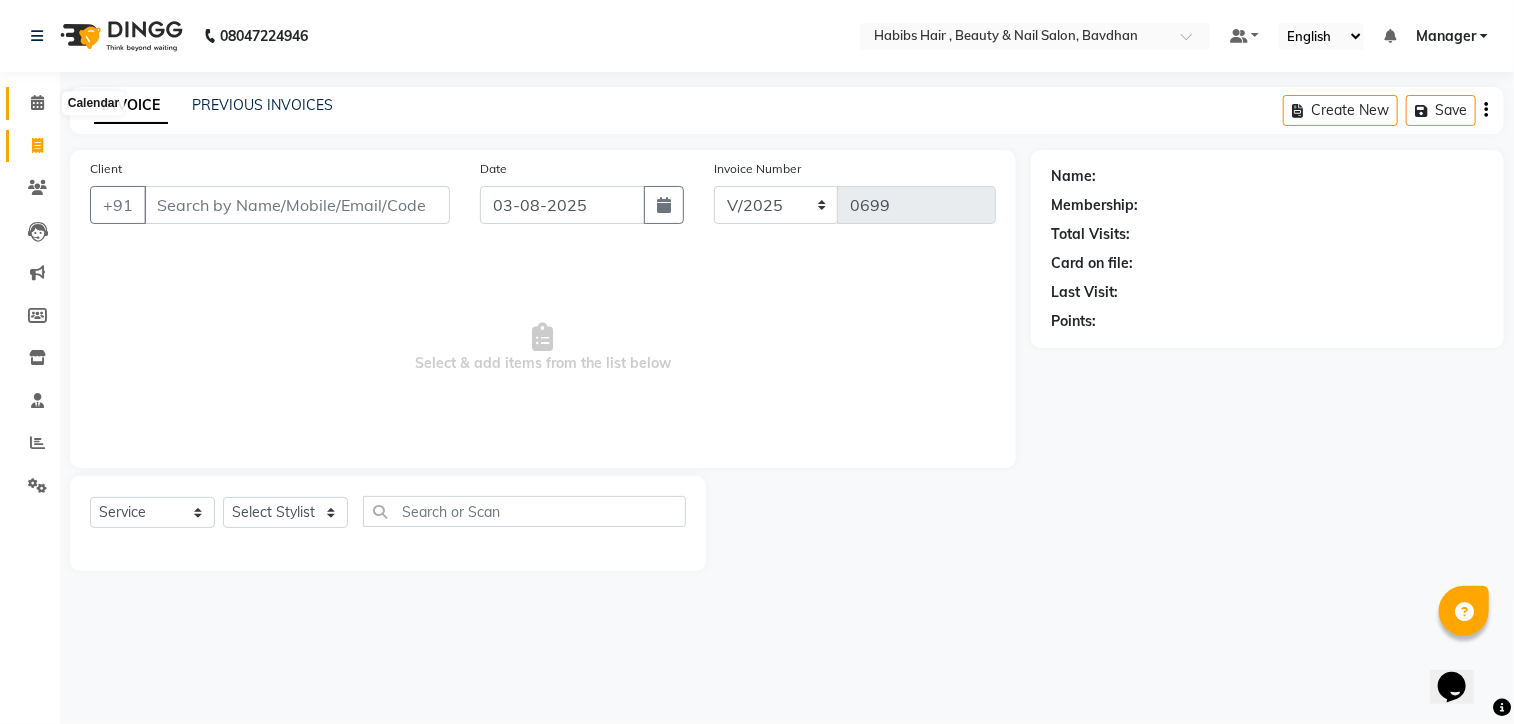 click 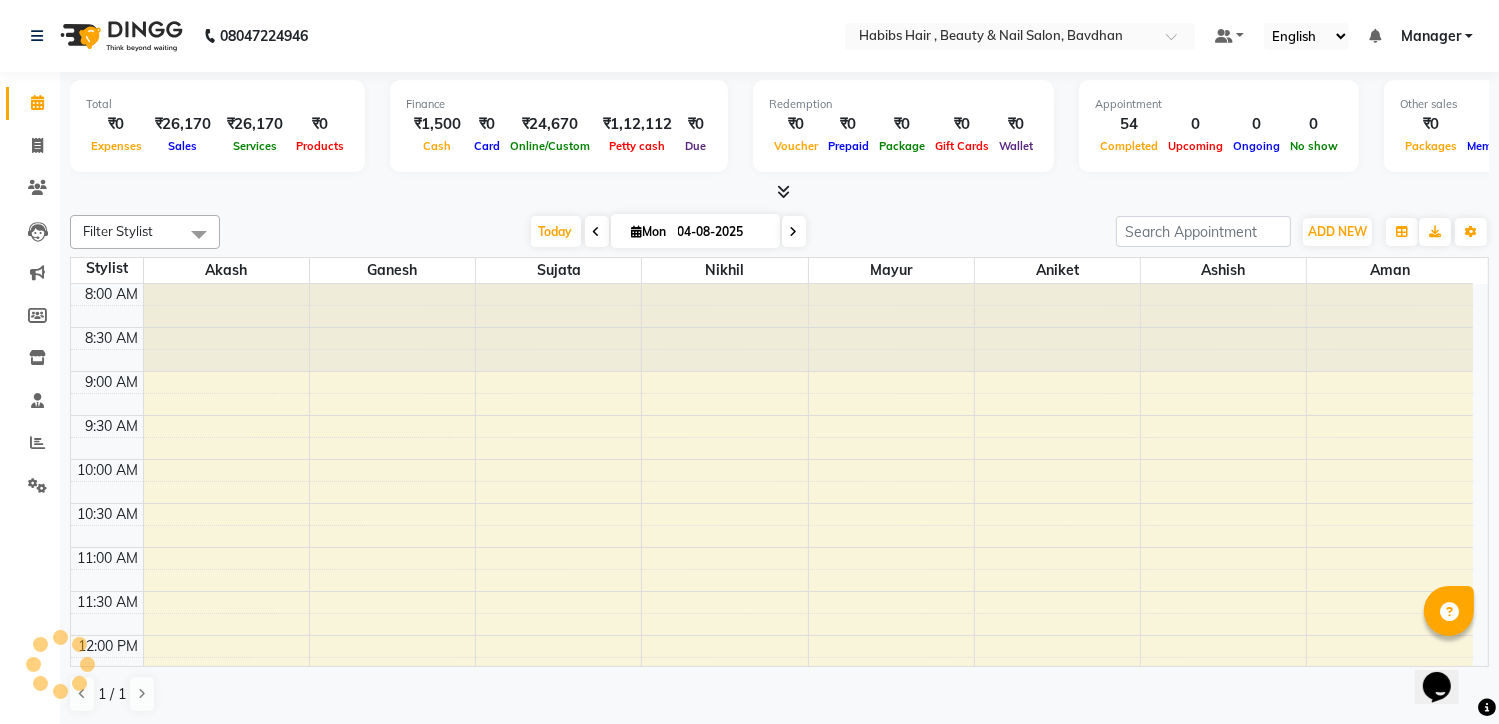 scroll, scrollTop: 0, scrollLeft: 0, axis: both 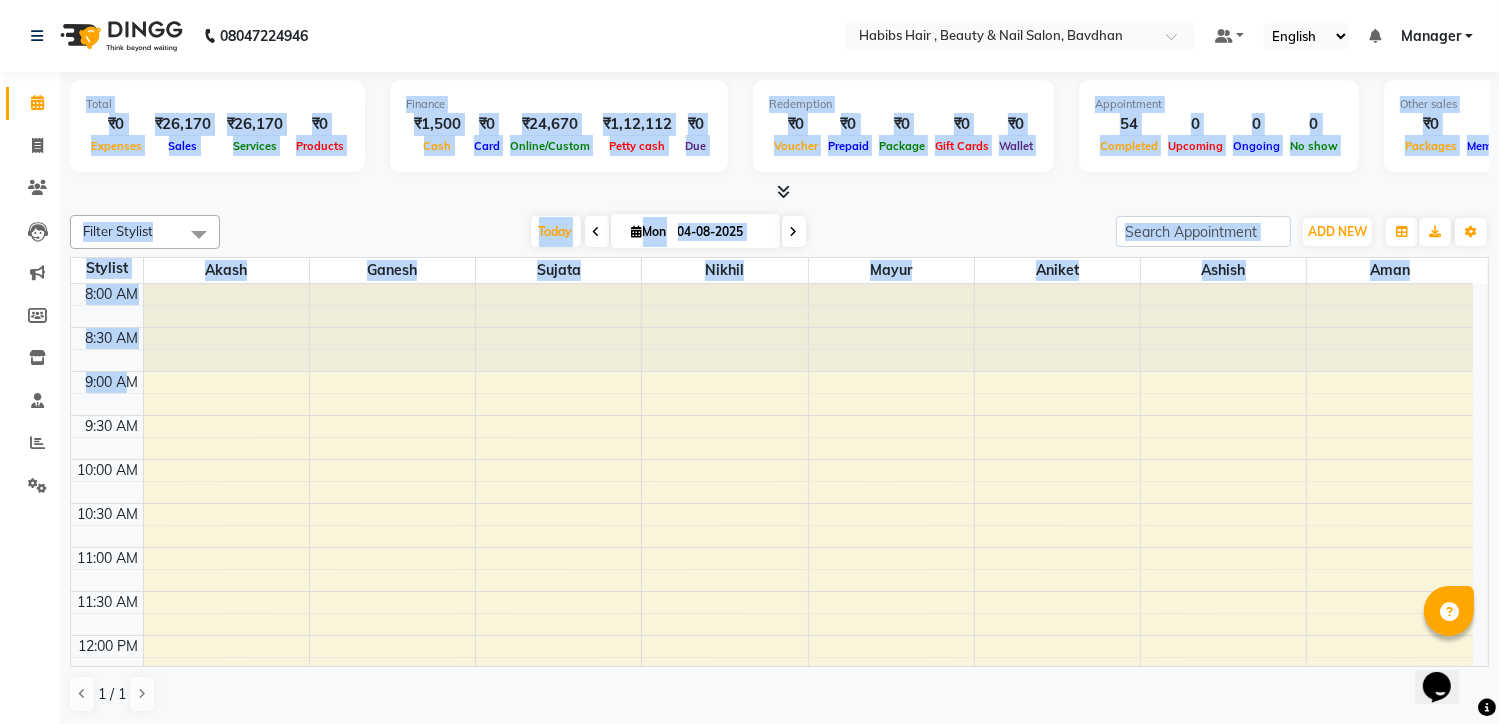 drag, startPoint x: 0, startPoint y: 159, endPoint x: 63, endPoint y: 389, distance: 238.47221 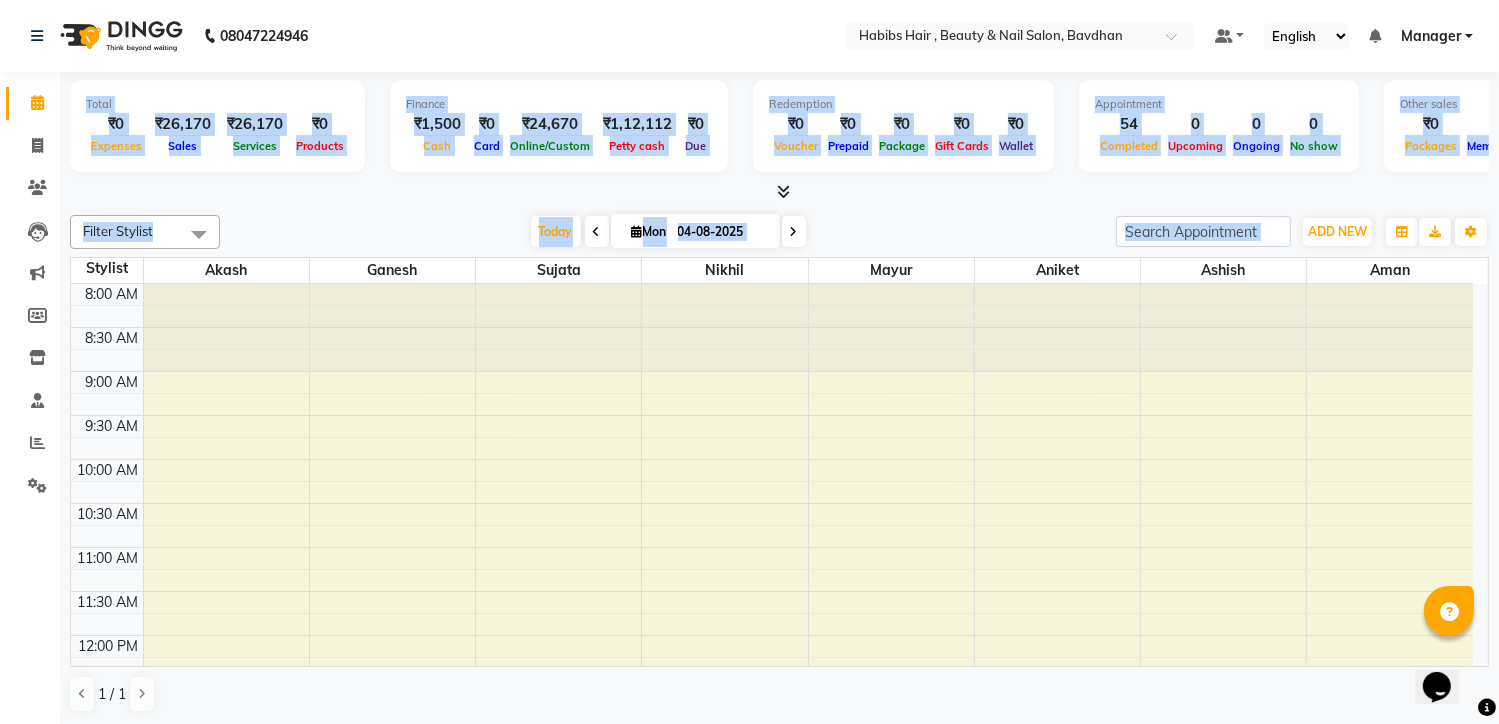 click on "Total ₹0 Expenses ₹26,170 Sales ₹26,170 Services ₹0 Products Finance ₹1,500 Cash ₹0 Card ₹24,670 Online/Custom ₹1,12,112 Petty cash ₹0 Due Redemption ₹0 Voucher ₹0 Prepaid ₹0 Package ₹0 Gift Cards ₹0 Wallet Appointment 54 Completed 0 Upcoming 0 Ongoing 0 No show Other sales ₹0 Packages ₹0 Memberships ₹0 Vouchers ₹0 Prepaids ₹0 Gift Cards Filter Stylist Select All [FIRST] [FIRST] [FIRST] [FIRST] [FIRST] [FIRST] [FIRST] [FIRST] Today Mon 04-08-2025 Toggle Dropdown Add Appointment Add Invoice Add Expense Add Attendance Add Client Add Transaction Toggle Dropdown Add Appointment Add Invoice Add Expense Add Attendance Add Client Add Transaction Toggle Dropdown Add Appointment Add Invoice Add Expense Add Attendance Add Client Add Transaction Filter Stylist Select All [FIRST] [FIRST] [FIRST] [FIRST] [FIRST] [FIRST] [FIRST] [FIRST] Group By Staff View Room View View as Vertical Vertical - Week View Horizontal Horizontal - Week View List Toggle Dropdown Calendar Settings Zoom 8" 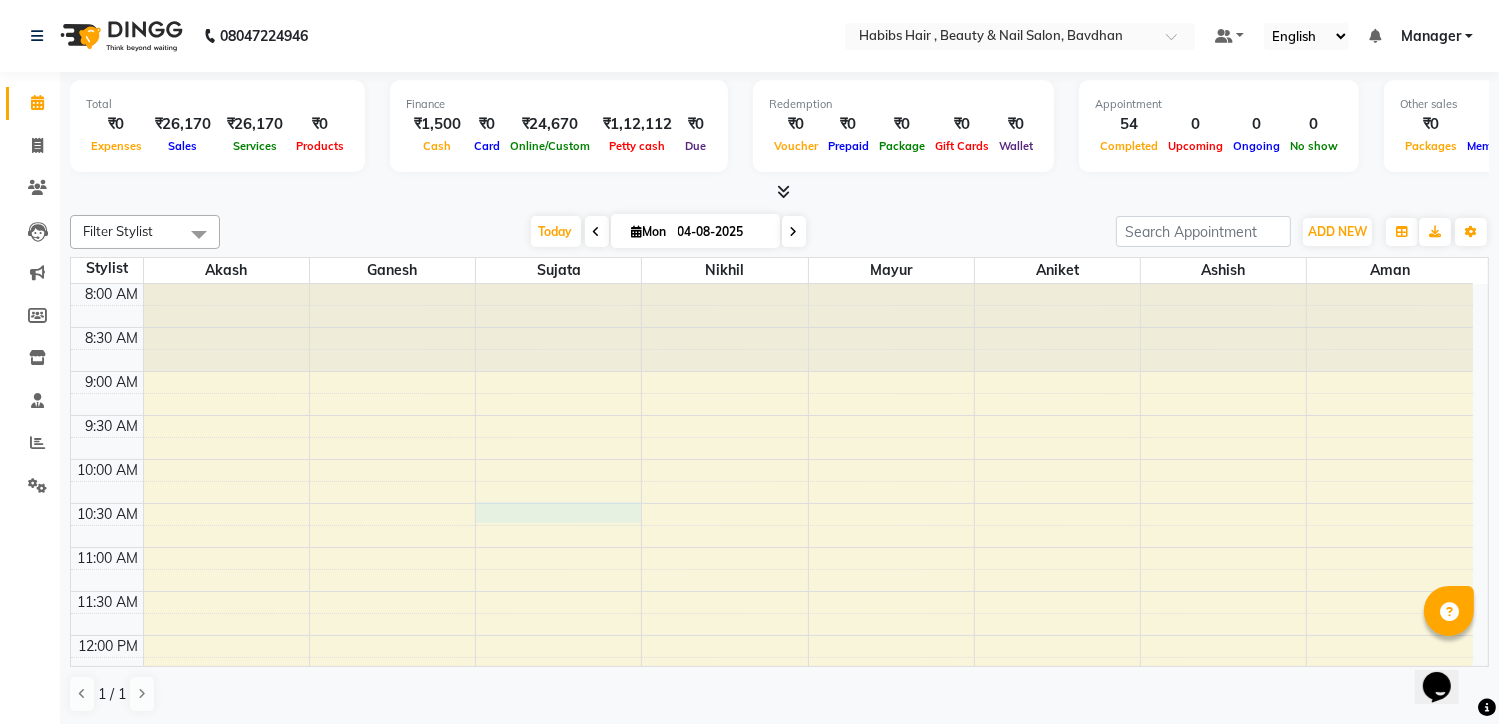 click on "8:00 AM 8:30 AM 9:00 AM 9:30 AM 10:00 AM 10:30 AM 11:00 AM 11:30 AM 12:00 PM 12:30 PM 1:00 PM 1:30 PM 2:00 PM 2:30 PM 3:00 PM 3:30 PM 4:00 PM 4:30 PM 5:00 PM 5:30 PM 6:00 PM 6:30 PM 7:00 PM 7:30 PM 8:00 PM 8:30 PM     JD, TK02, 02:45 PM-03:15 PM, Wash Haircut Female     Janhvi, TK11, 03:10 PM-03:40 PM, Dry Haircut Female     babu, TK18, 03:25 PM-03:55 PM, Boy Hair Cut     Raaya, TK05, 03:30 PM-03:31 PM, HAIR CUT     Rajan, TK08, 03:35 PM-03:36 PM, HAIR CUT +BEARD     swati, TK16, 03:15 PM-03:45 PM, Dry Haircut Female     habibs bavdhan, TK31, 04:20 PM-04:50 PM, Dry Haircut Male     habibs bavdhan, TK37, 05:00 PM-05:01 PM, HAIR CUT +BEARD     shruti, TK09, 03:05 PM-03:35 PM, Wash Haircut Female     Rashmi, TK13, 03:15 PM-03:45 PM, Wash Haircut Female     pradnya, TK12, 03:25 PM-03:40 PM, Eyebrow     habibs bavdhan, TK25, 04:00 PM-04:45 PM, O3+ Cleanup     habibs bavdhan, TK36, 04:25 PM-04:55 PM, Wash Haircut Female     habibs bavdhan, TK37, 05:00 PM-05:30 PM, Eyebrow,Upperlips Threading" at bounding box center [772, 855] 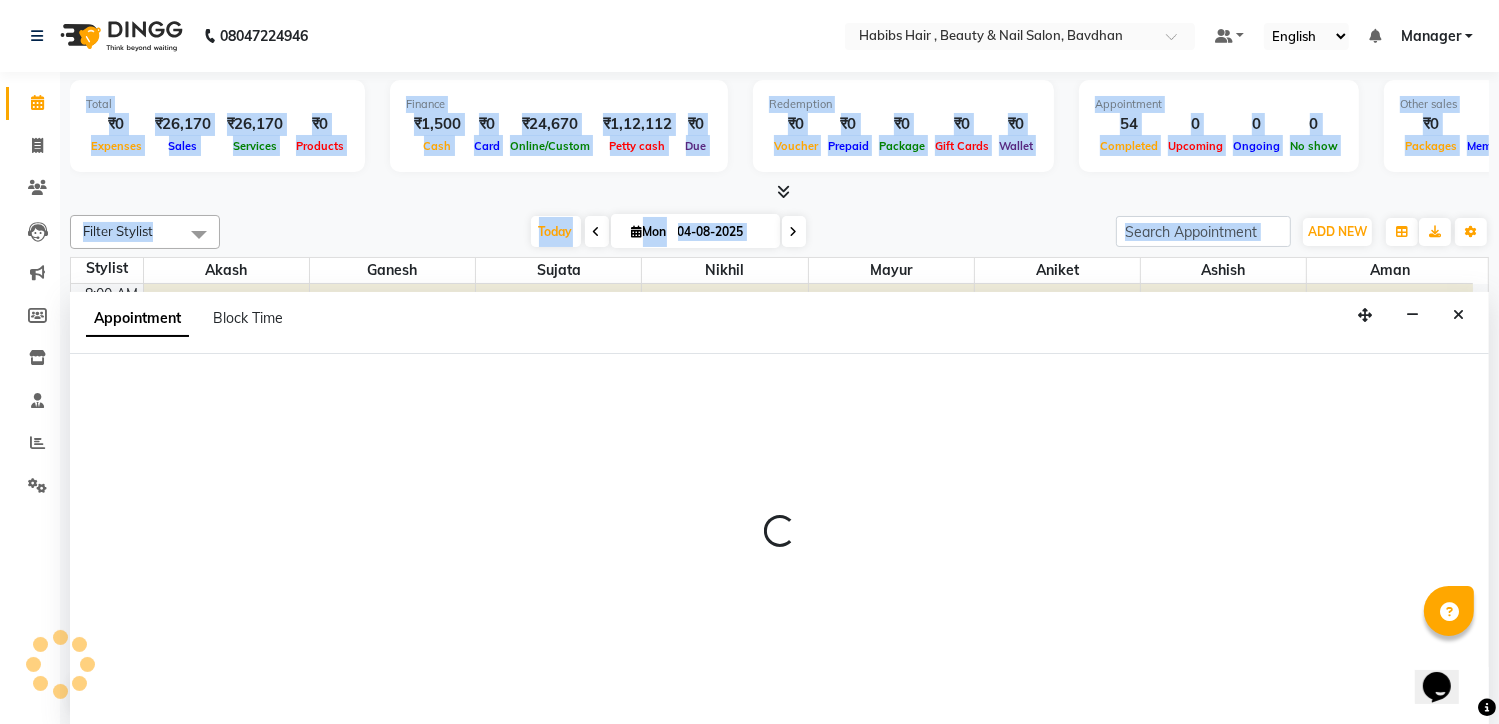 select on "65501" 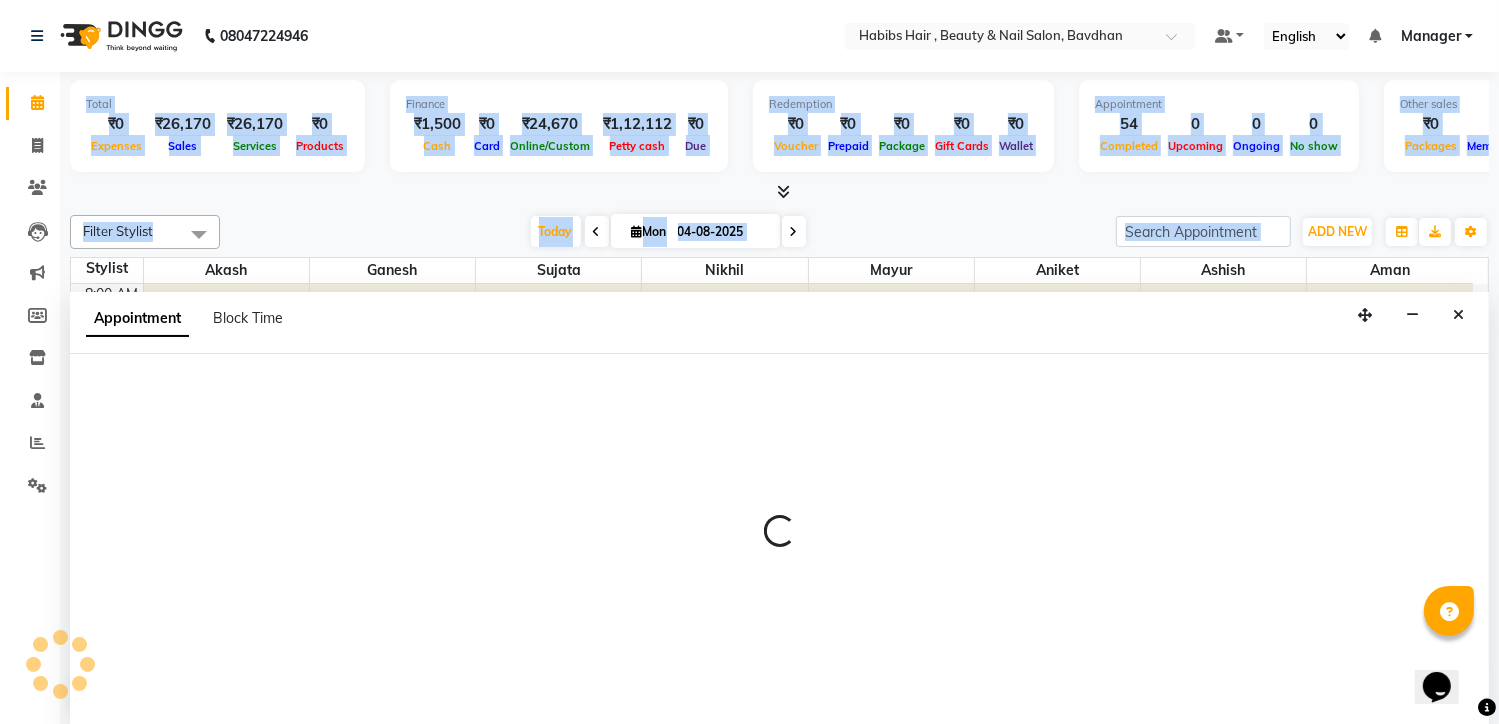 select on "630" 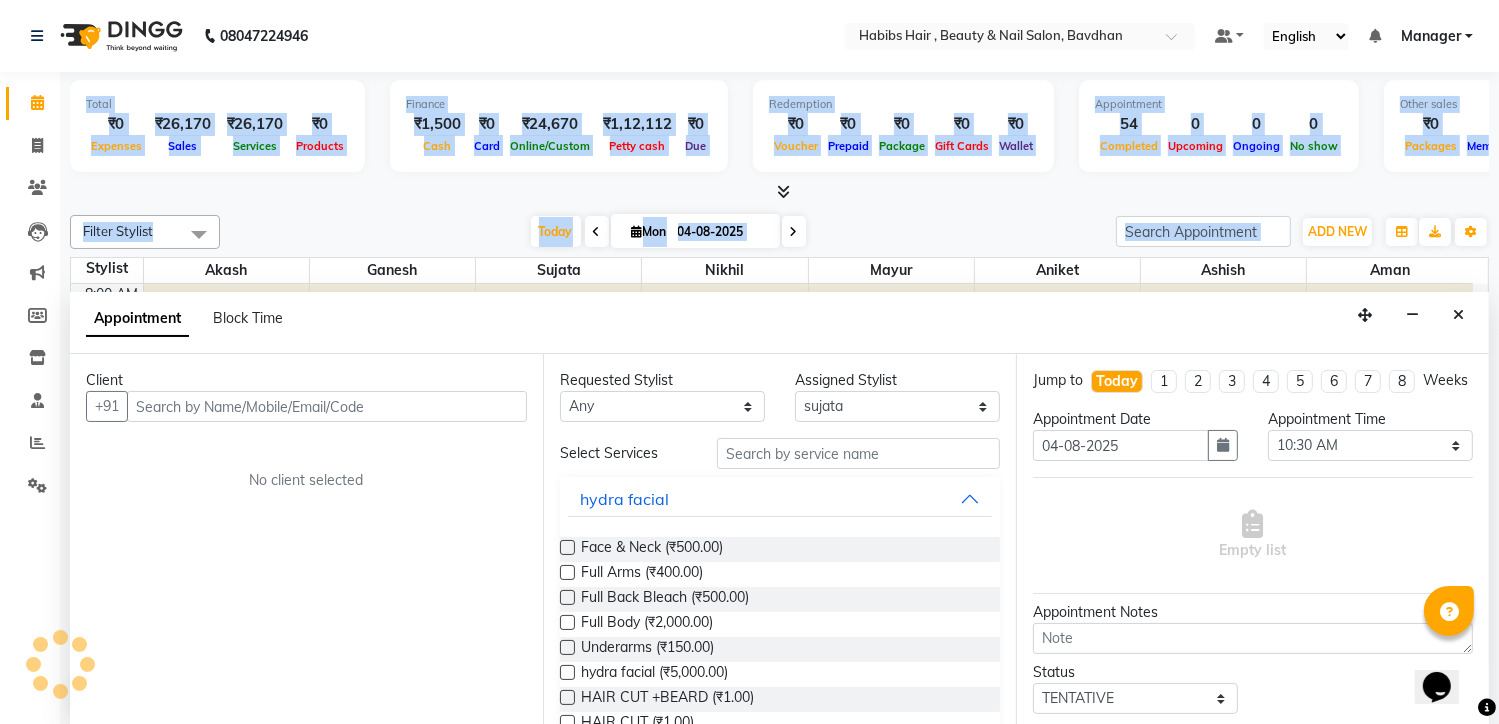 scroll, scrollTop: 0, scrollLeft: 0, axis: both 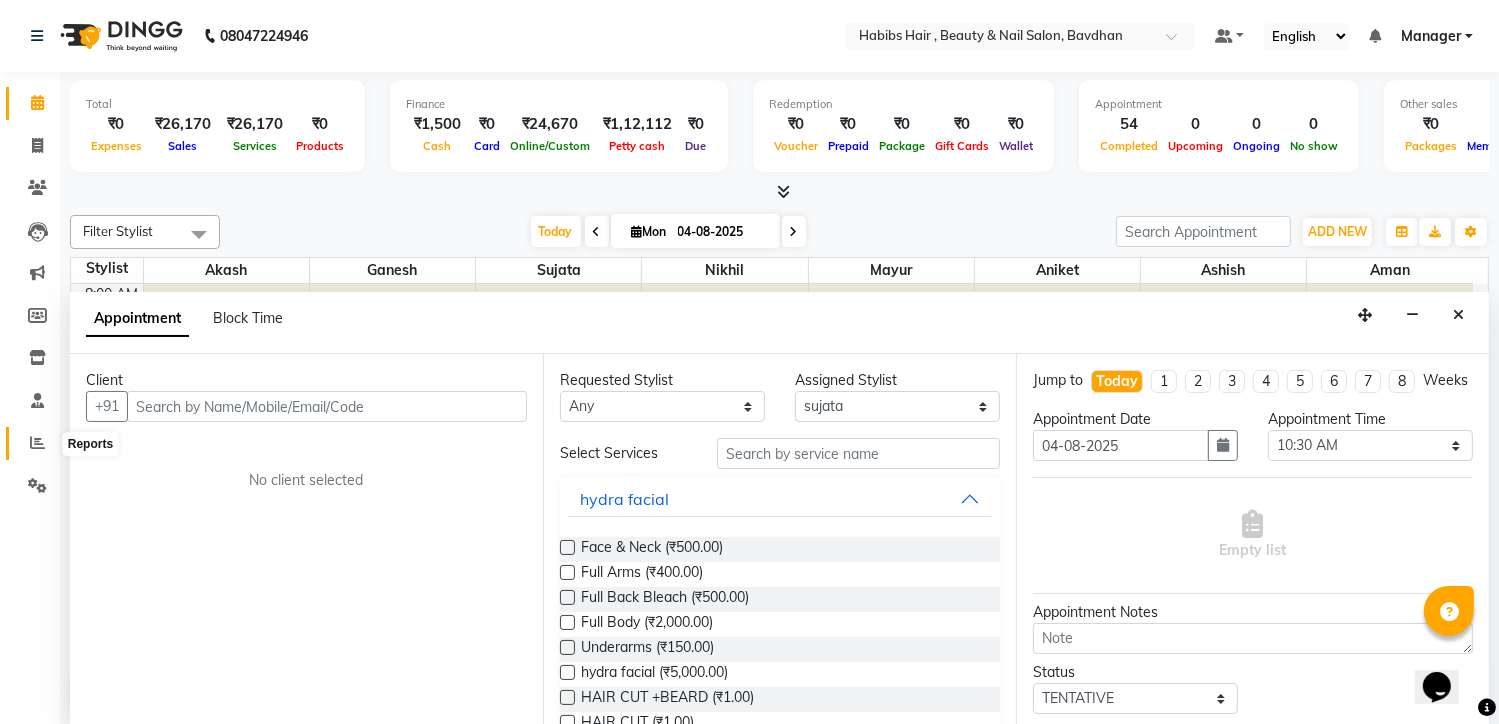 click 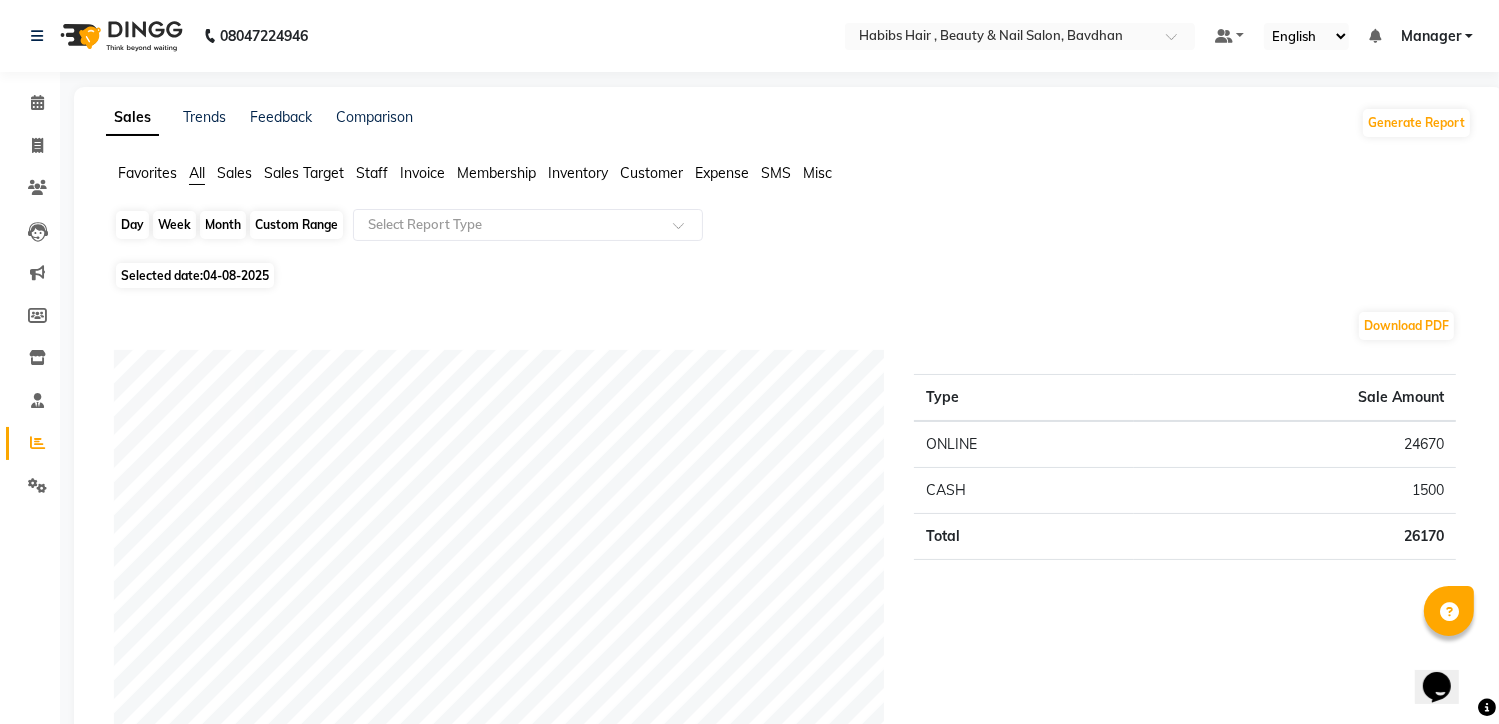 click on "Day" 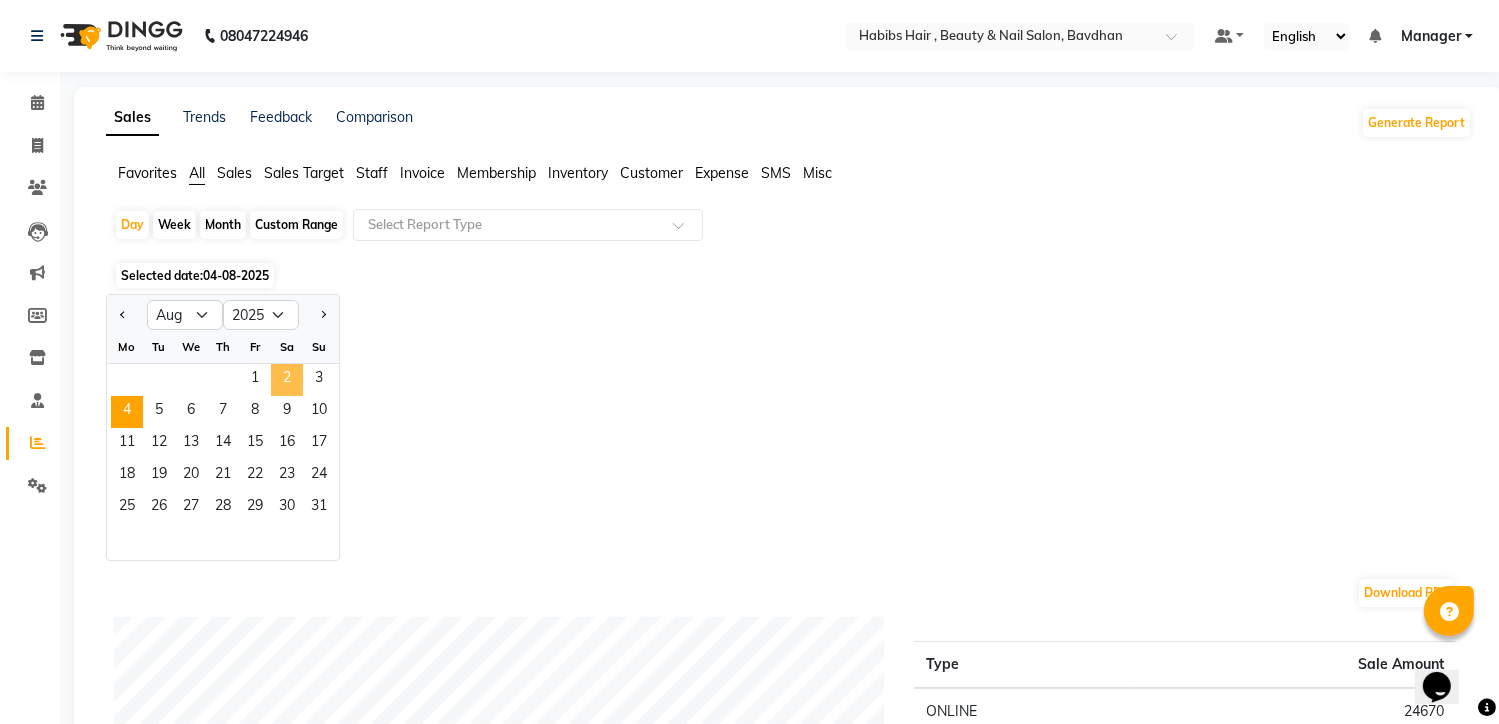 click on "2" 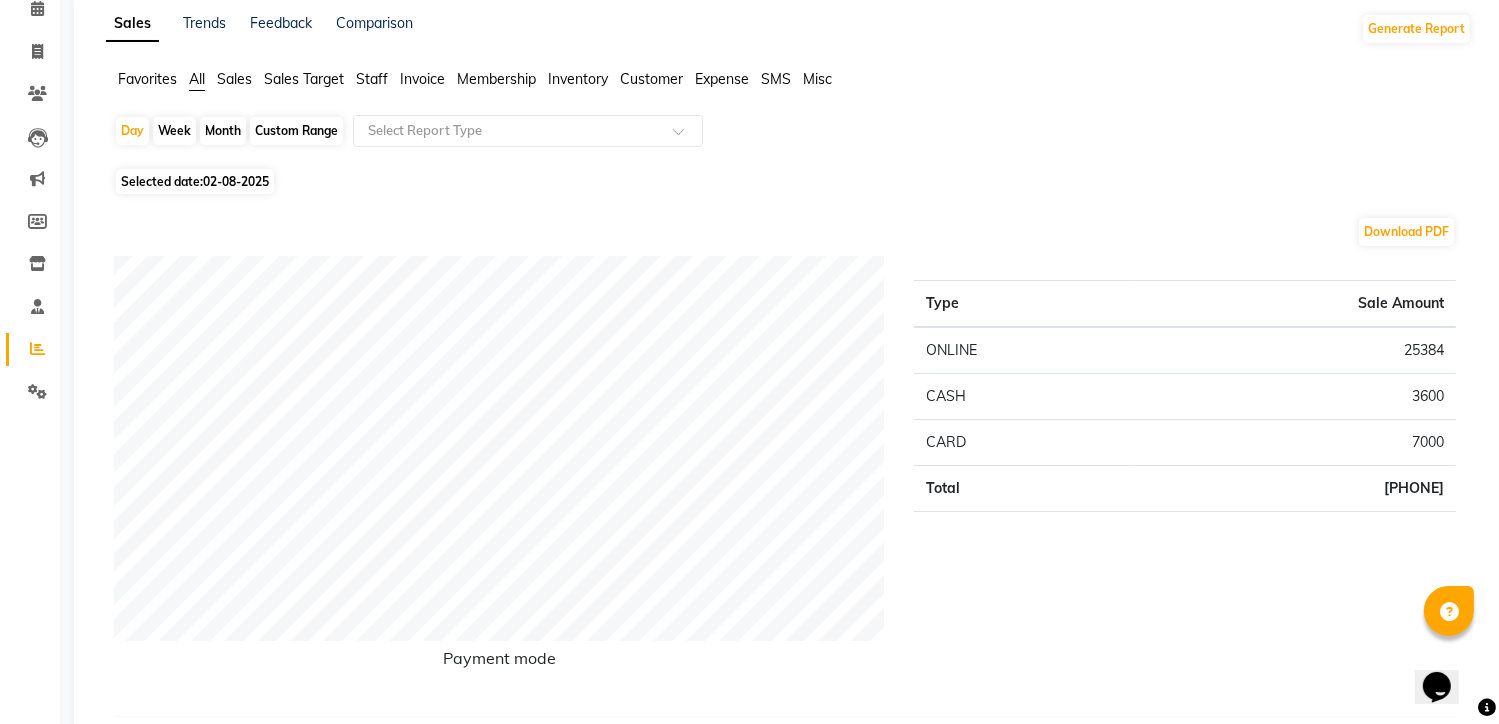 scroll, scrollTop: 164, scrollLeft: 0, axis: vertical 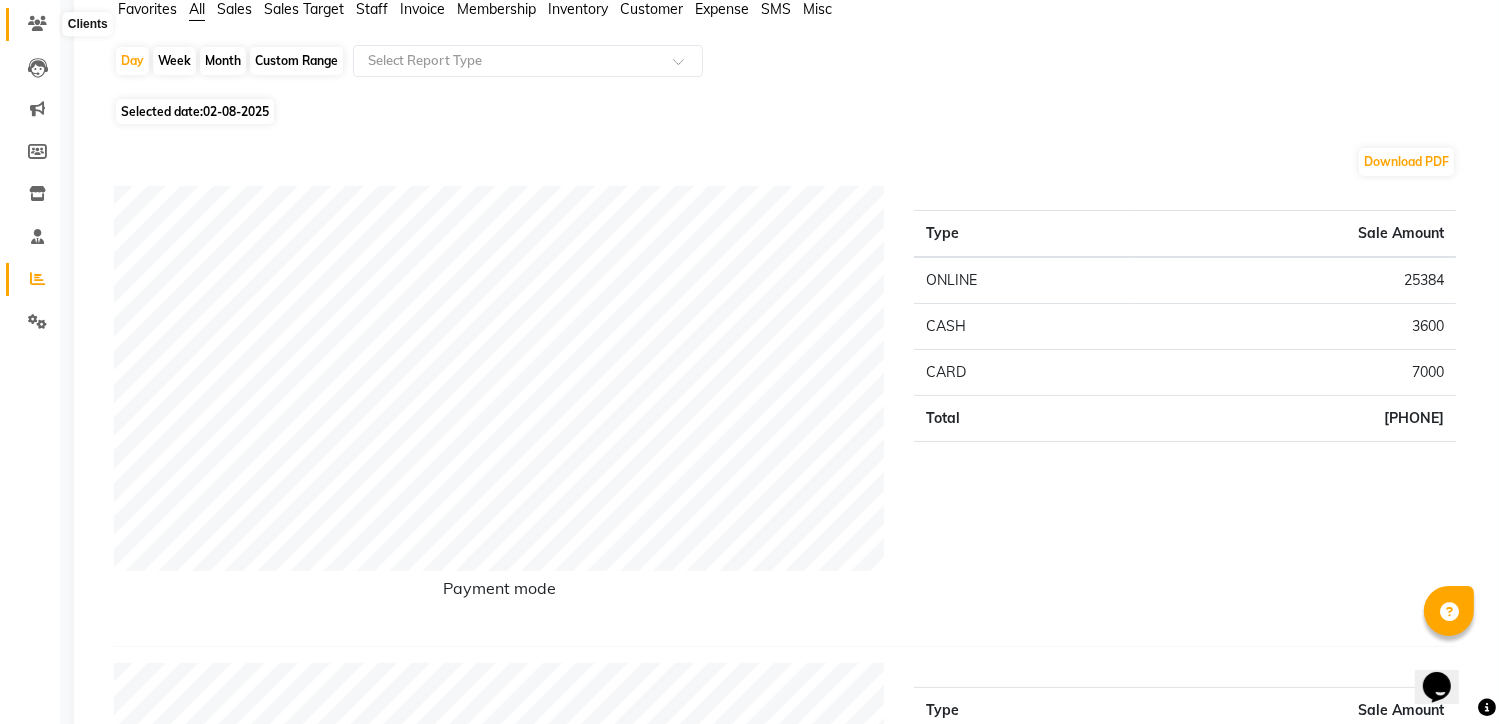 click 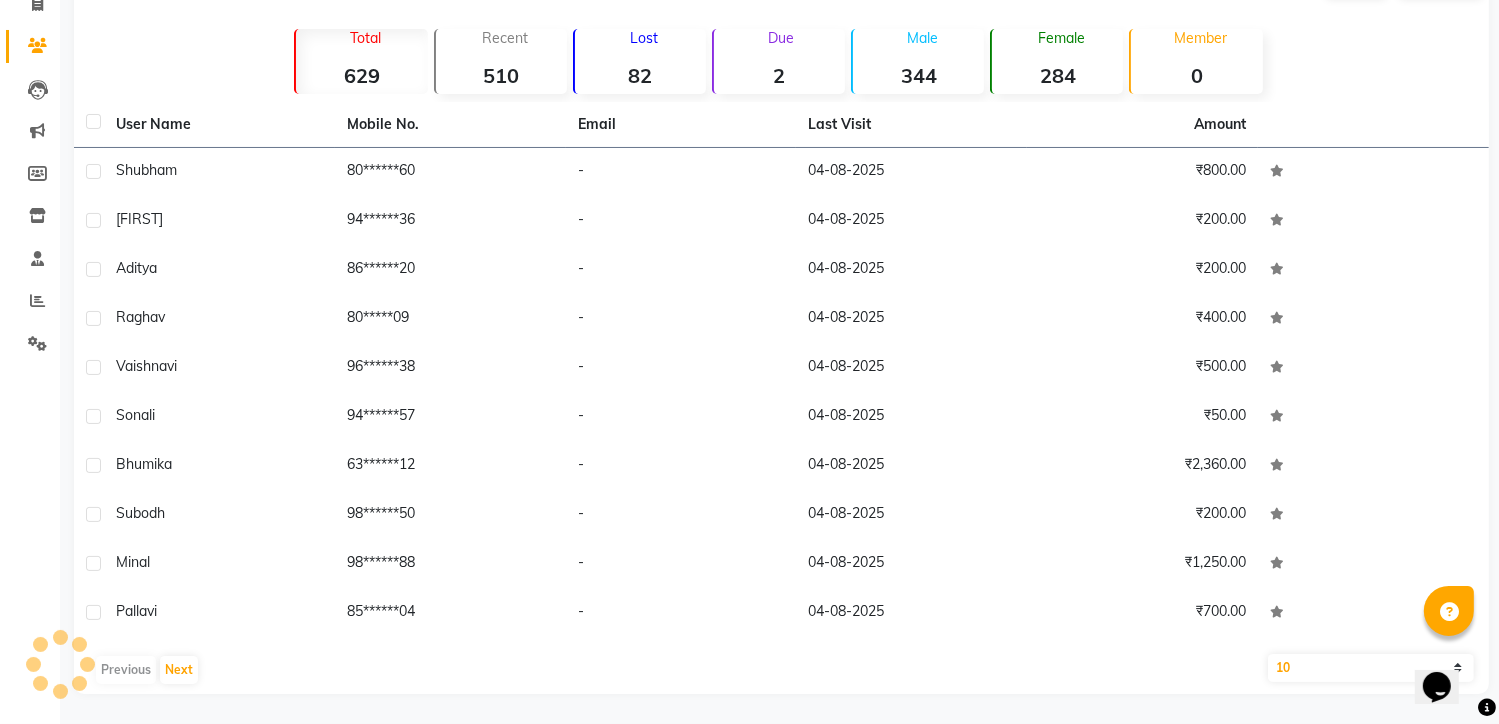scroll, scrollTop: 141, scrollLeft: 0, axis: vertical 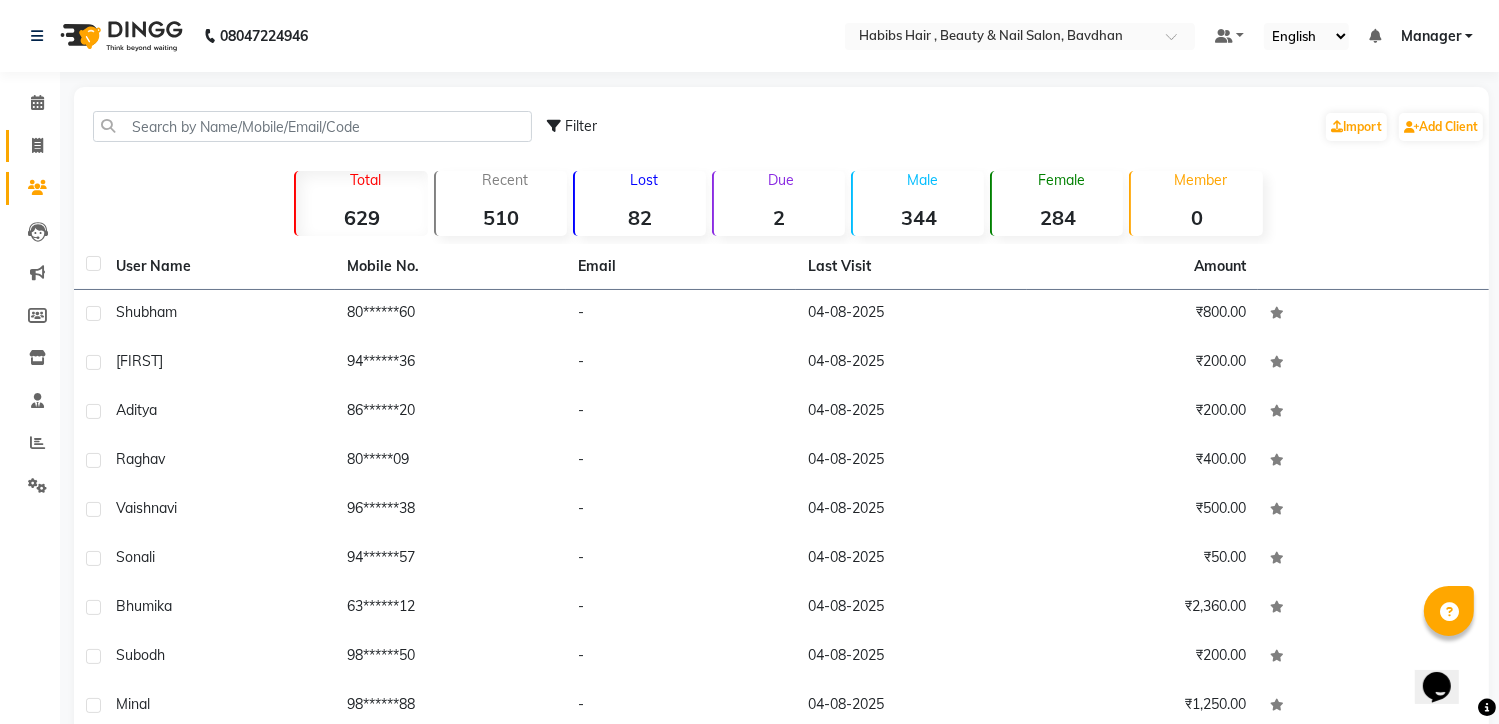 click 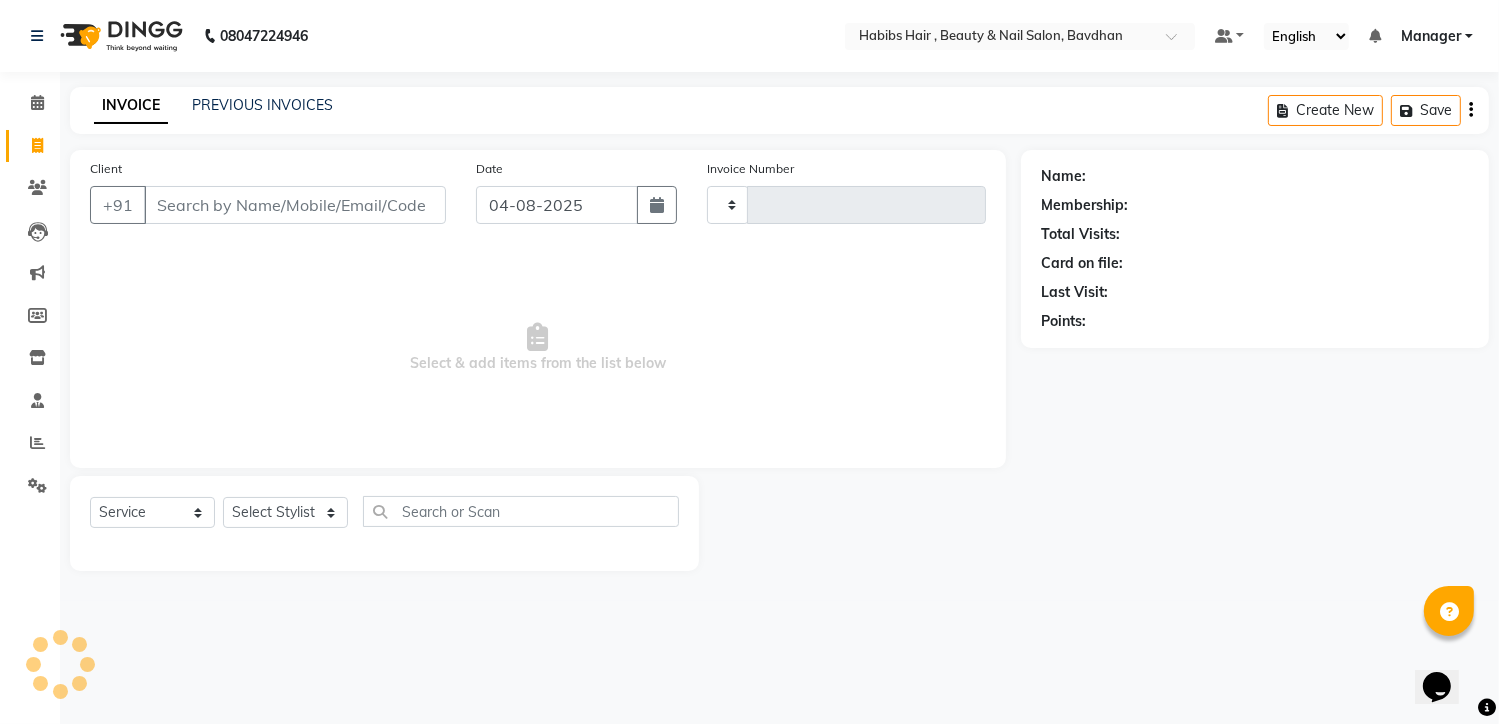 type on "0699" 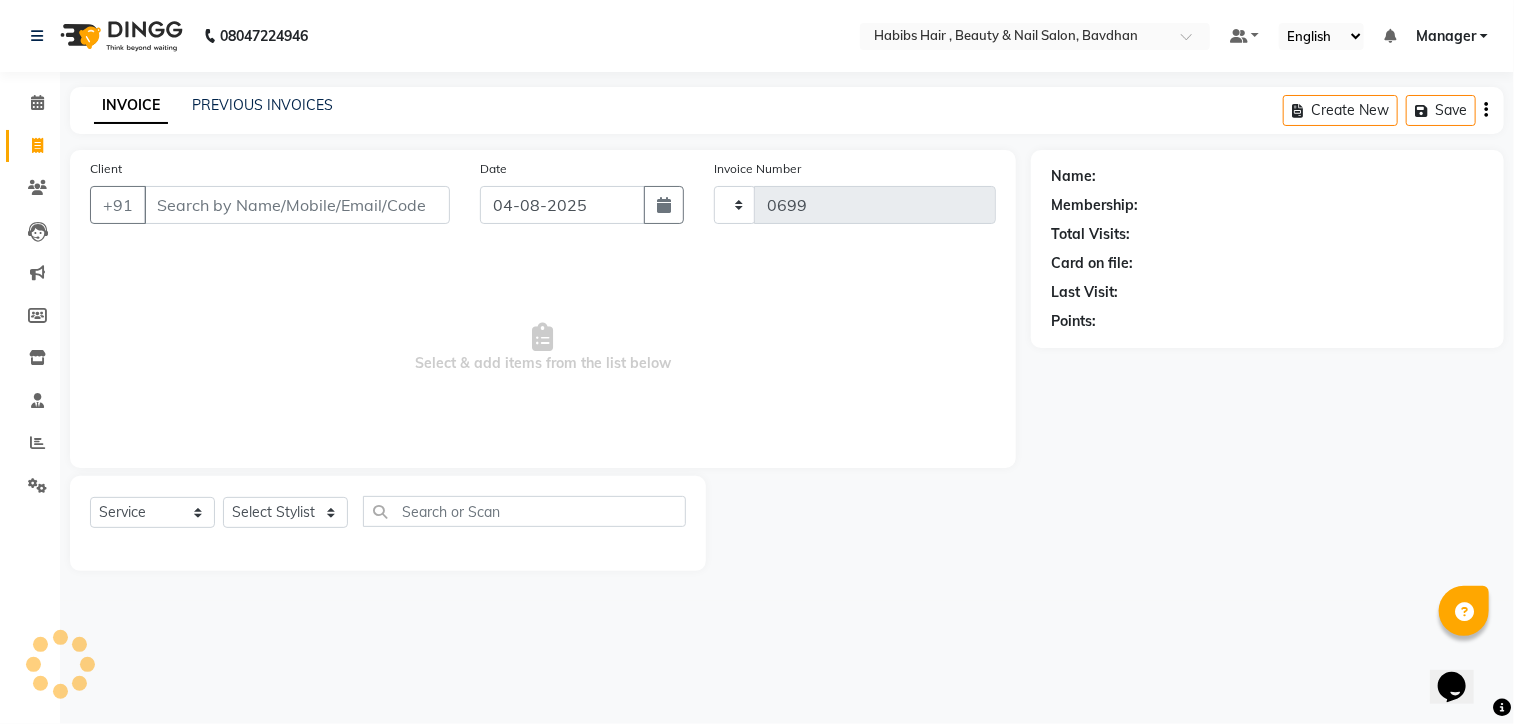 select on "7414" 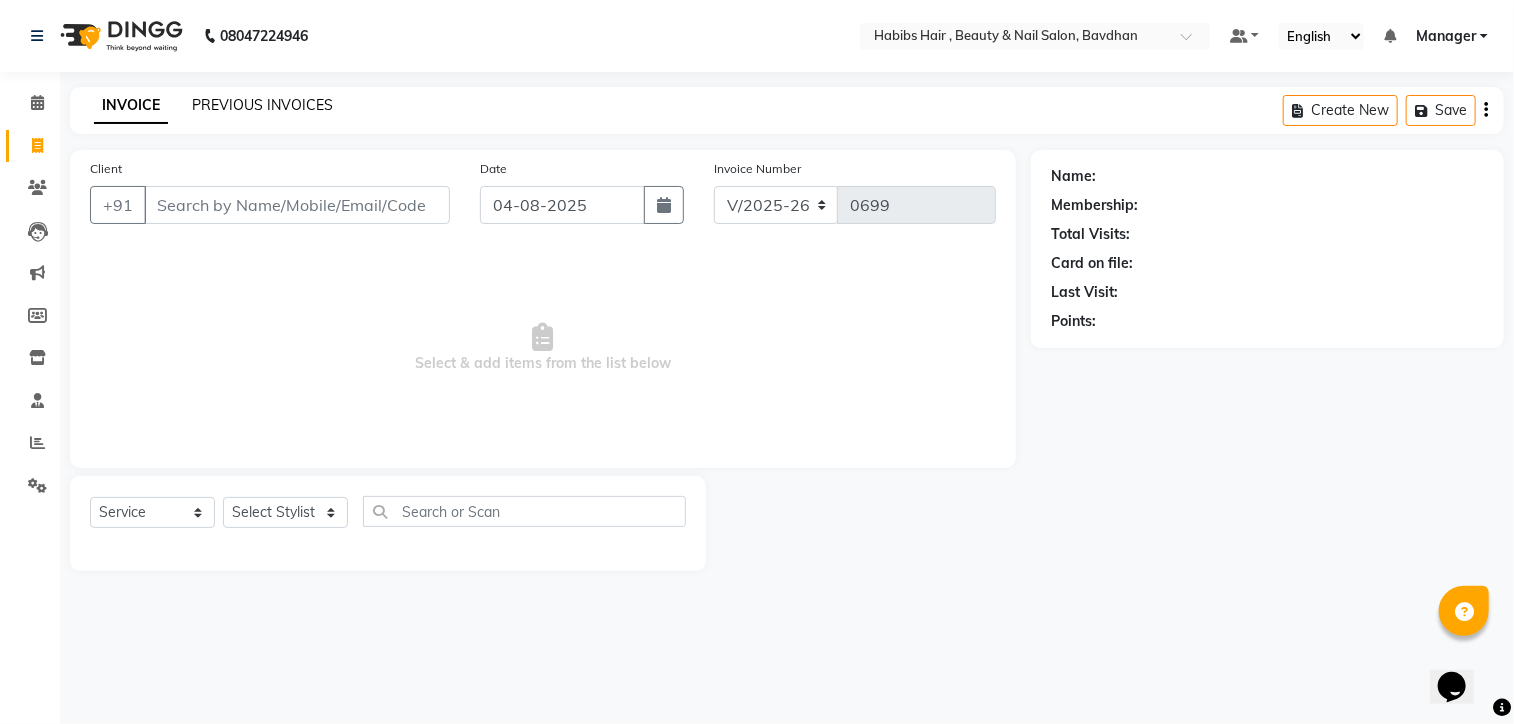 click on "PREVIOUS INVOICES" 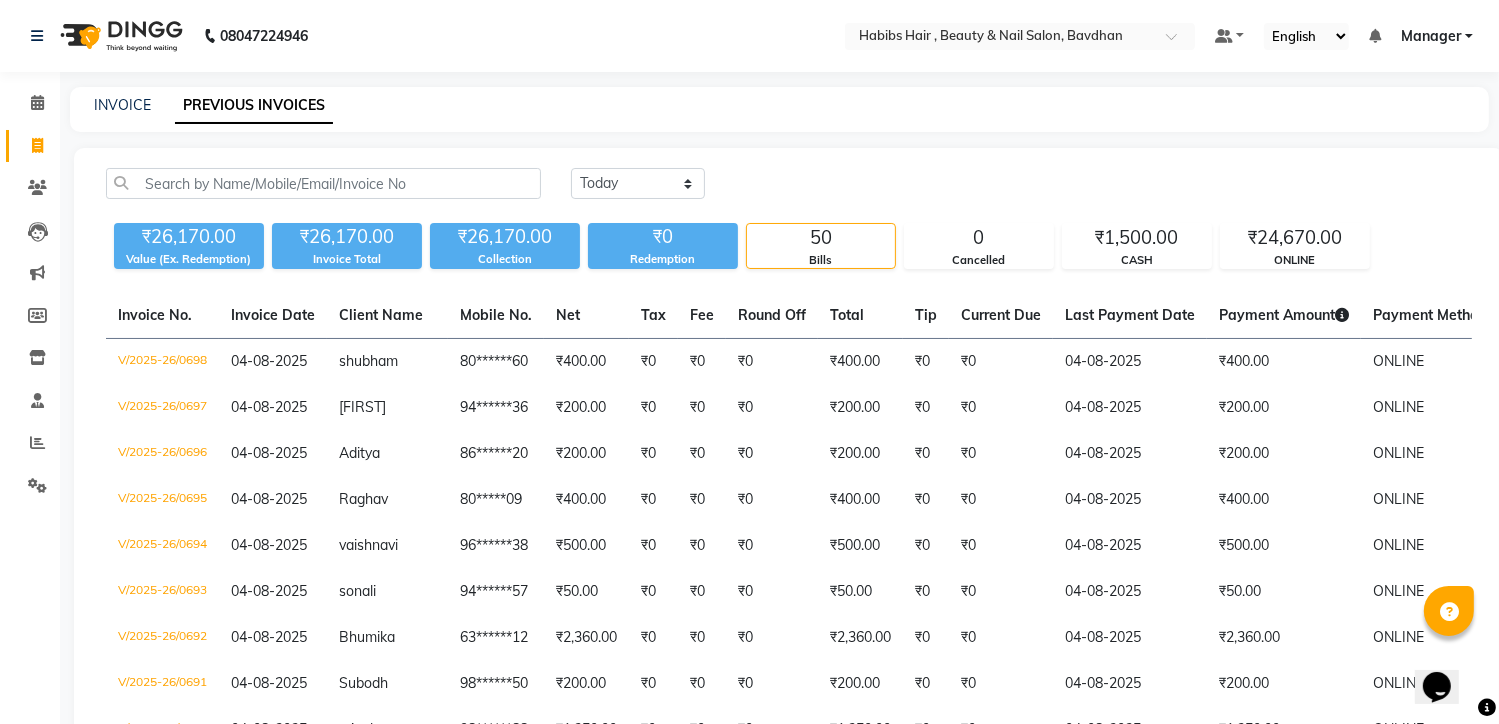 scroll, scrollTop: 632, scrollLeft: 0, axis: vertical 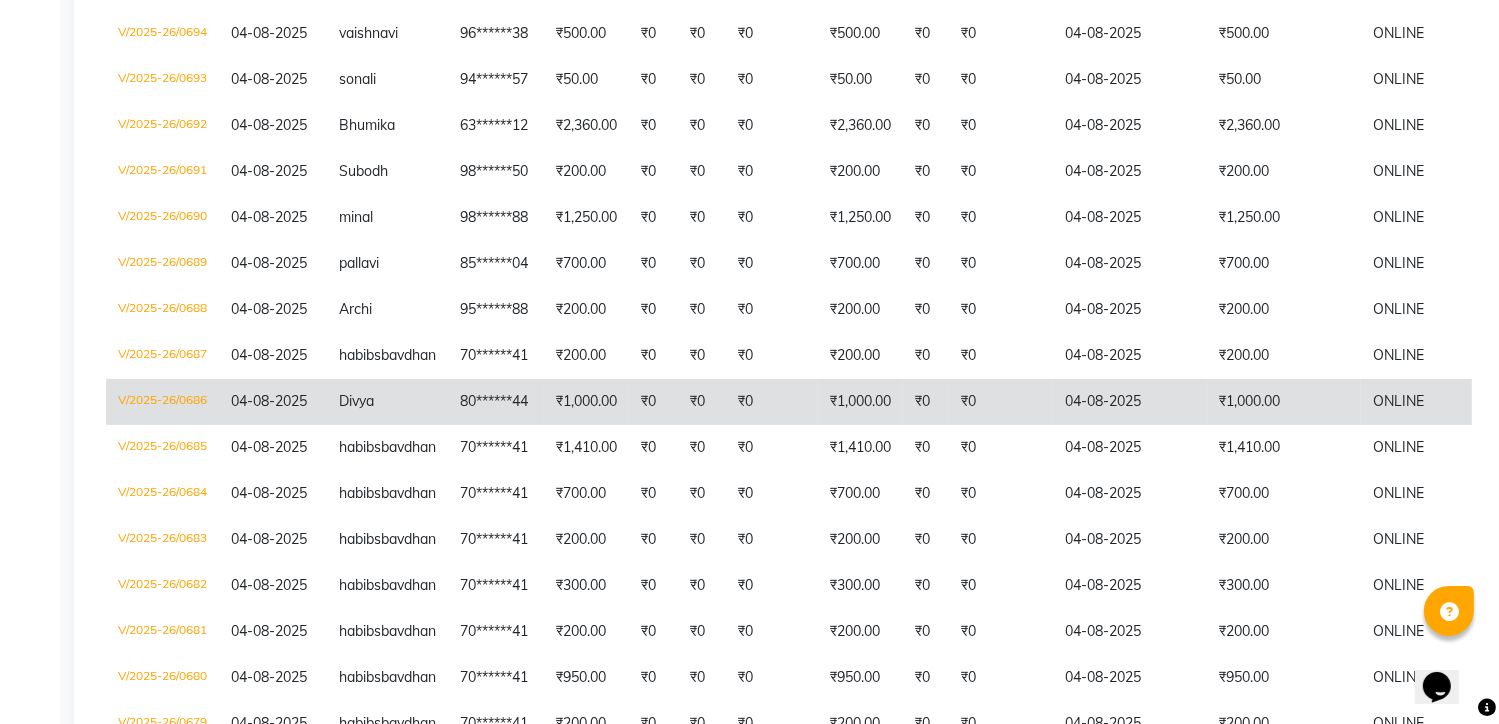 click on "₹1,000.00" 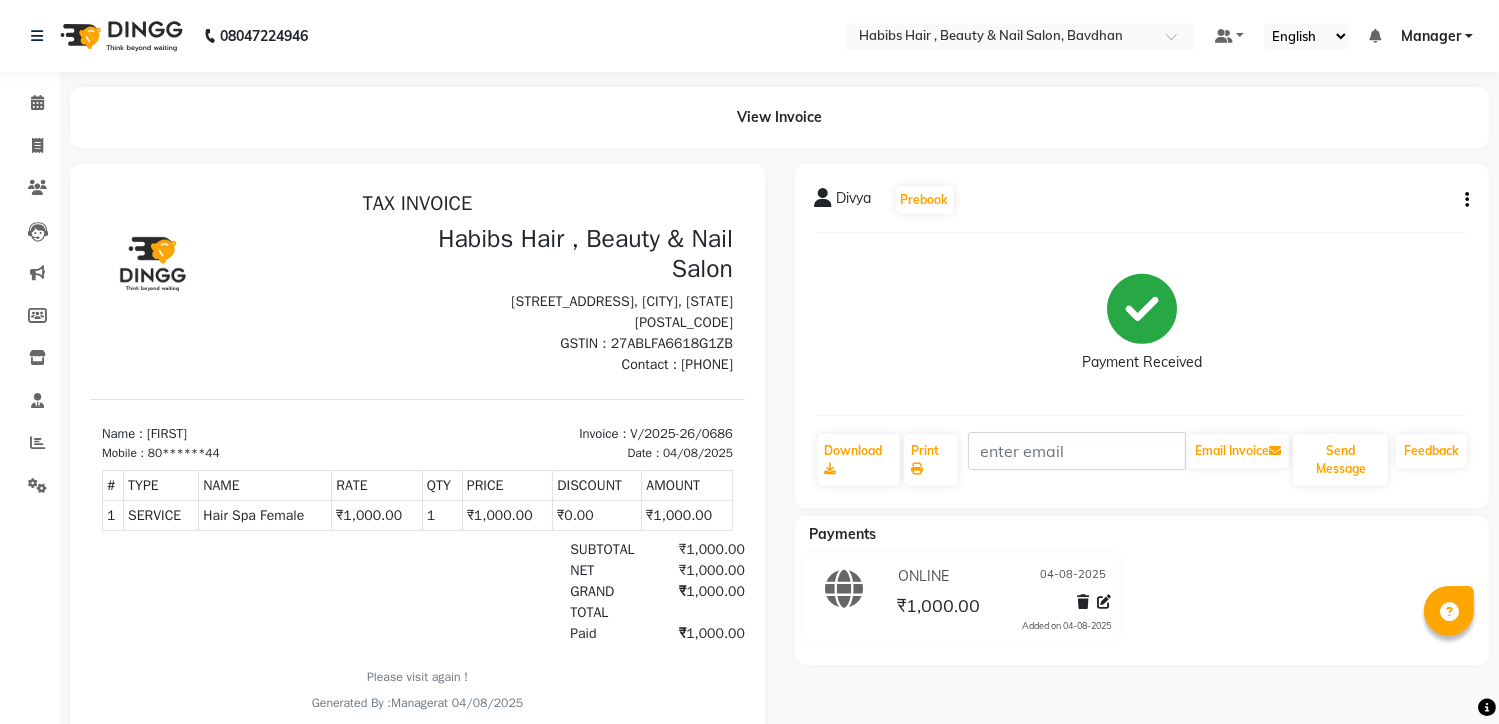 scroll, scrollTop: 0, scrollLeft: 0, axis: both 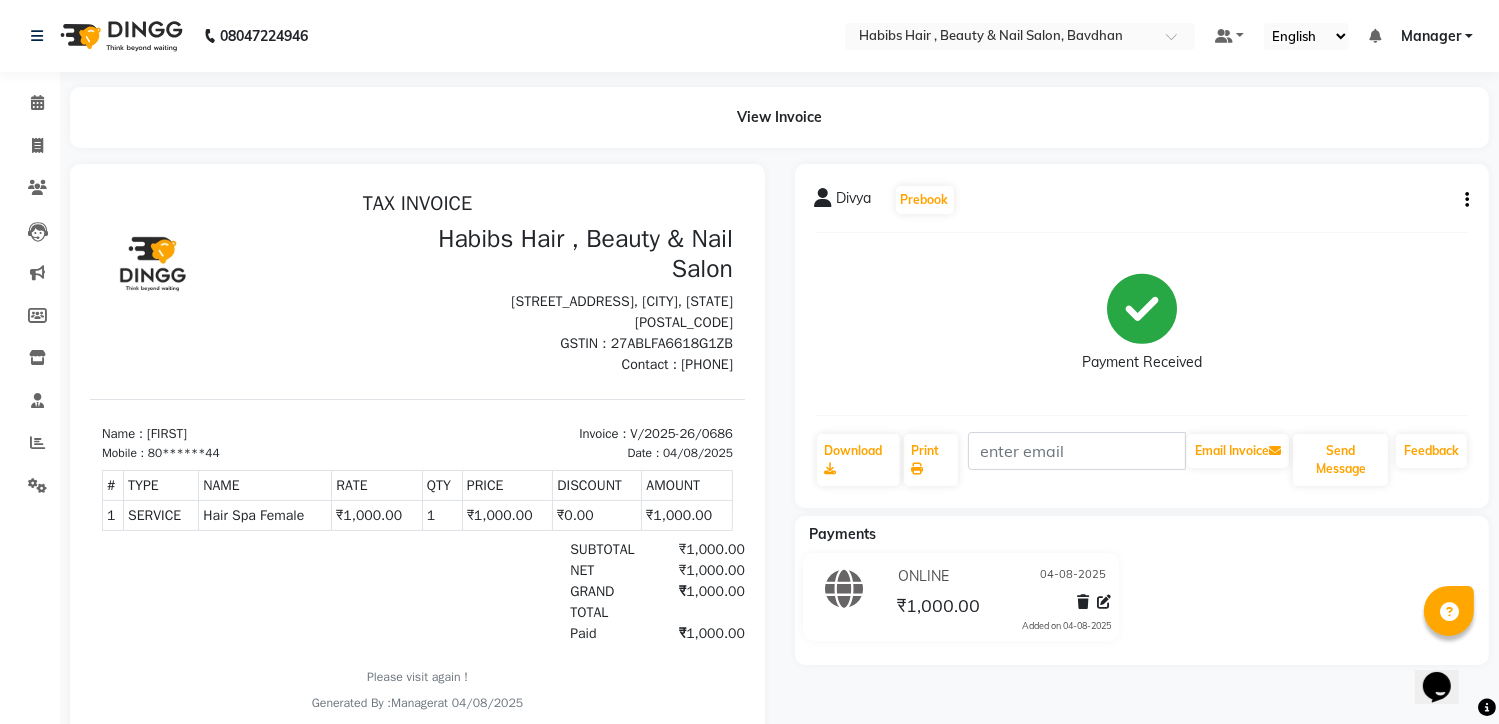 click 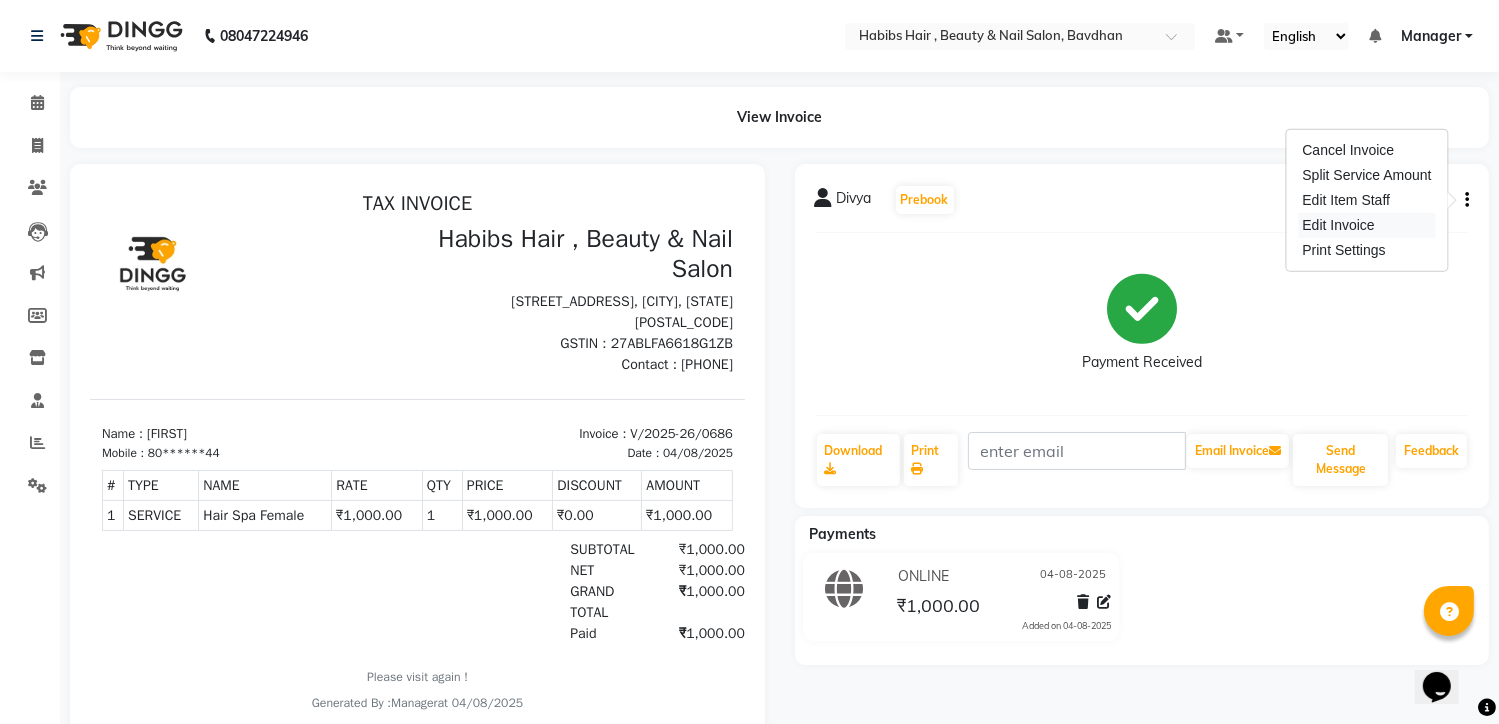 click on "Edit Invoice" at bounding box center [1366, 225] 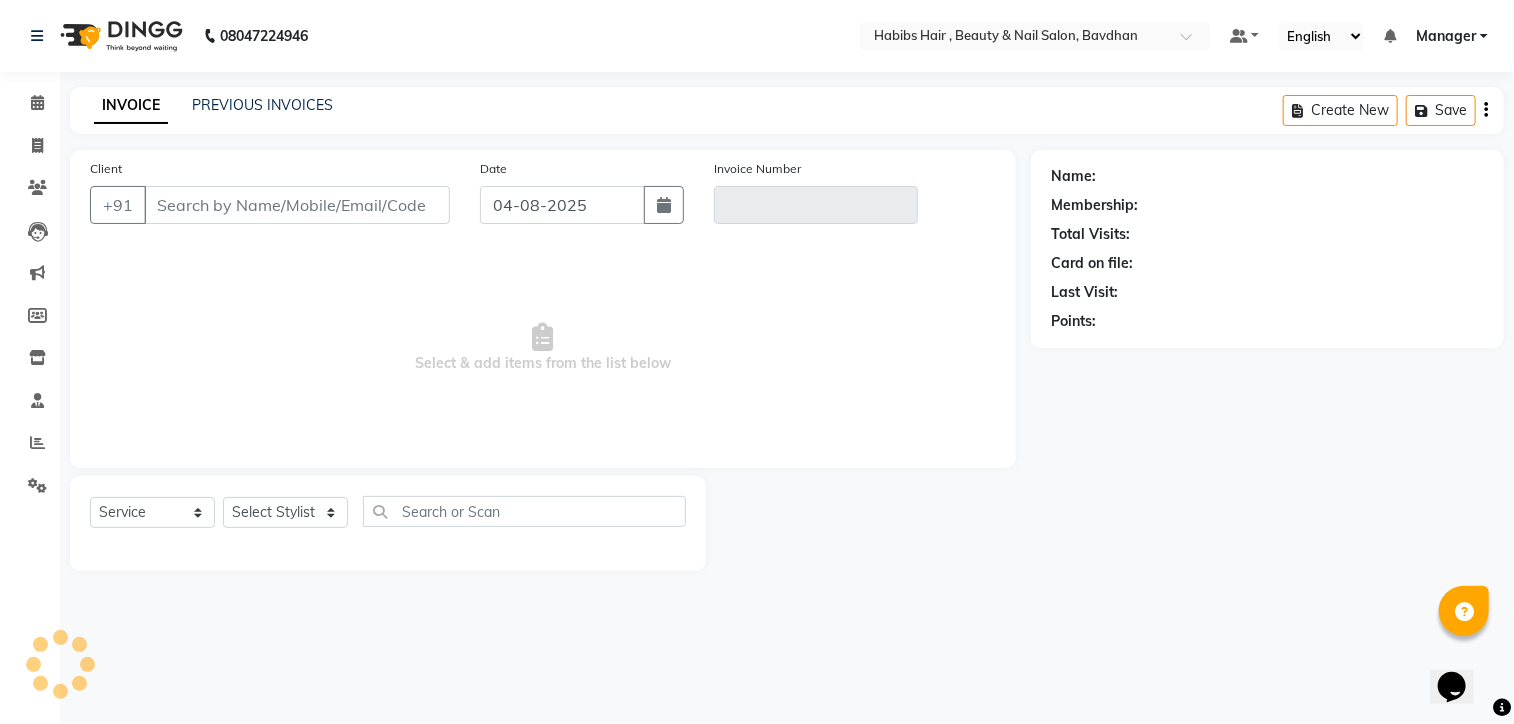 type on "80******44" 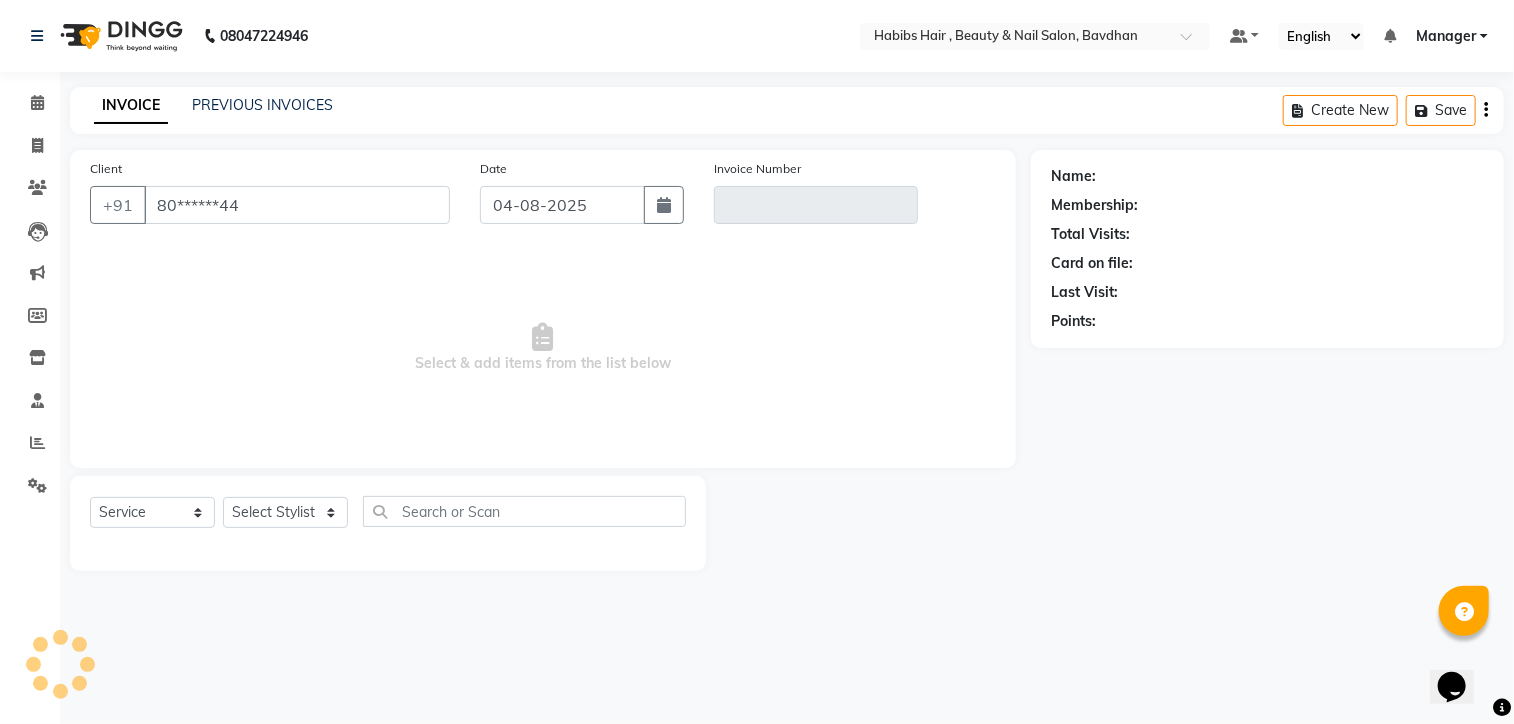 type on "V/2025-26/0686" 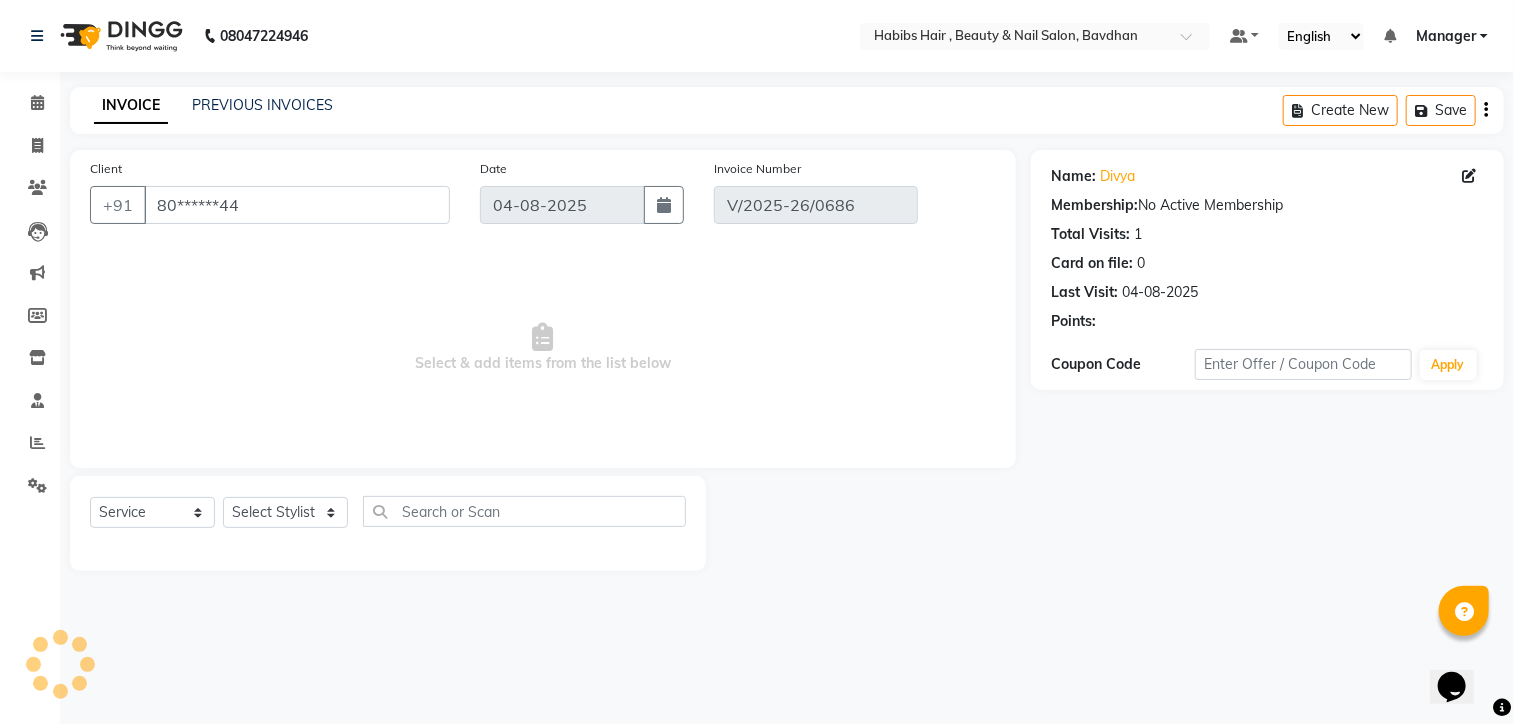 select on "select" 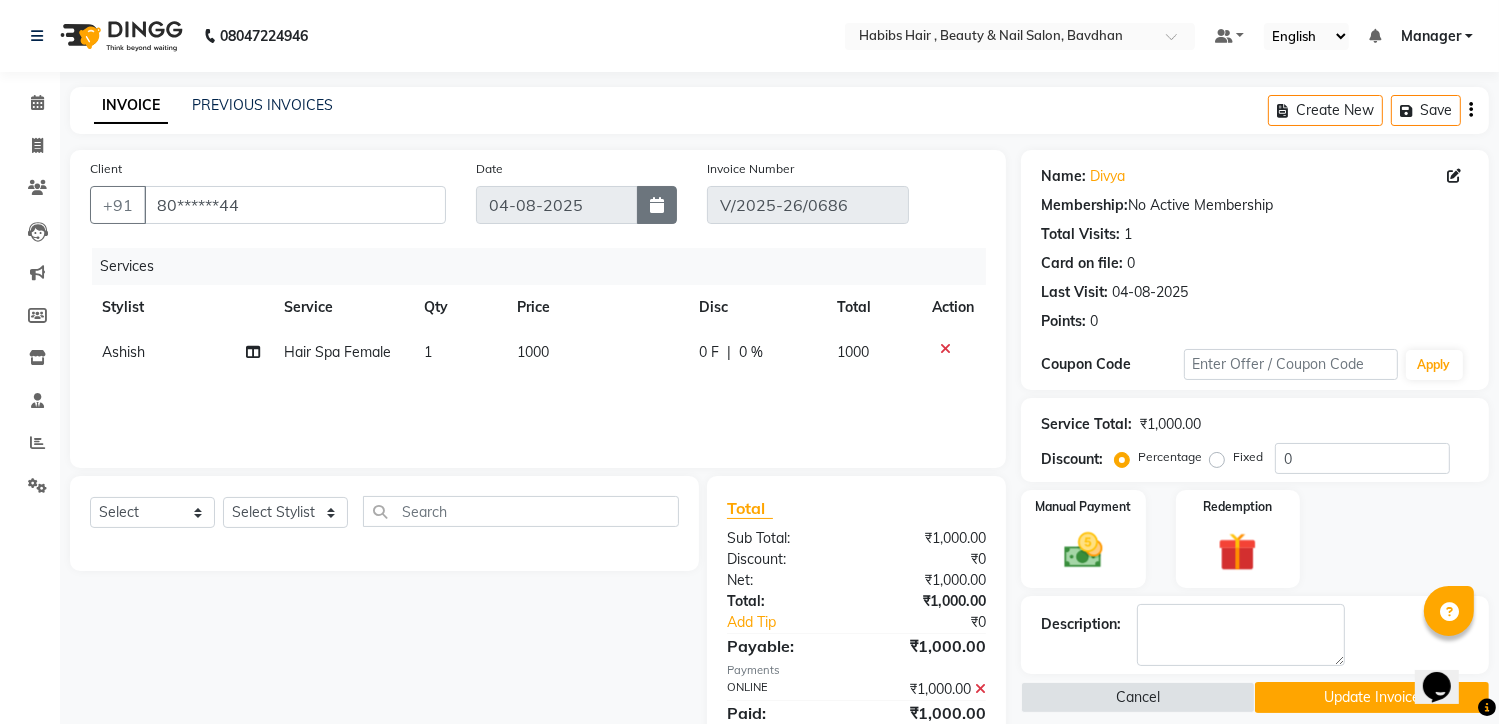 click 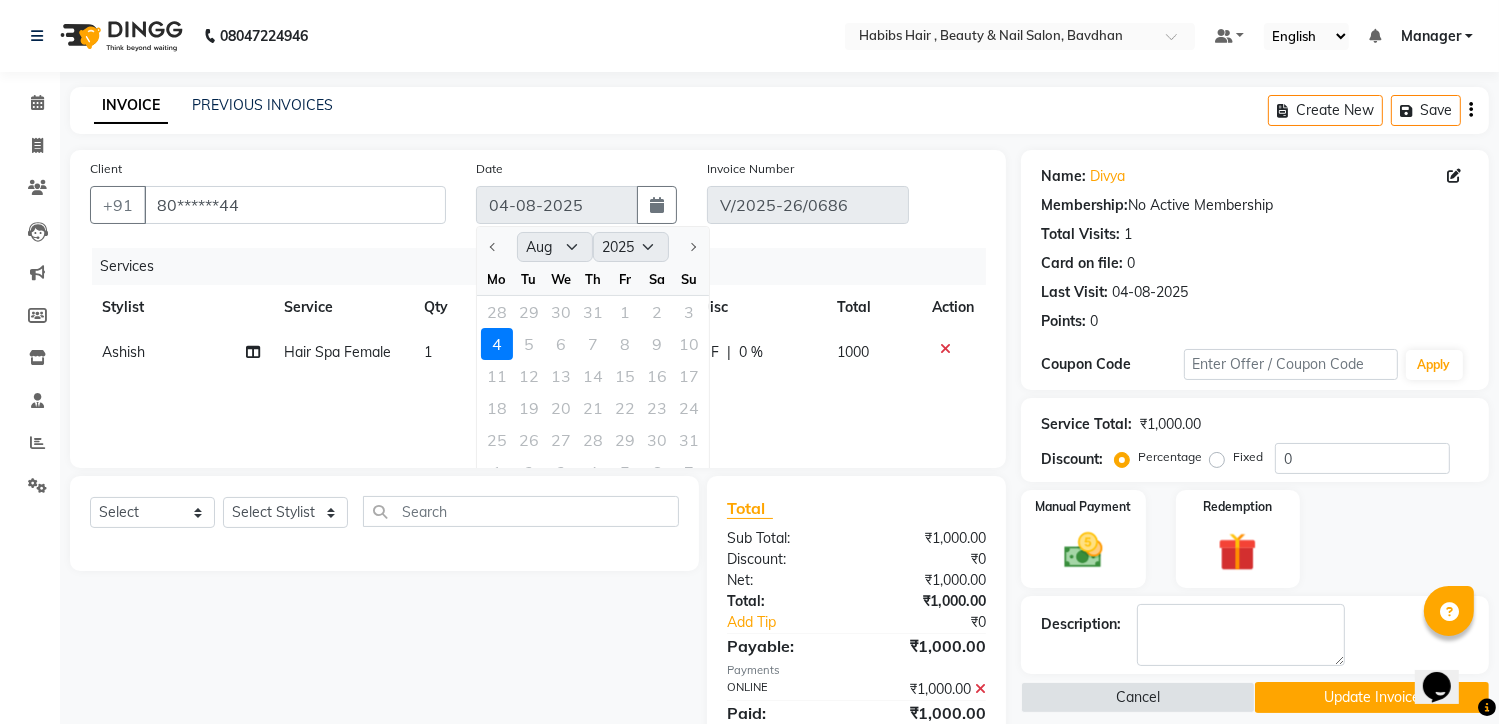 click on "4 5 6 7 8 9 10" 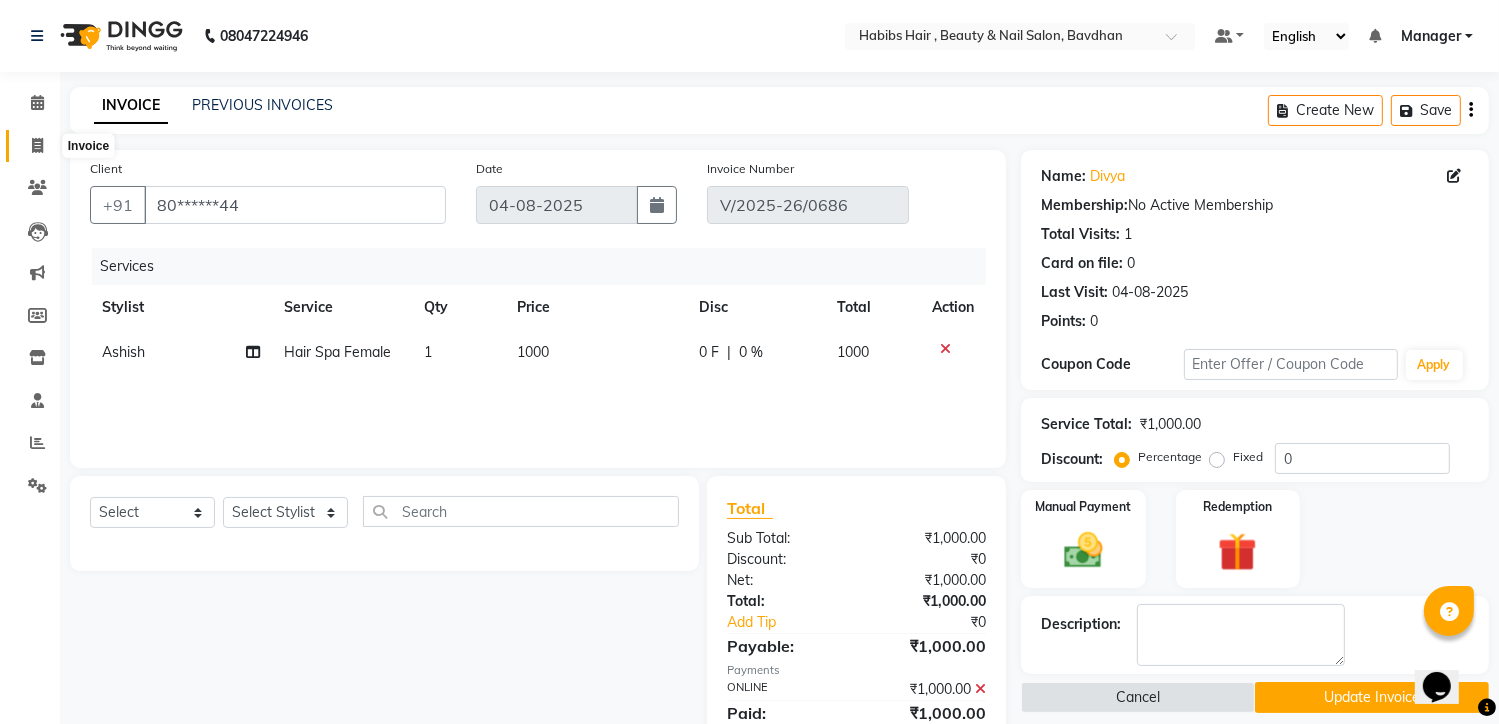 click 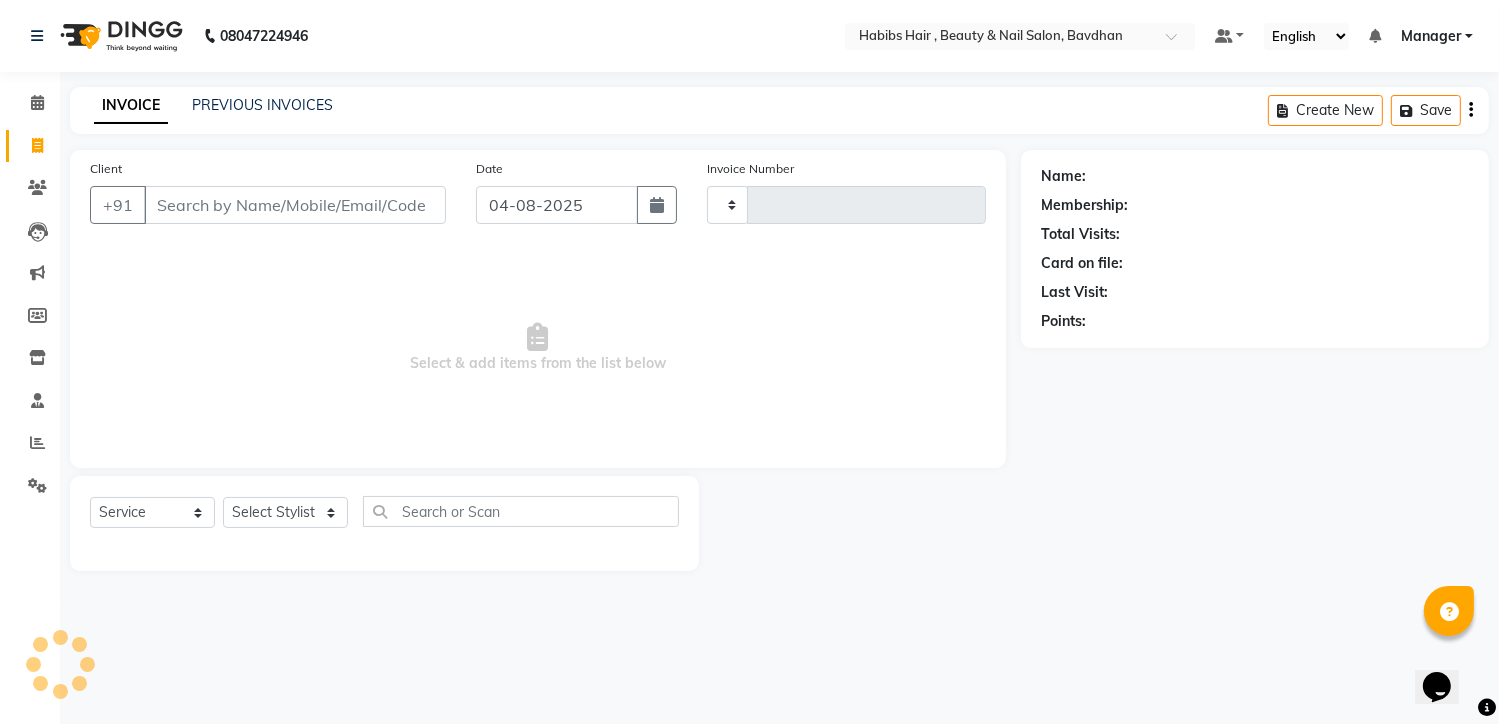 type on "0699" 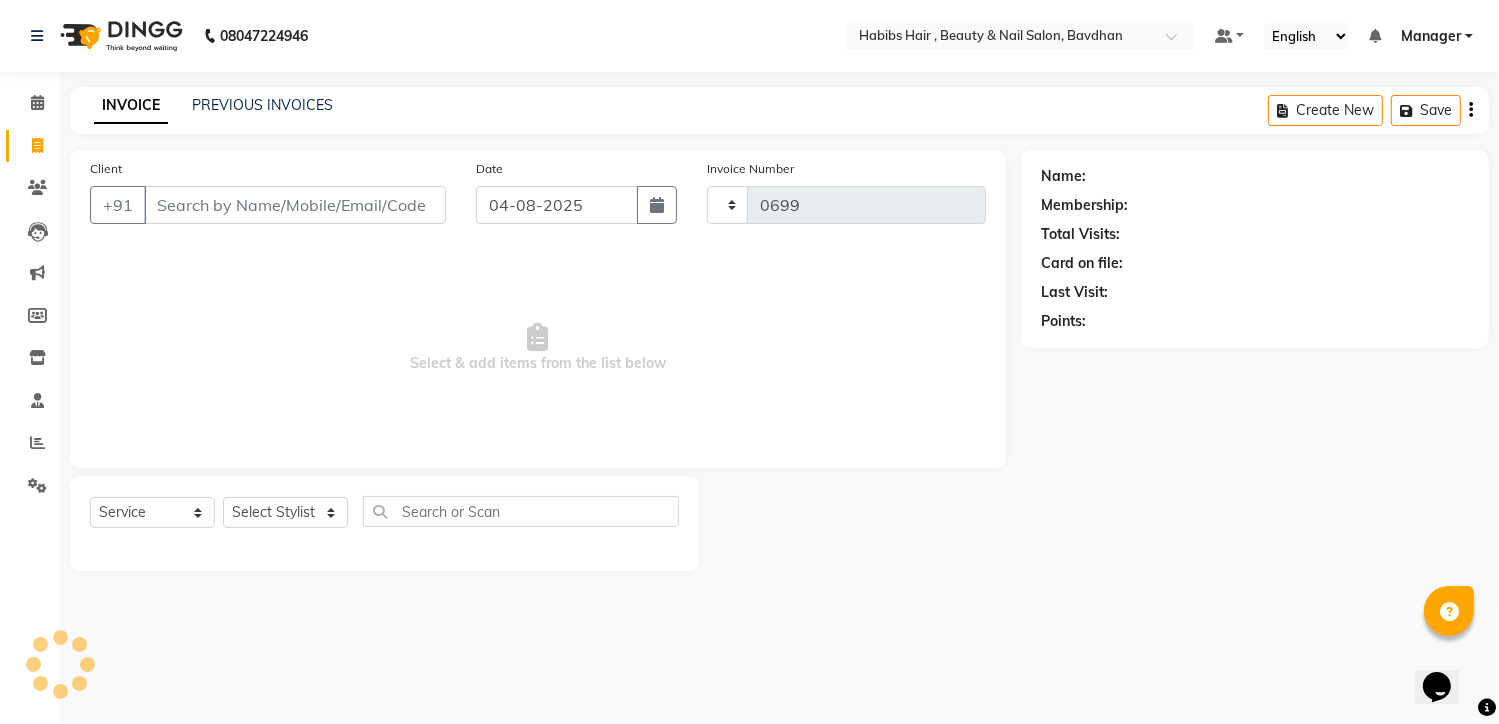 select on "7414" 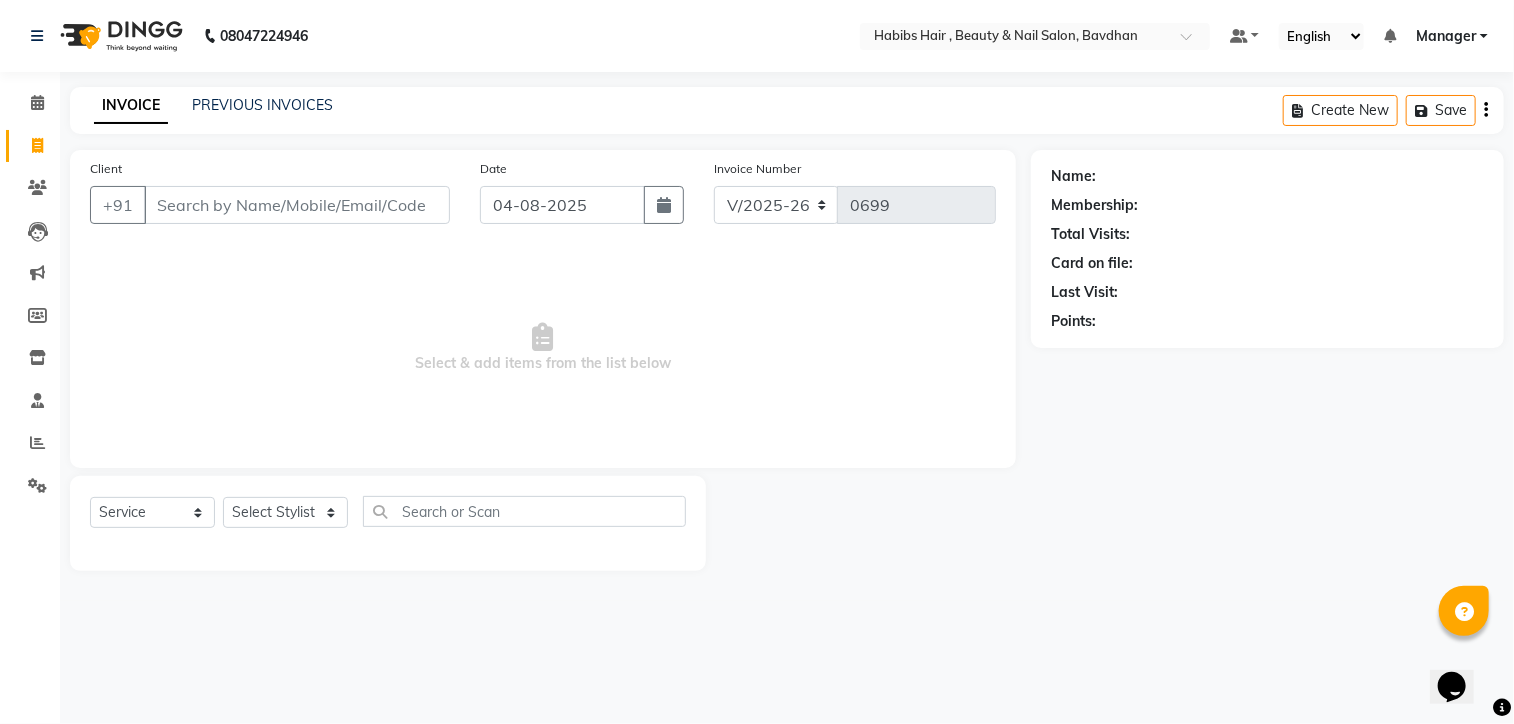 click on "Select & add items from the list below" at bounding box center [543, 348] 